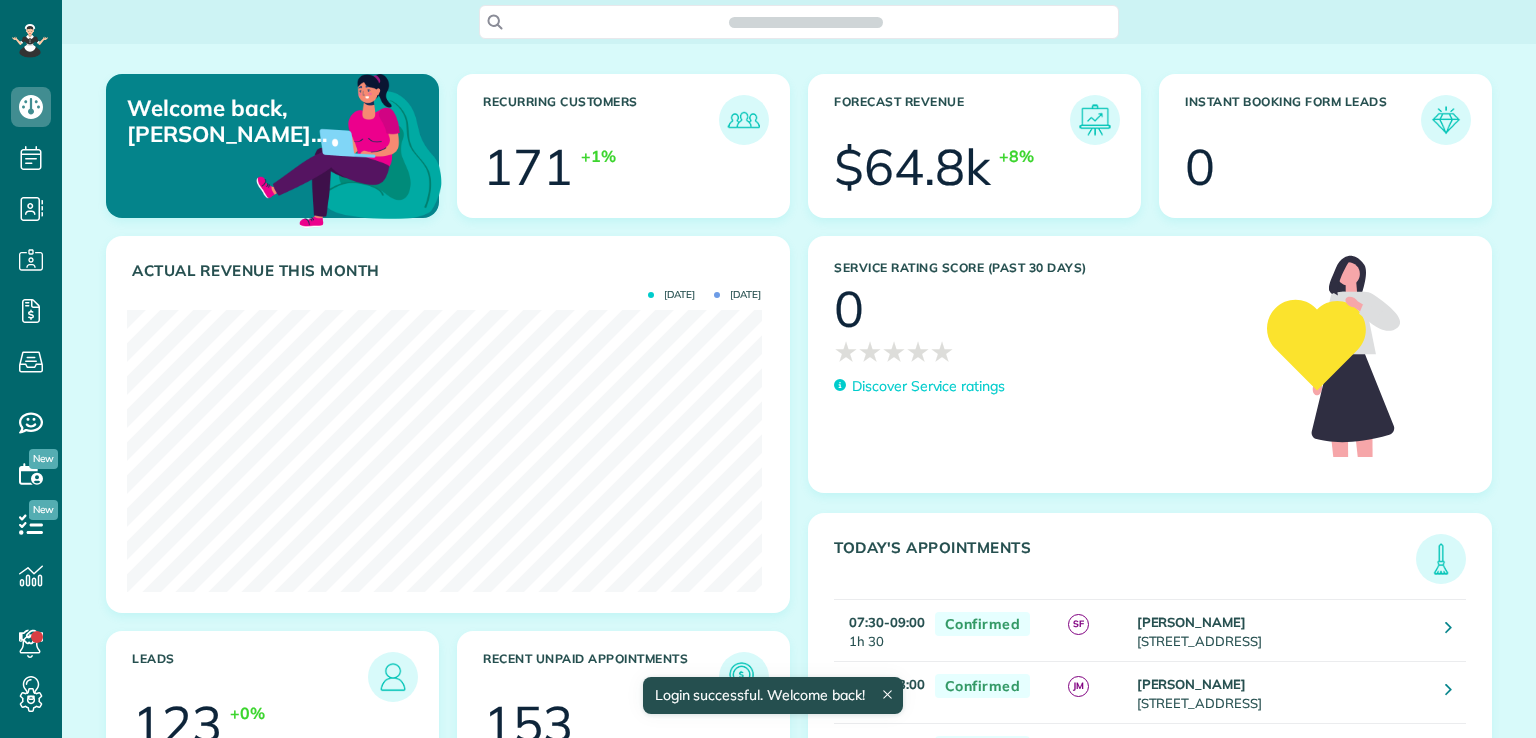 scroll, scrollTop: 0, scrollLeft: 0, axis: both 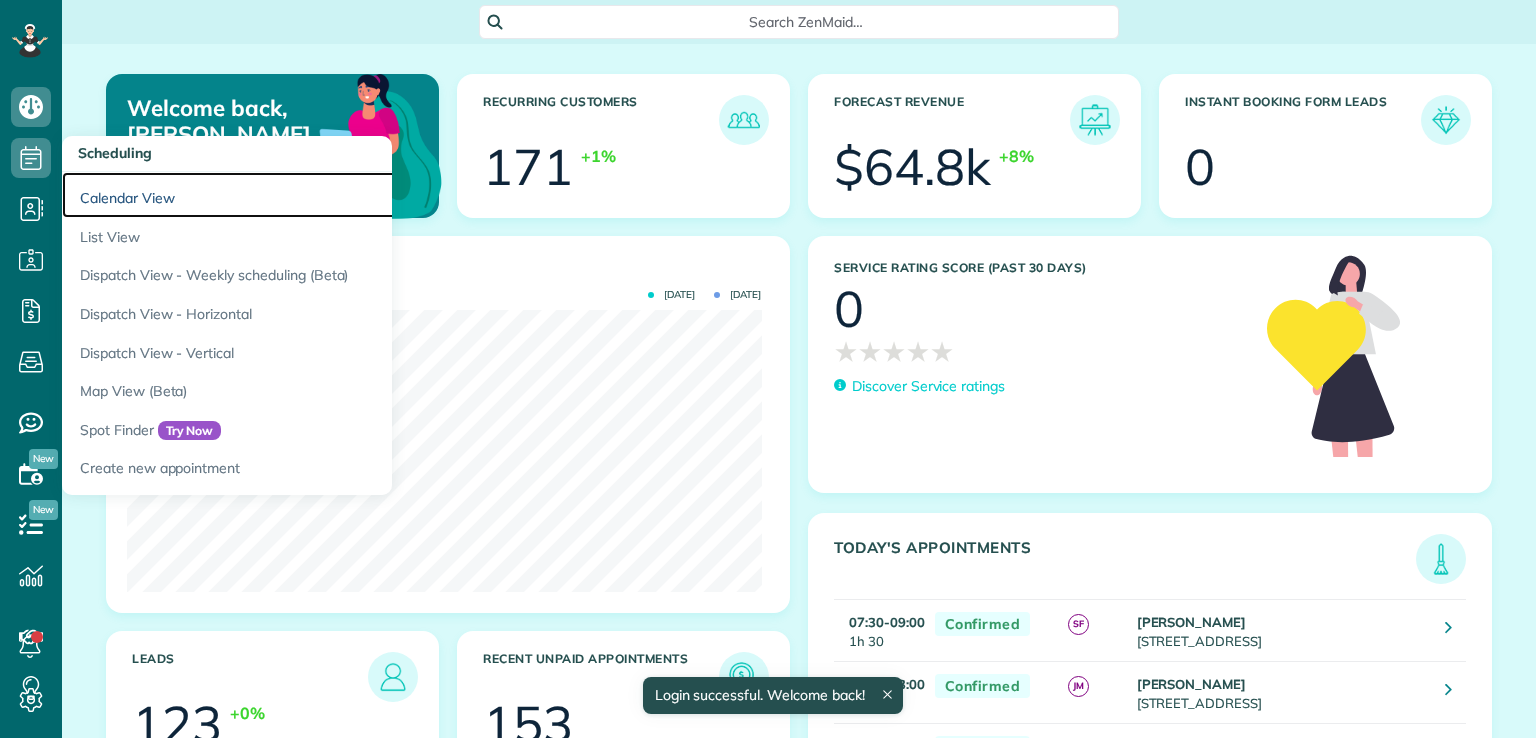 click on "Calendar View" at bounding box center [312, 195] 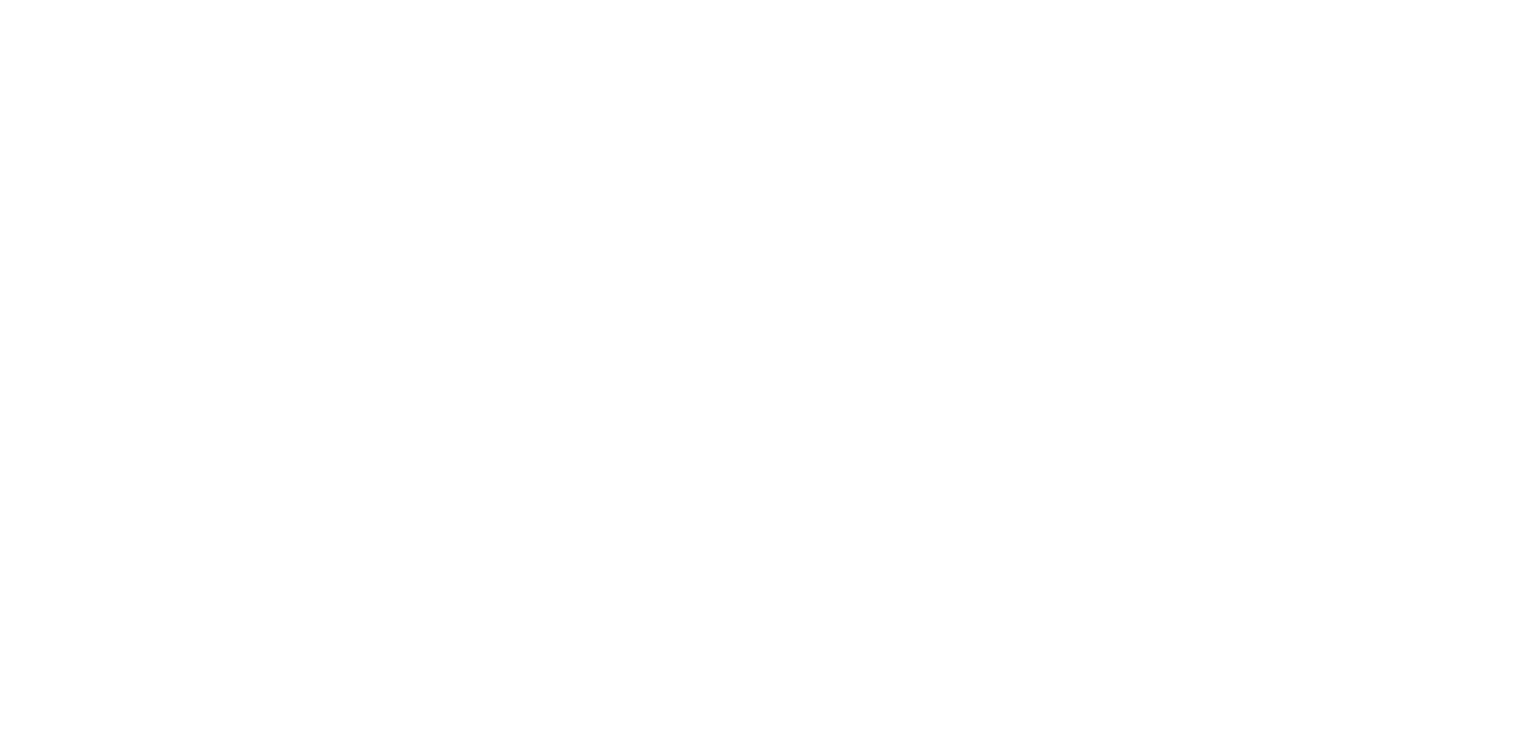 scroll, scrollTop: 0, scrollLeft: 0, axis: both 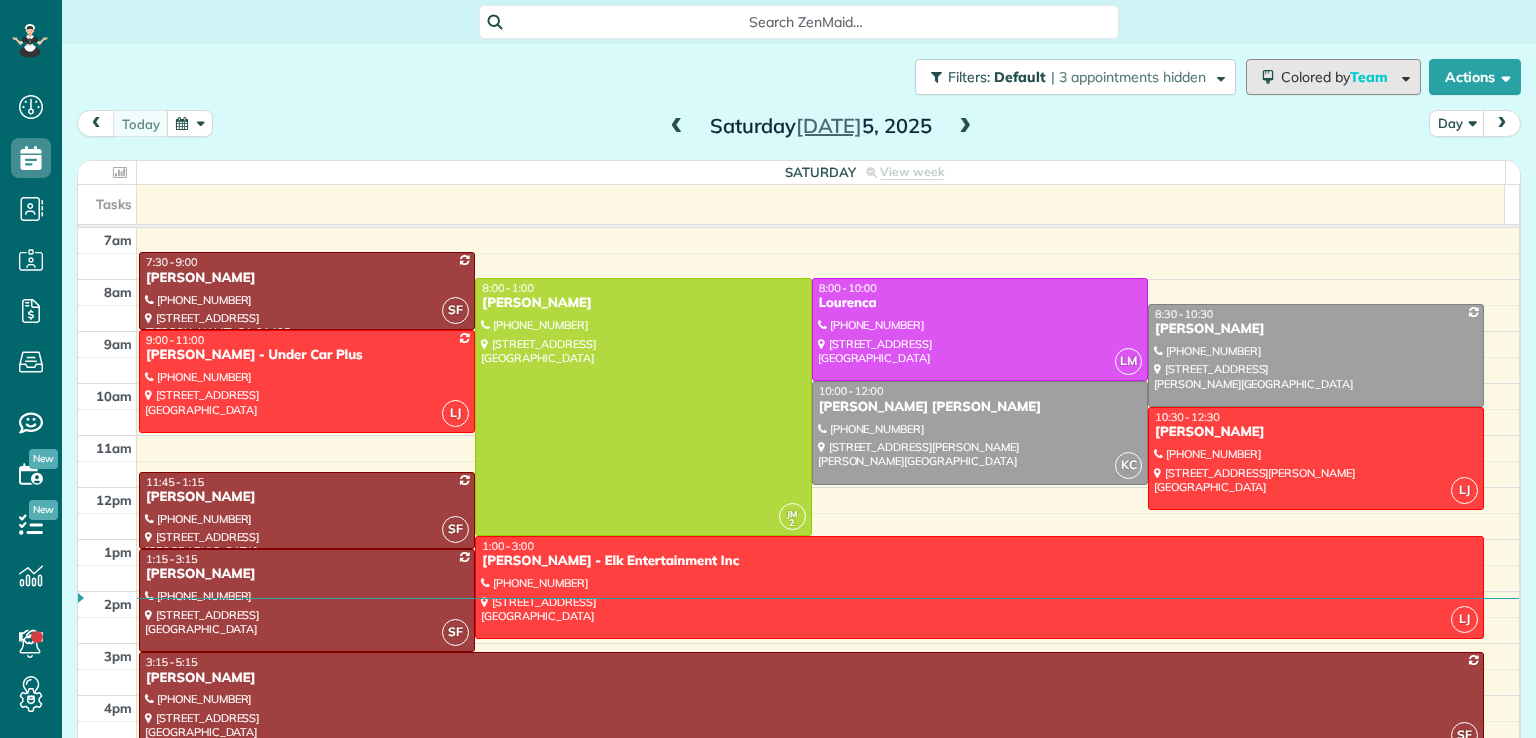 click on "Team" at bounding box center [1370, 77] 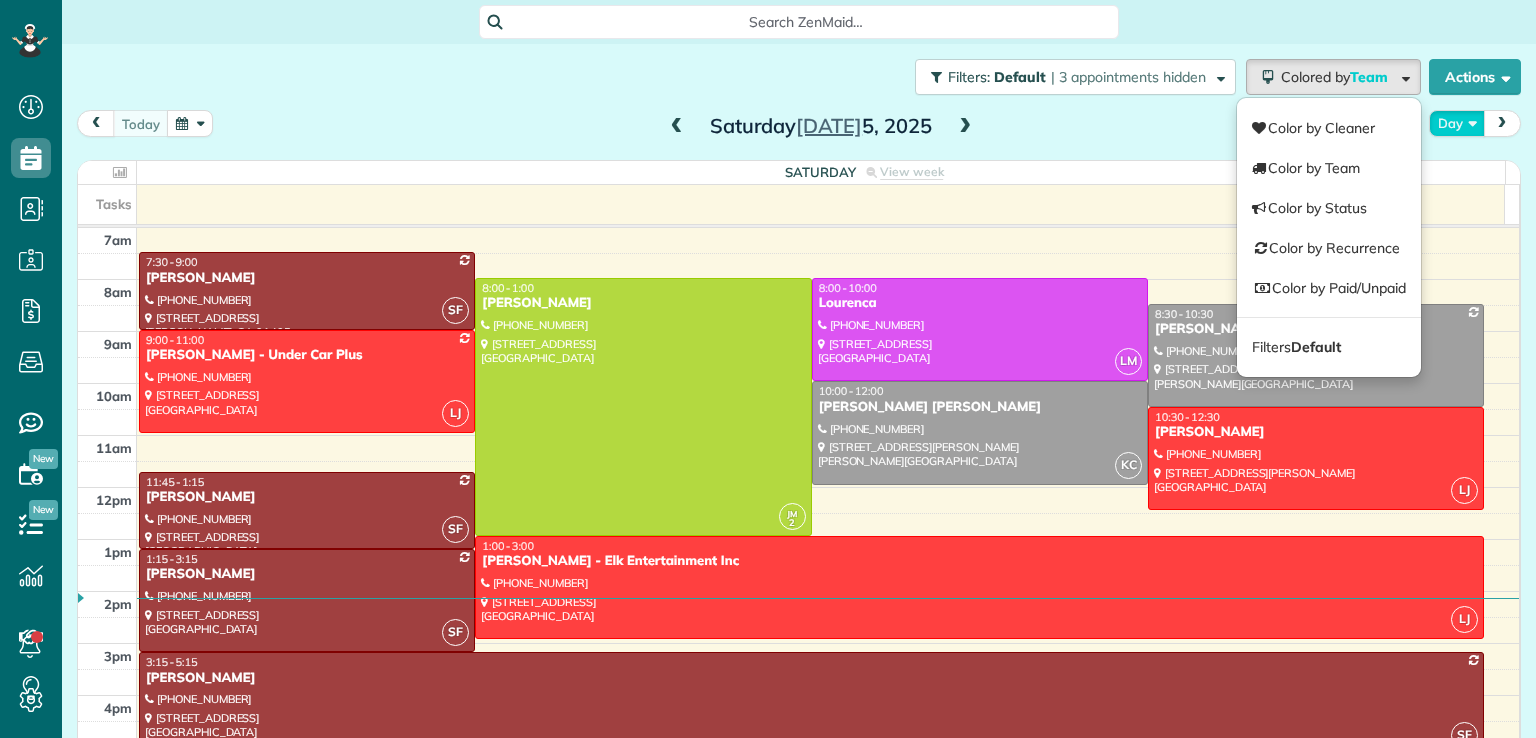 click on "Day" at bounding box center (1457, 123) 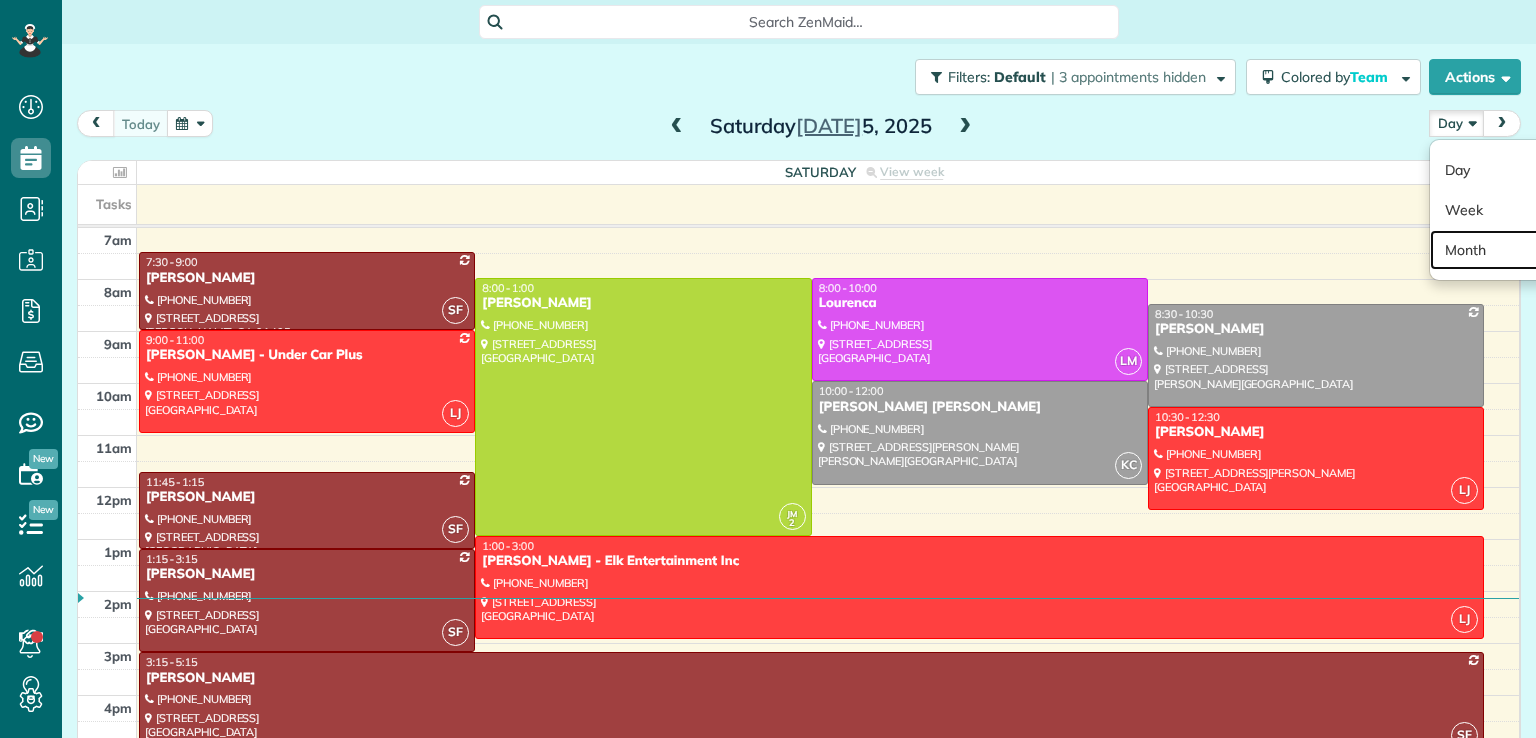 click on "Month" at bounding box center (1509, 250) 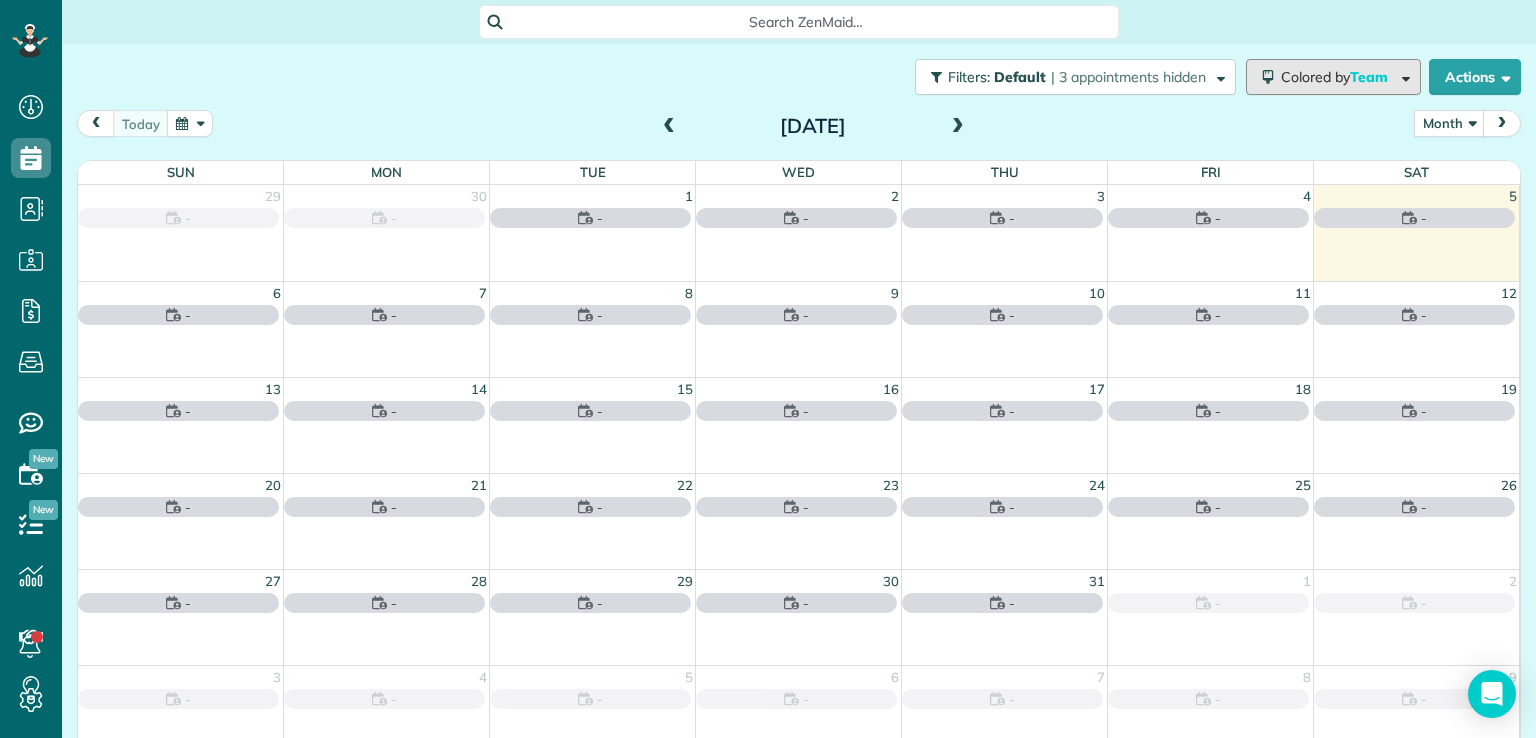 click on "Team" at bounding box center (1370, 77) 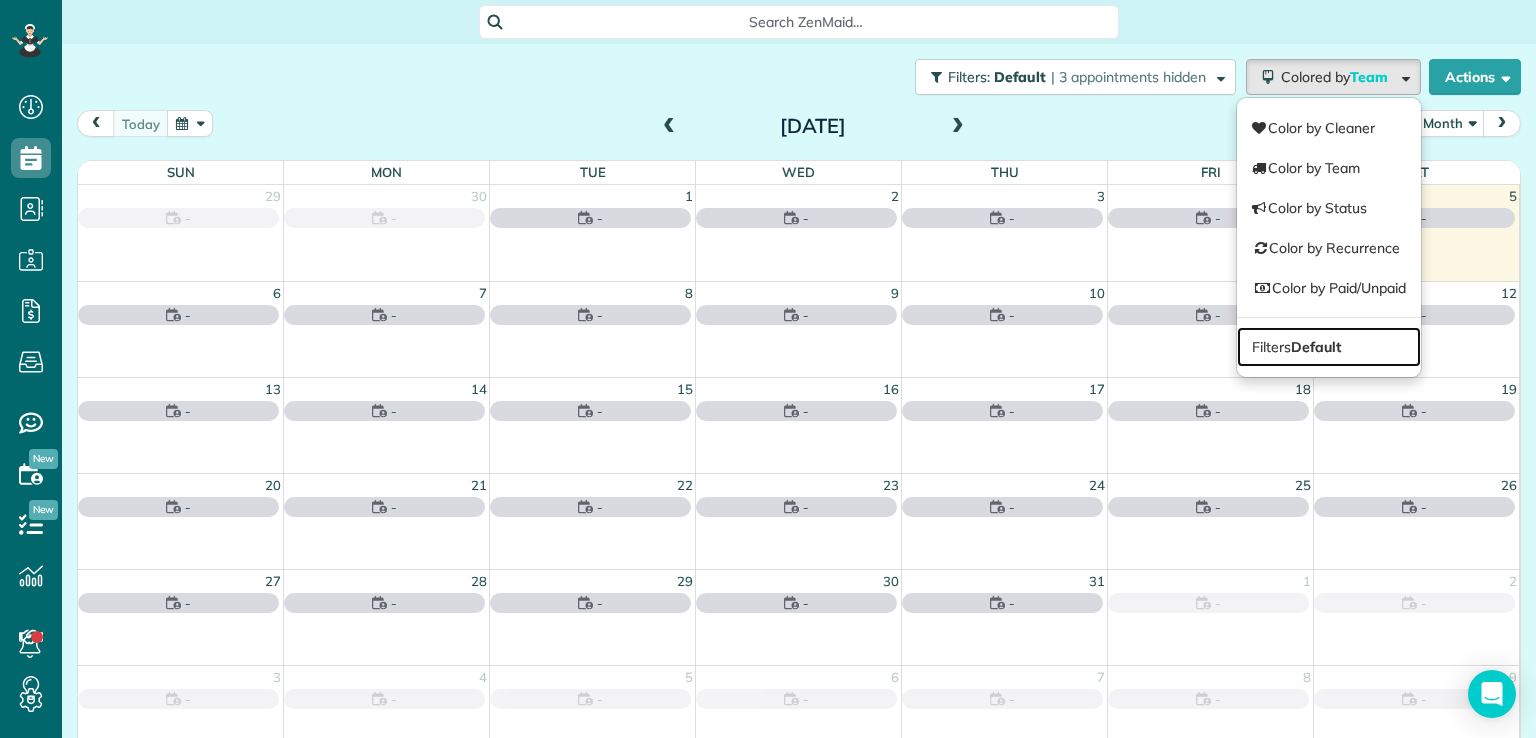 click on "Filters  Default" at bounding box center [1329, 347] 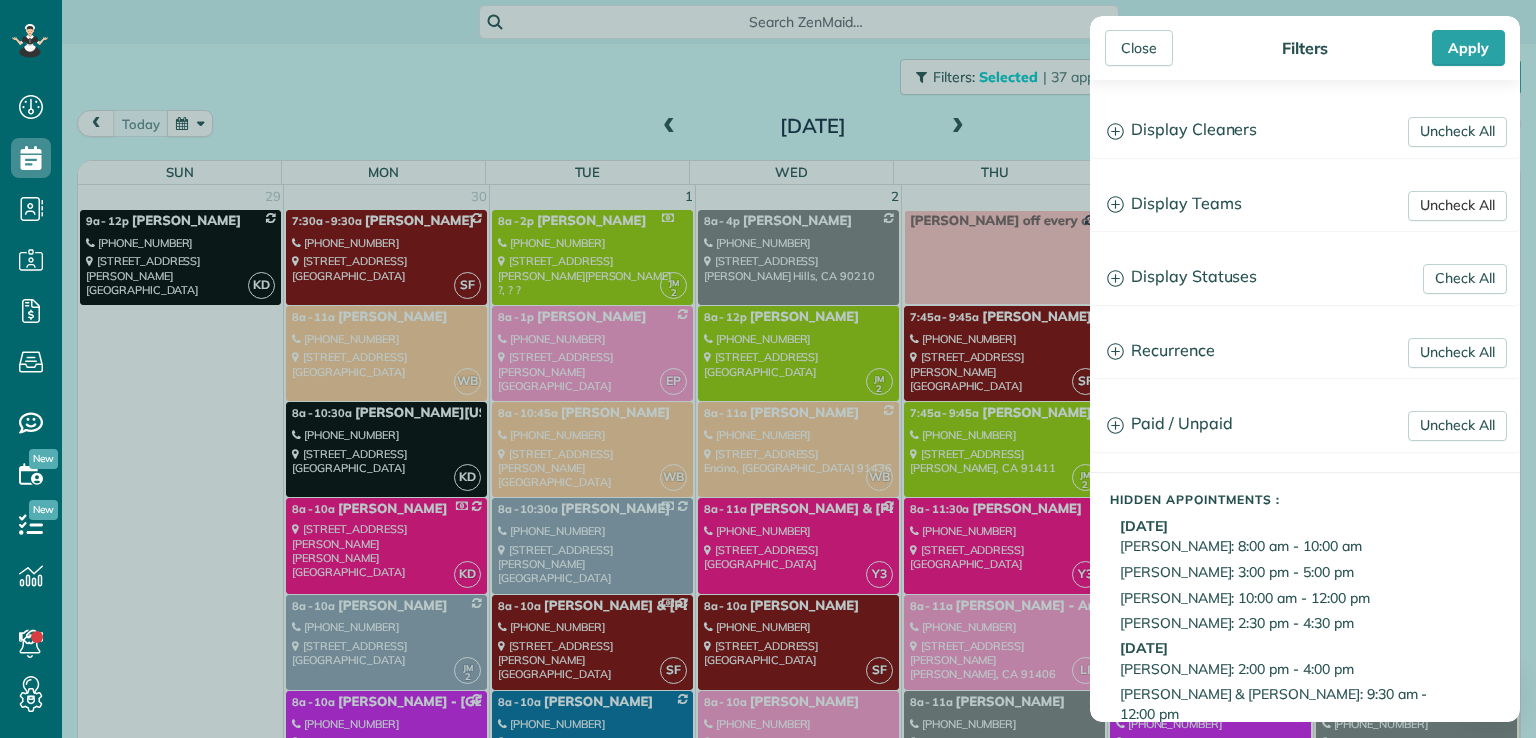click on "Uncheck All" at bounding box center [1457, 206] 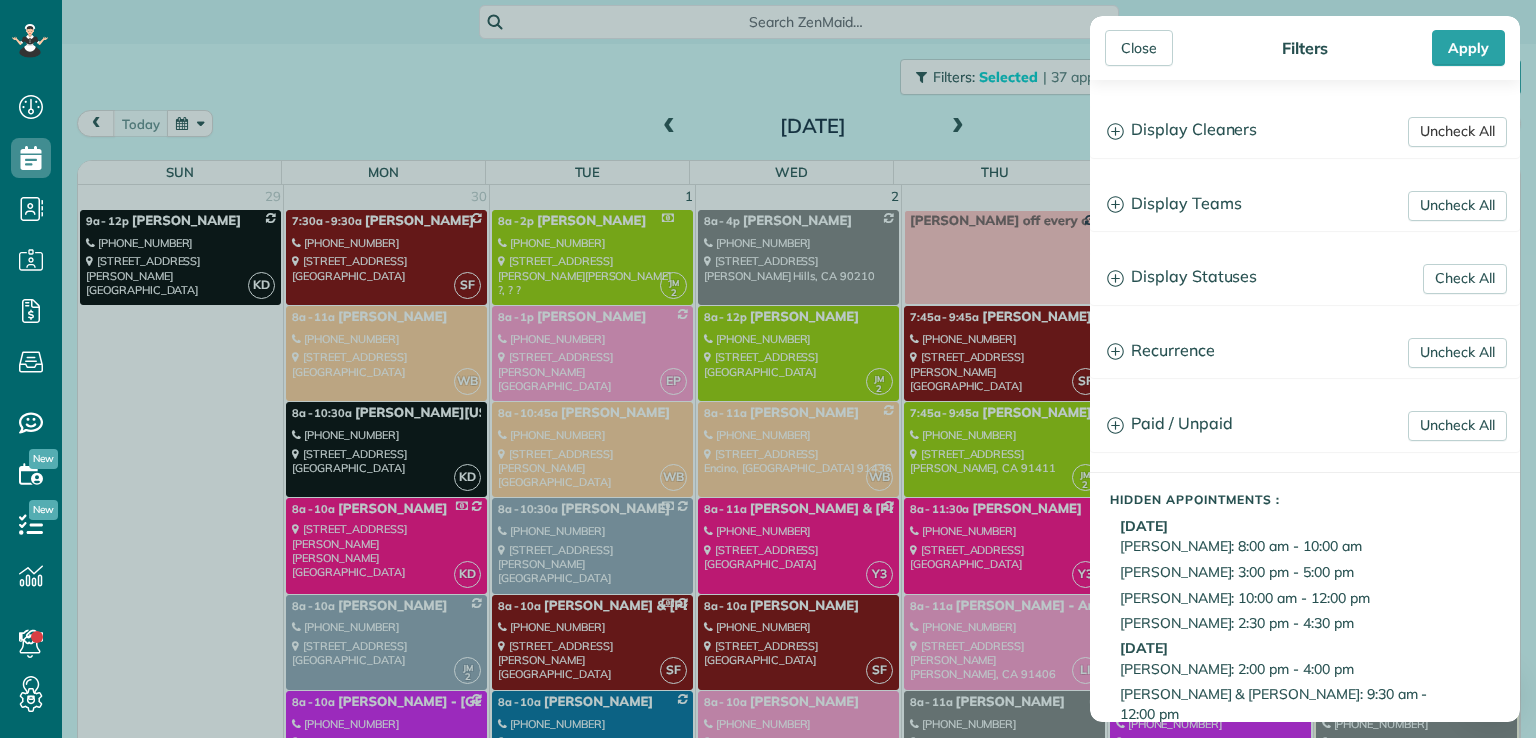 click on "Uncheck All" at bounding box center (1457, 132) 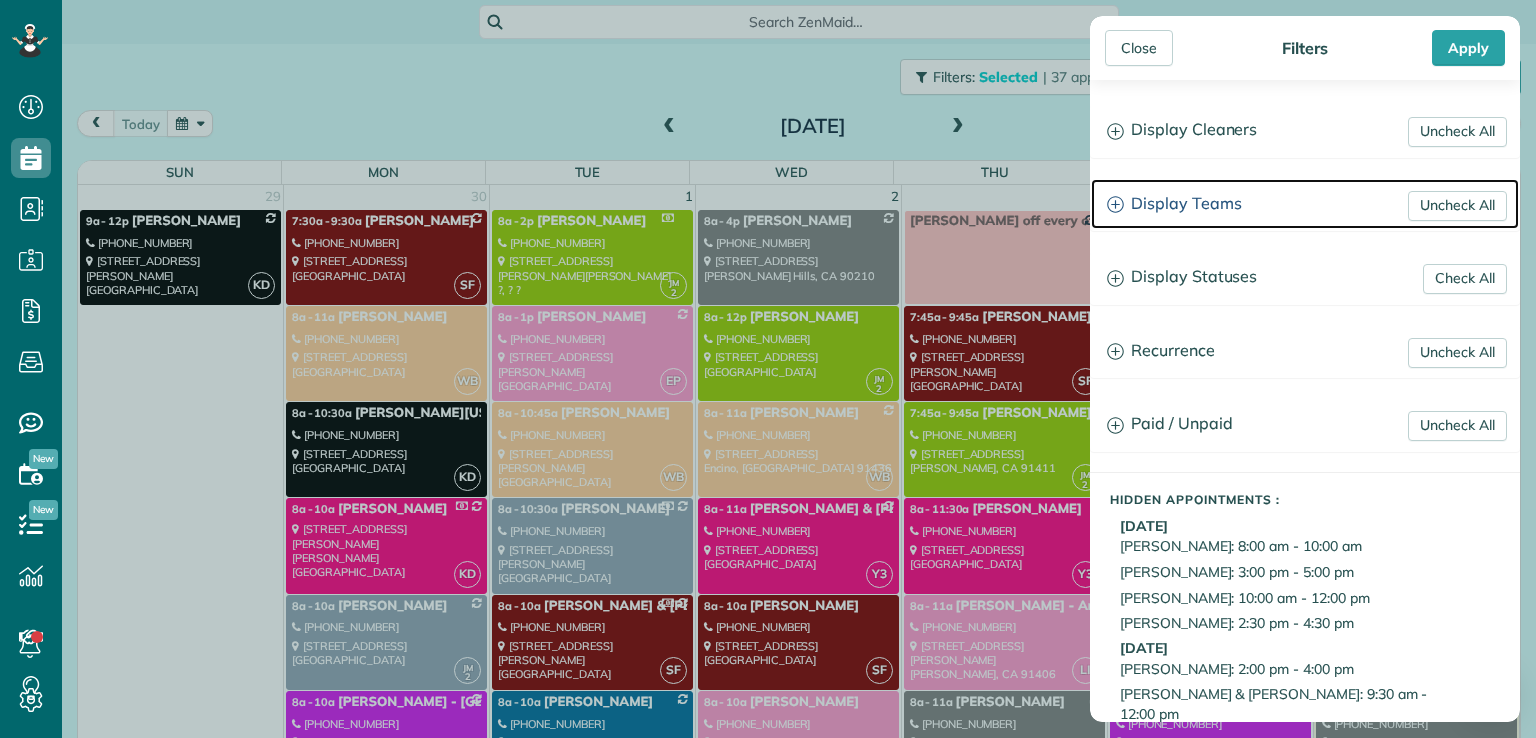 click on "Display Teams" at bounding box center [1305, 204] 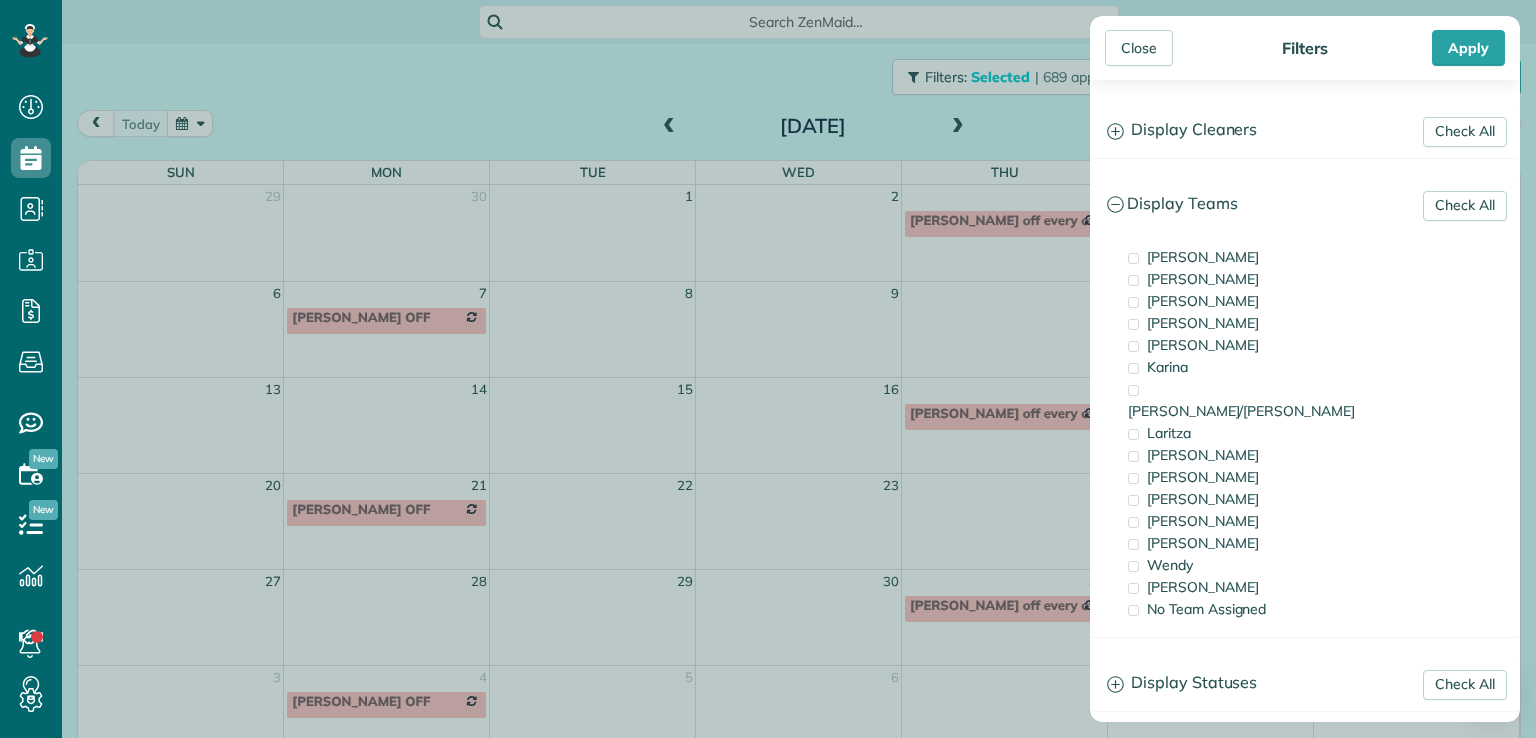 click on "Laritza" at bounding box center [1169, 433] 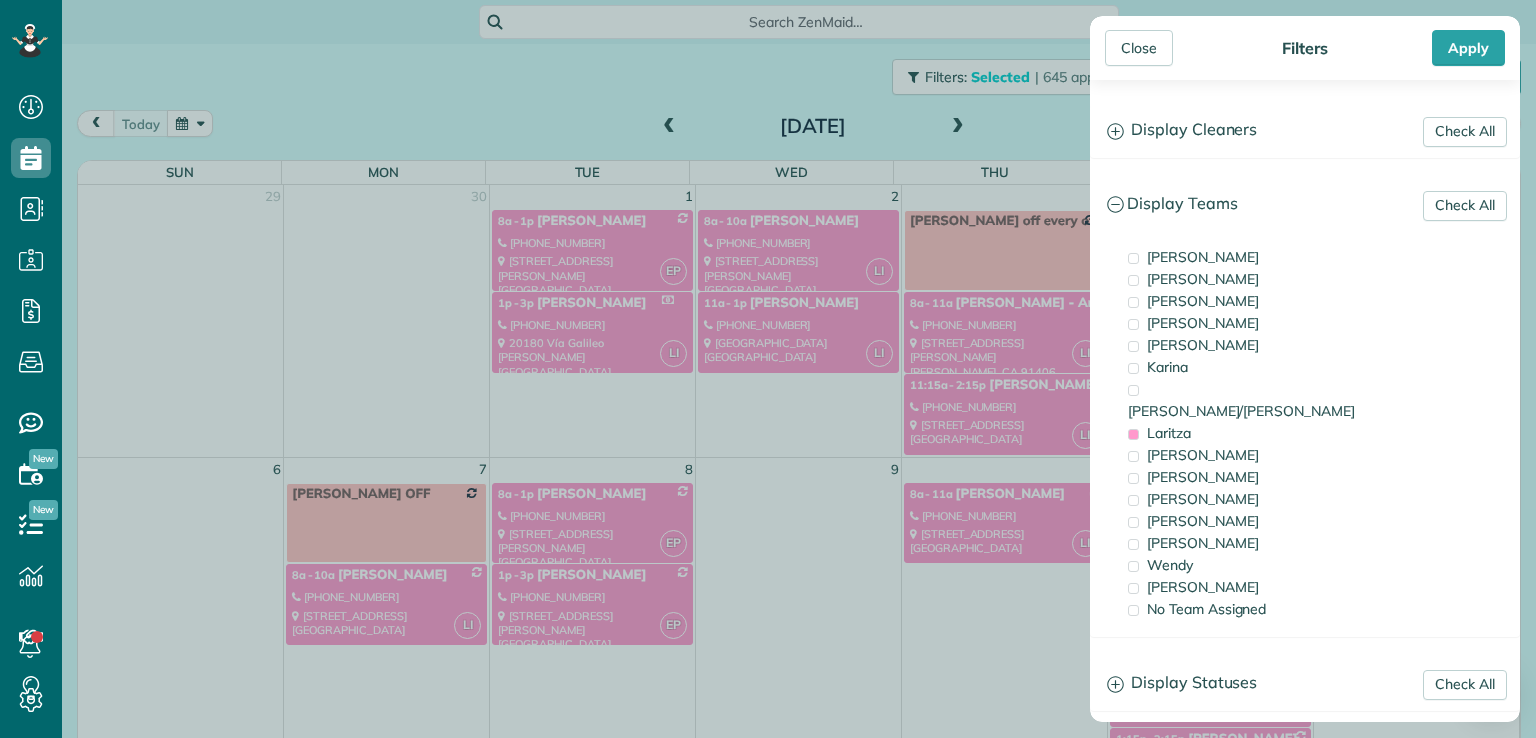click on "Close" at bounding box center [1139, 48] 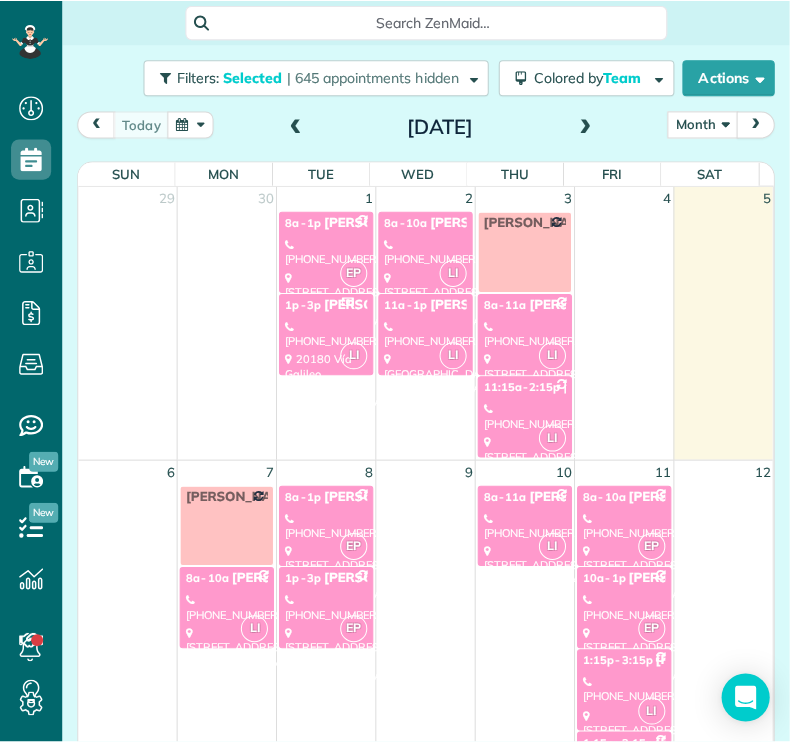 scroll, scrollTop: 741, scrollLeft: 61, axis: both 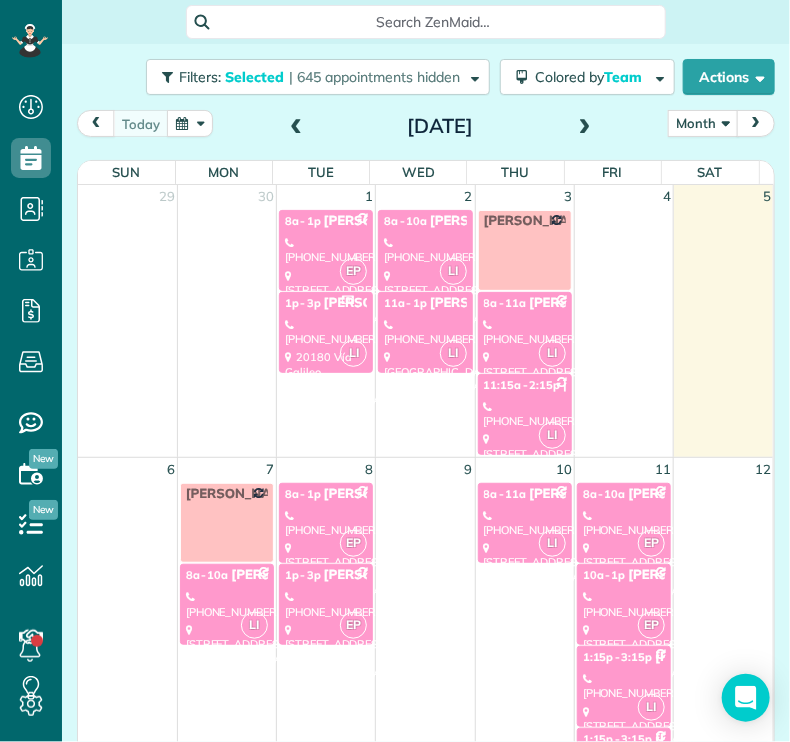 click on "[PHONE_NUMBER]" at bounding box center (425, 332) 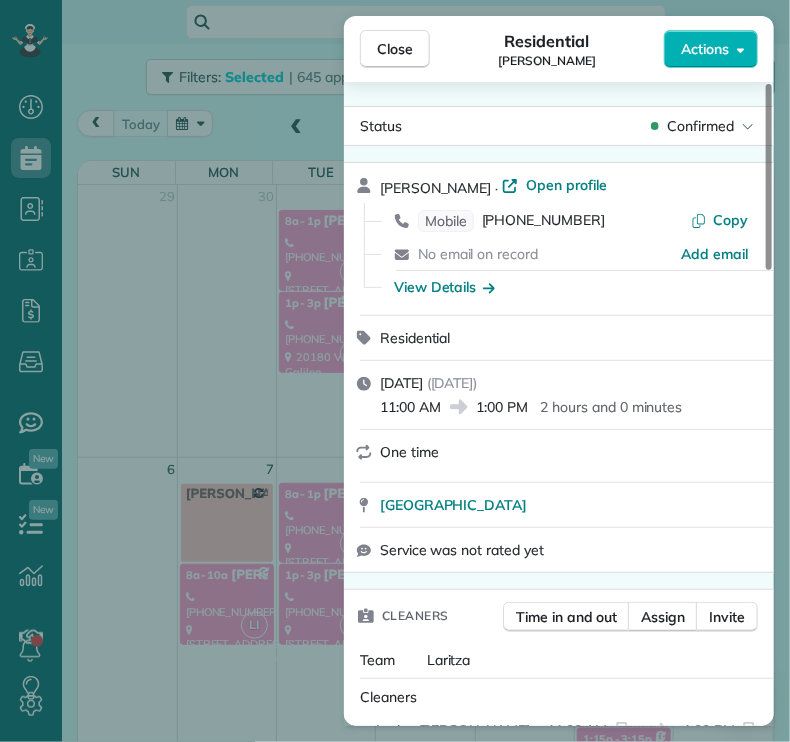 click on "Close" at bounding box center (395, 49) 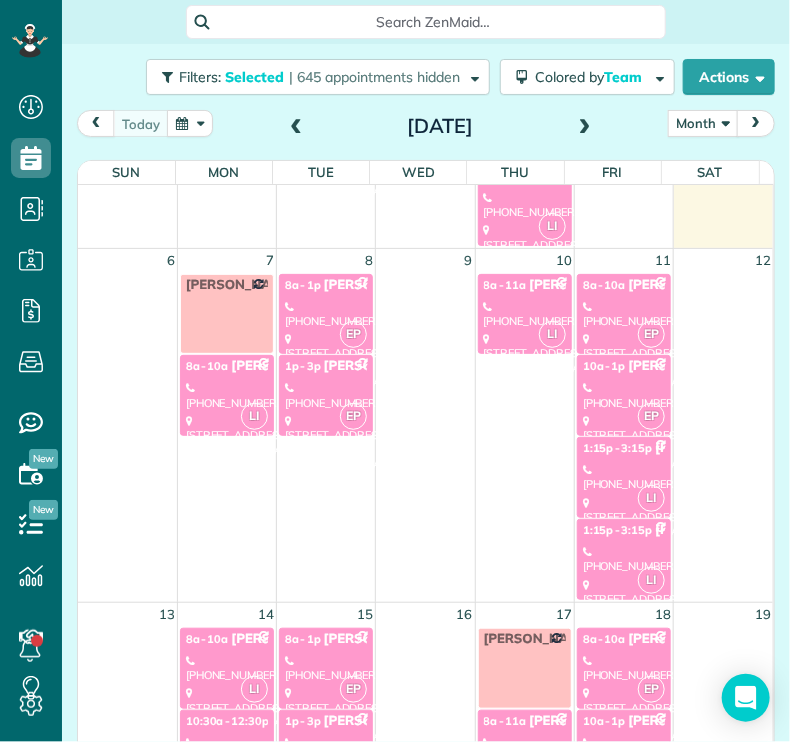scroll, scrollTop: 233, scrollLeft: 0, axis: vertical 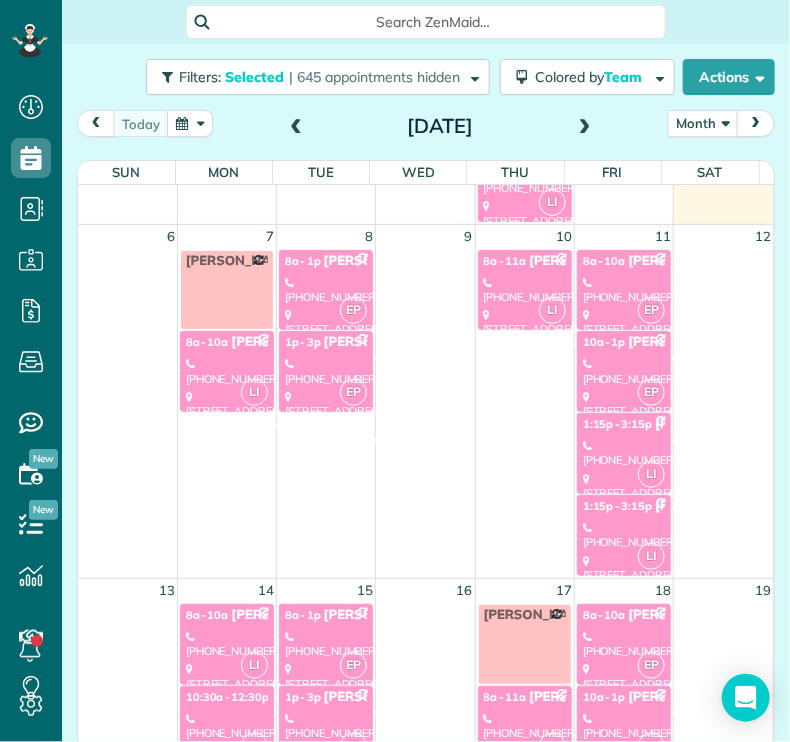 click on "[PHONE_NUMBER]" at bounding box center (227, 371) 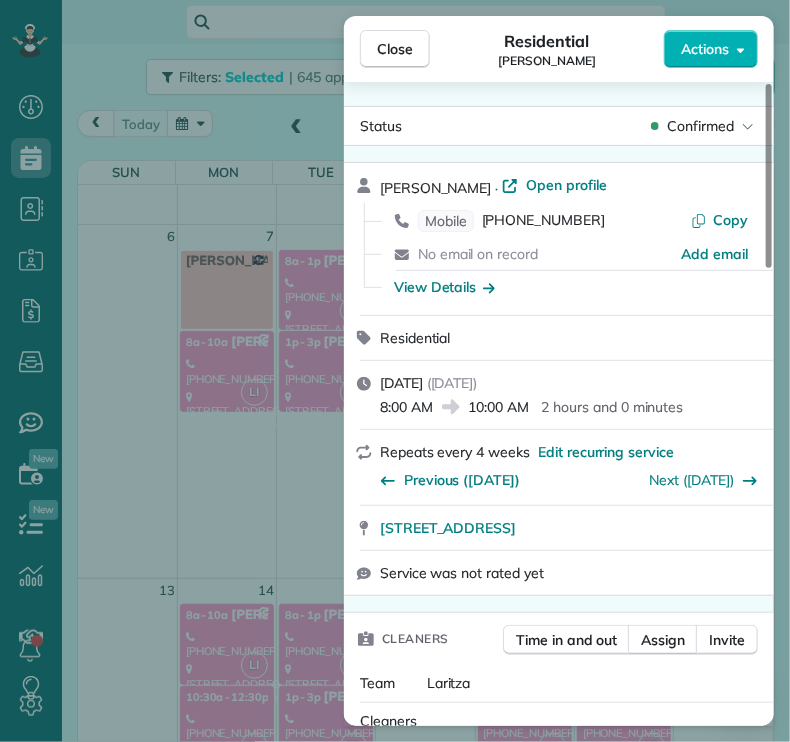 click on "Close" at bounding box center (395, 49) 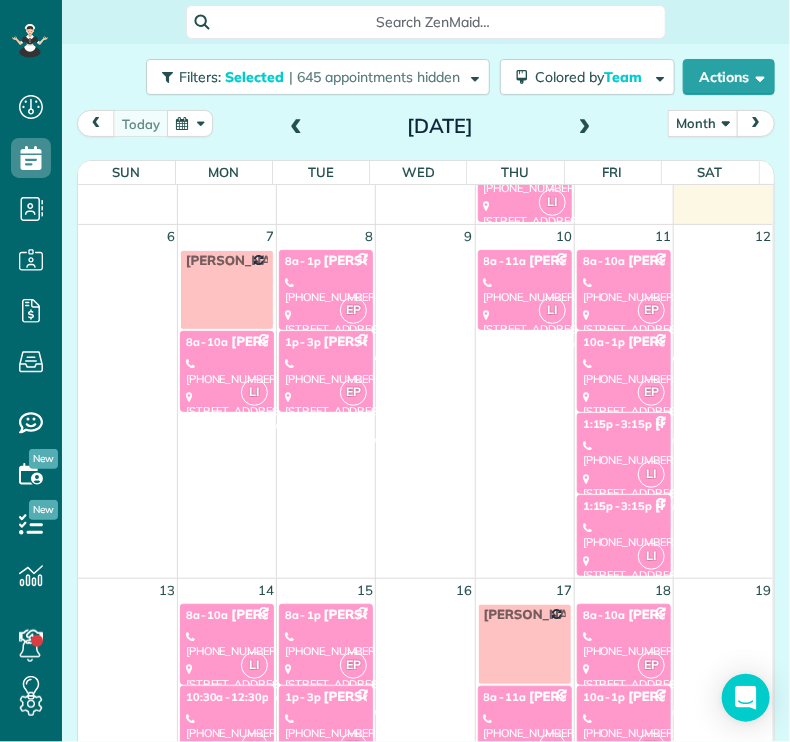 click on "8a - 1p   [PERSON_NAME]" at bounding box center [326, 261] 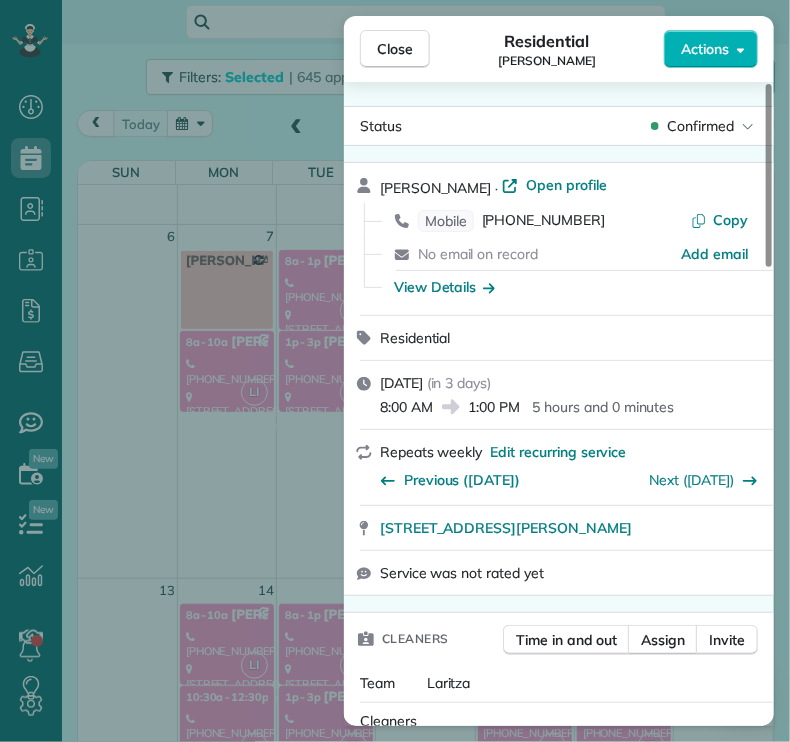 click on "Close" at bounding box center (395, 49) 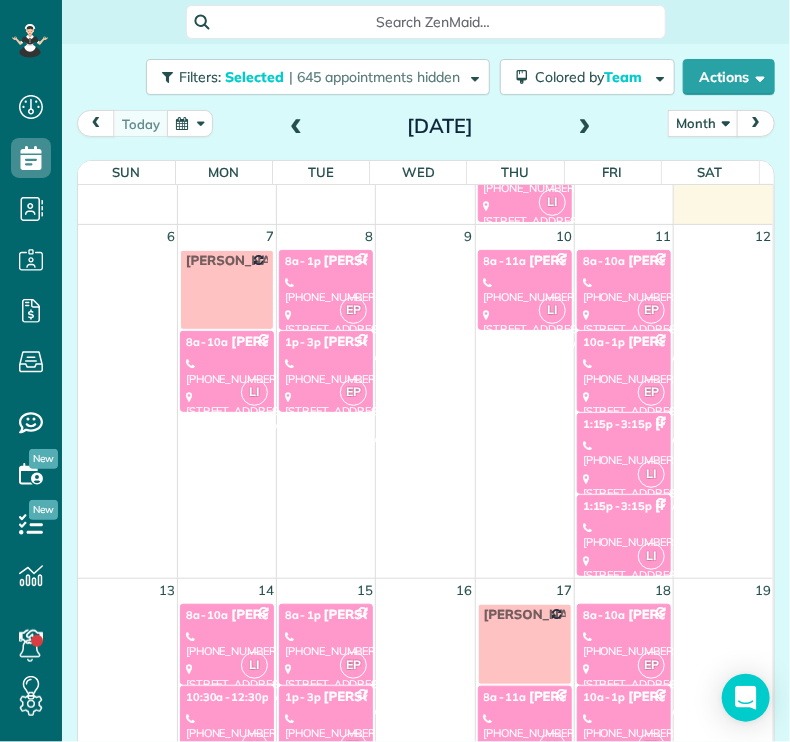 click on "[PHONE_NUMBER]" at bounding box center (326, 371) 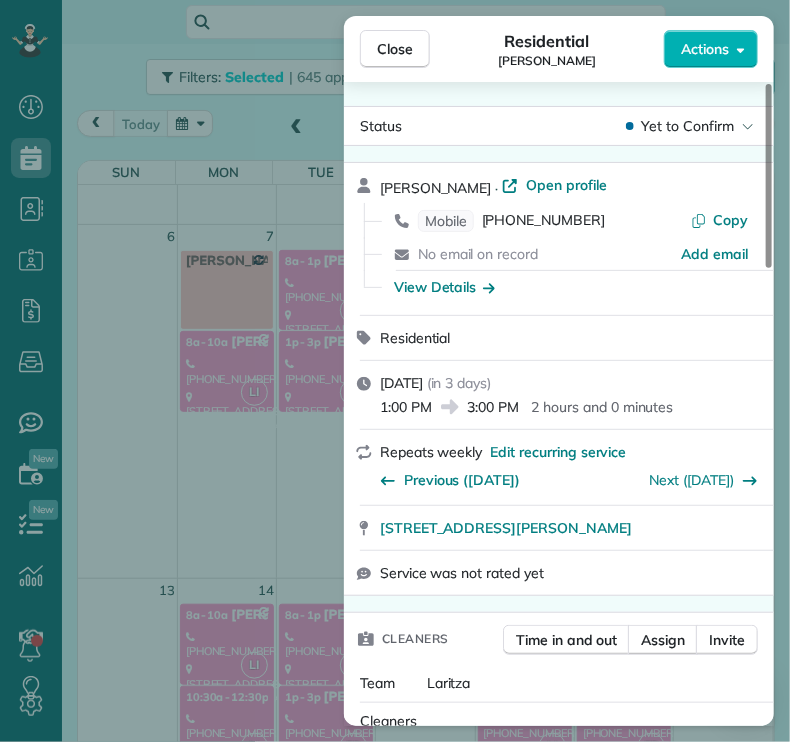 click on "Close" at bounding box center (395, 49) 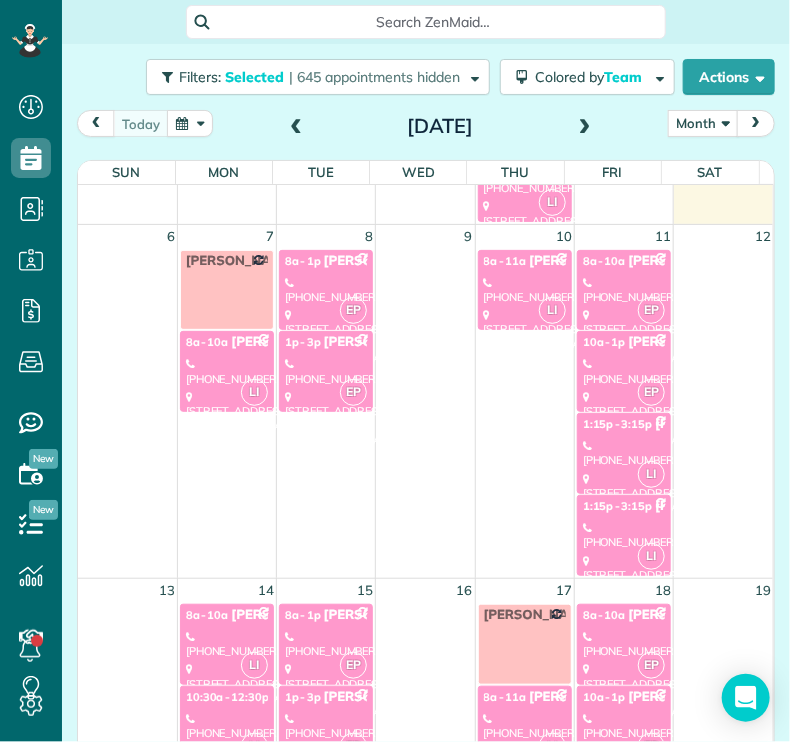 click on "LI 8a - 11a   [GEOGRAPHIC_DATA] [PHONE_NUMBER] [STREET_ADDRESS]" at bounding box center [525, 290] 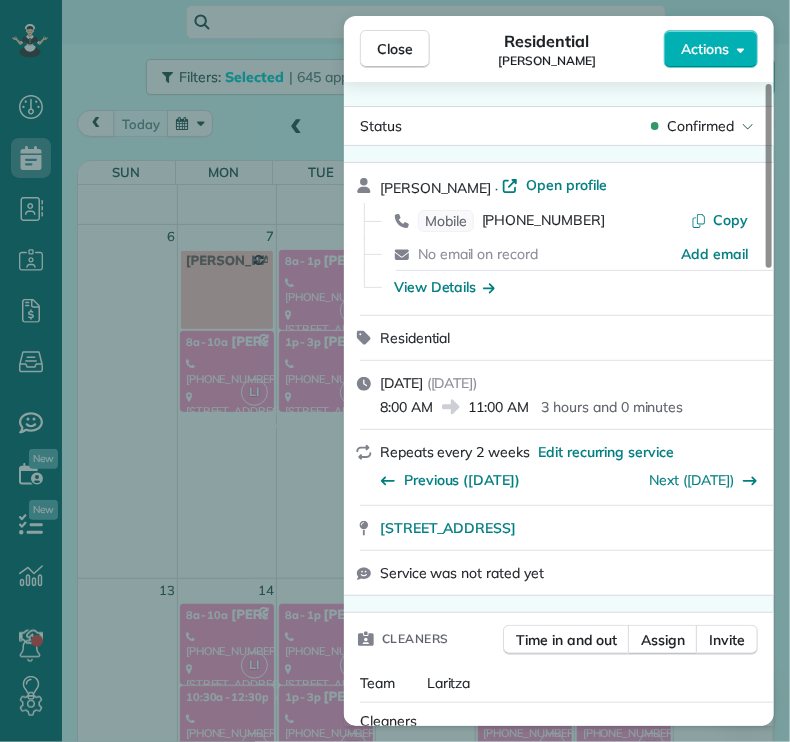 click on "Close" at bounding box center [395, 49] 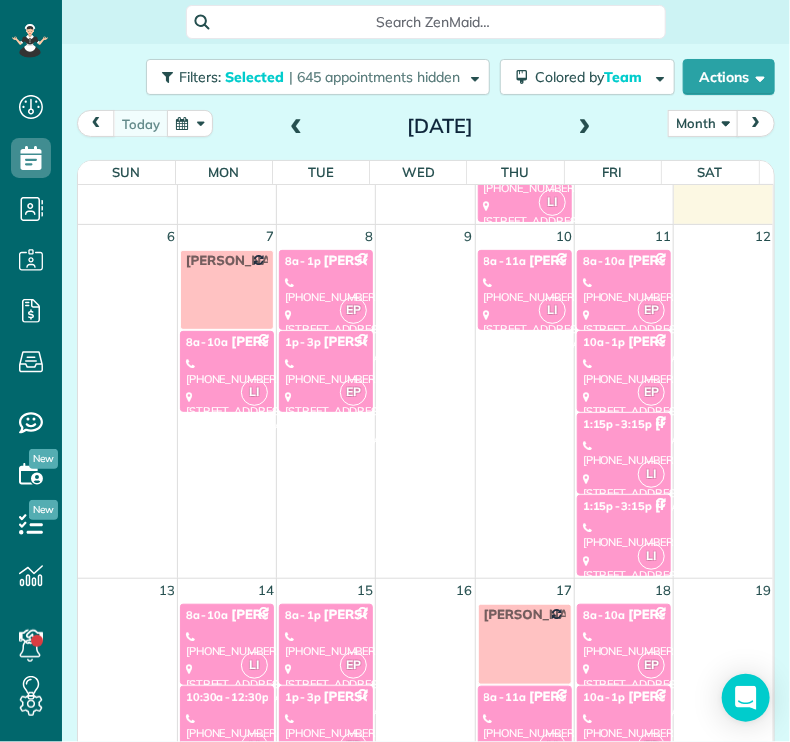click on "EP 8a - 10a   [PERSON_NAME] [PHONE_NUMBER] [STREET_ADDRESS][PERSON_NAME]" at bounding box center [624, 290] 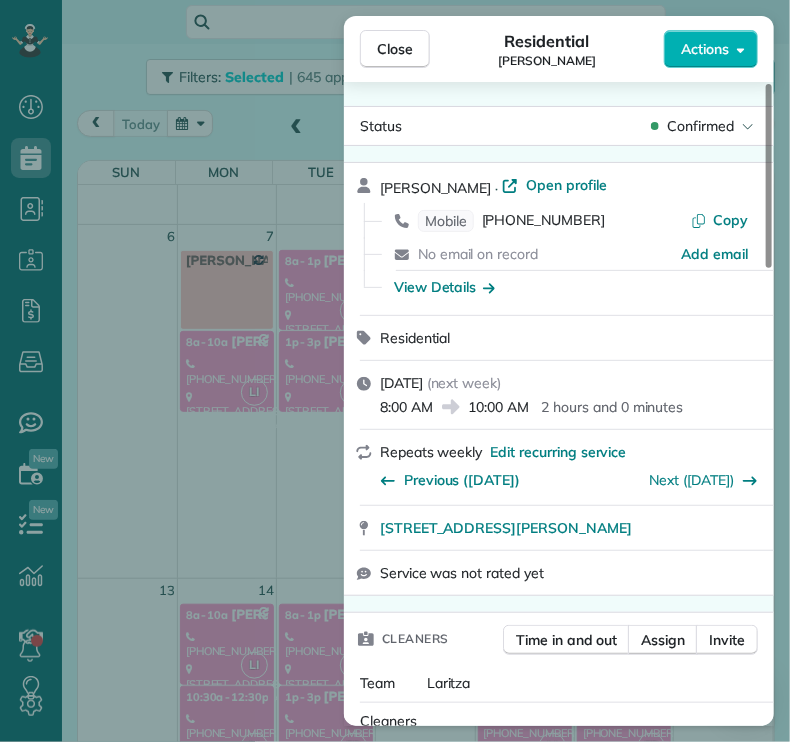 click on "Close" at bounding box center (395, 49) 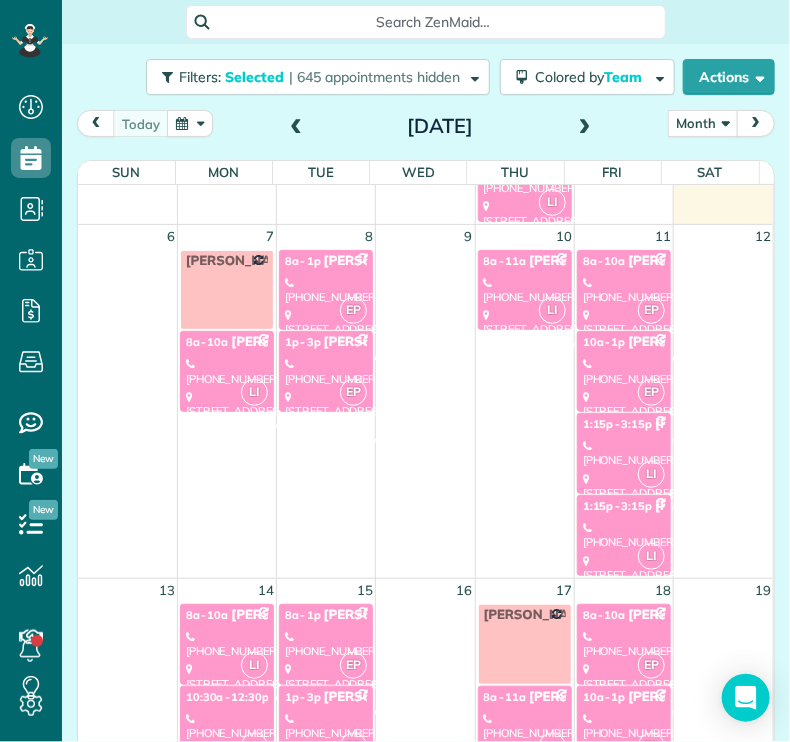 click on "[PHONE_NUMBER]" at bounding box center [624, 371] 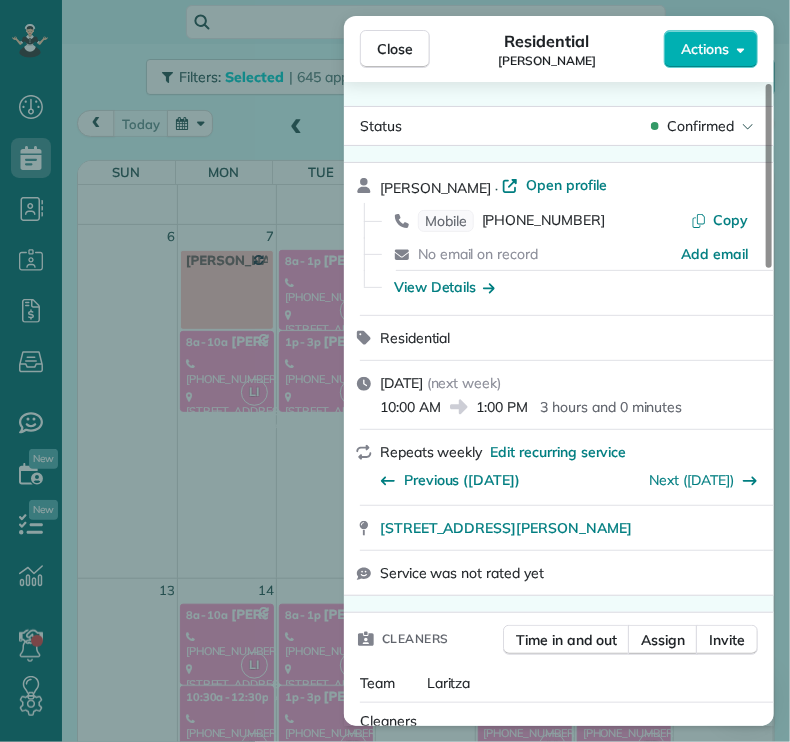 click on "Close" at bounding box center (395, 49) 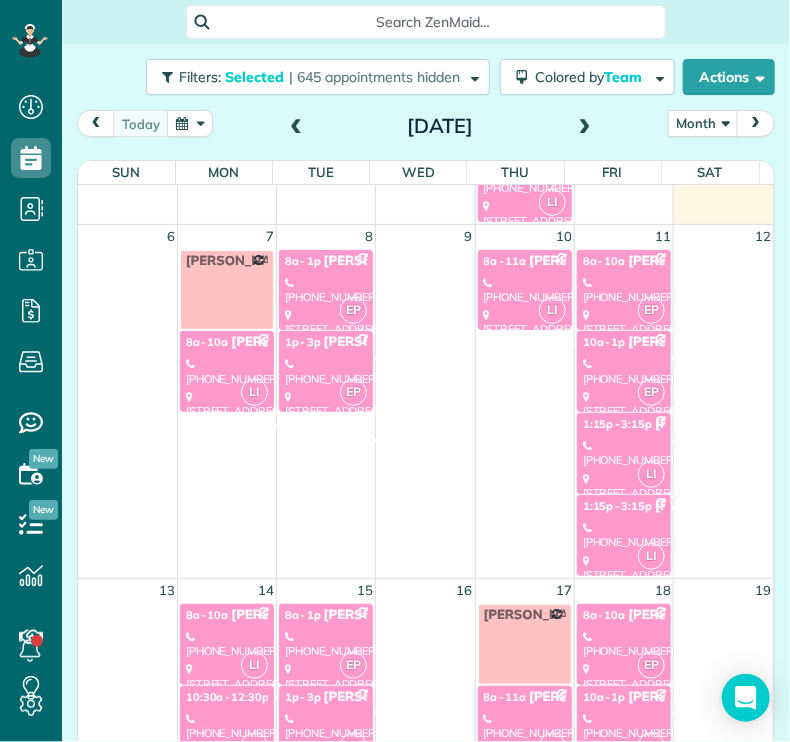 click on "LI" at bounding box center (651, 474) 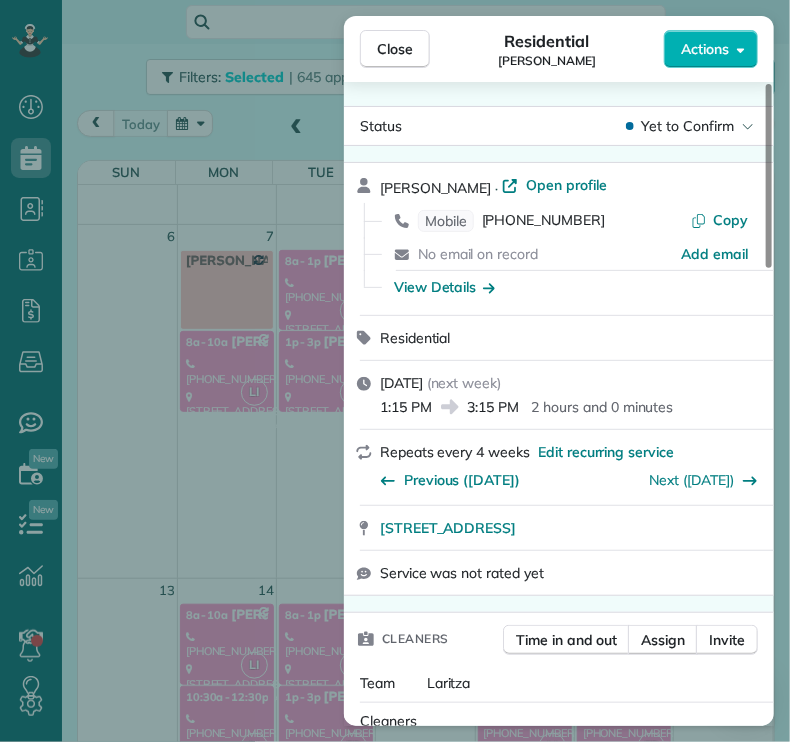 click on "Close" at bounding box center (395, 49) 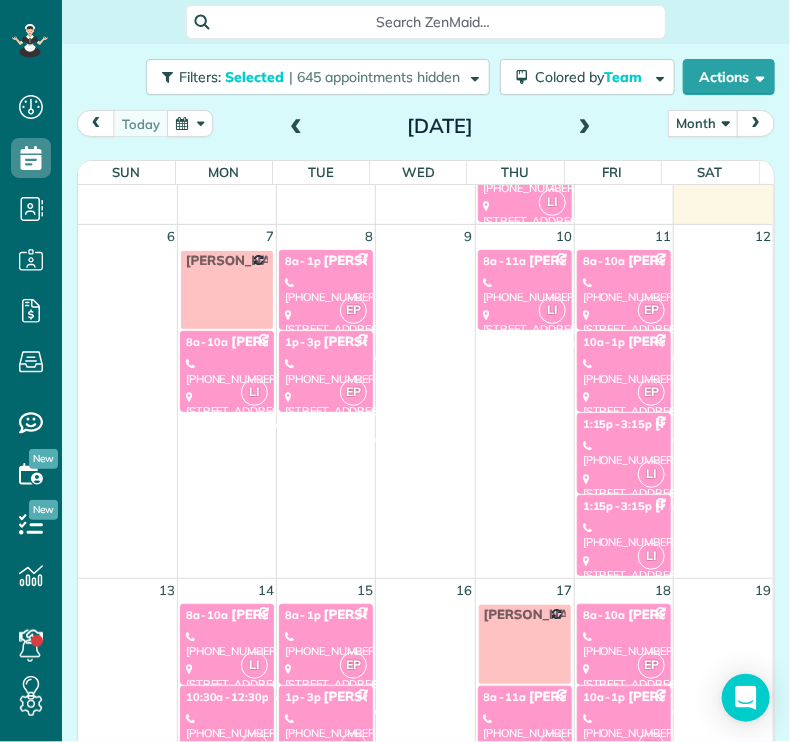 click on "[PHONE_NUMBER]" at bounding box center (624, 535) 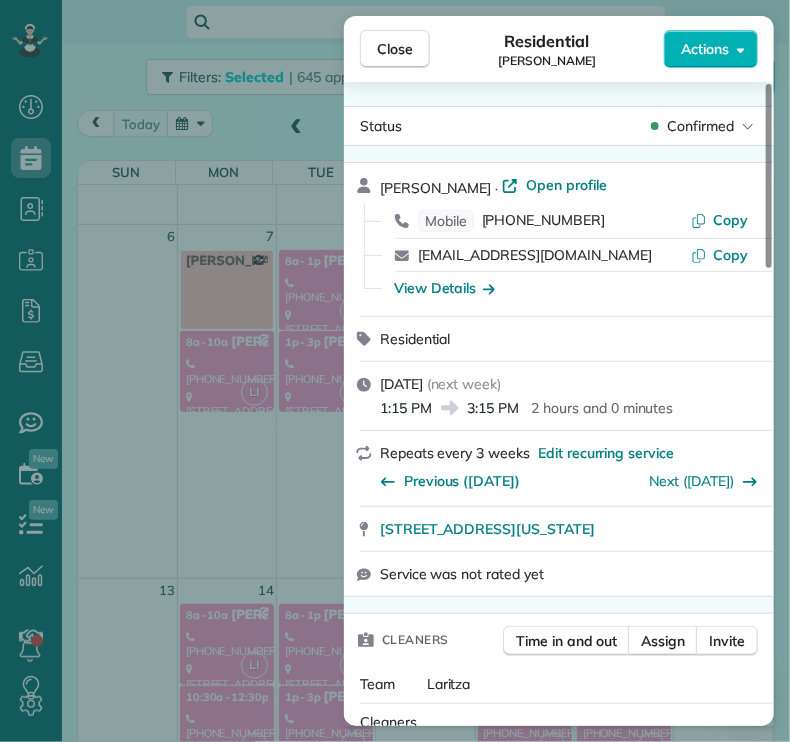 click on "Close" at bounding box center (395, 49) 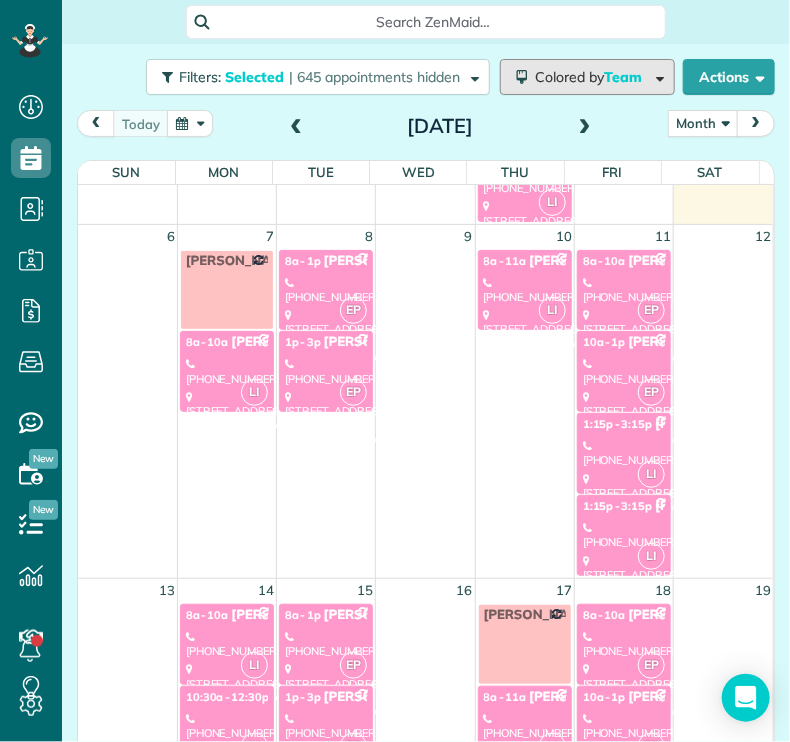 click on "Colored by  Team" at bounding box center (587, 77) 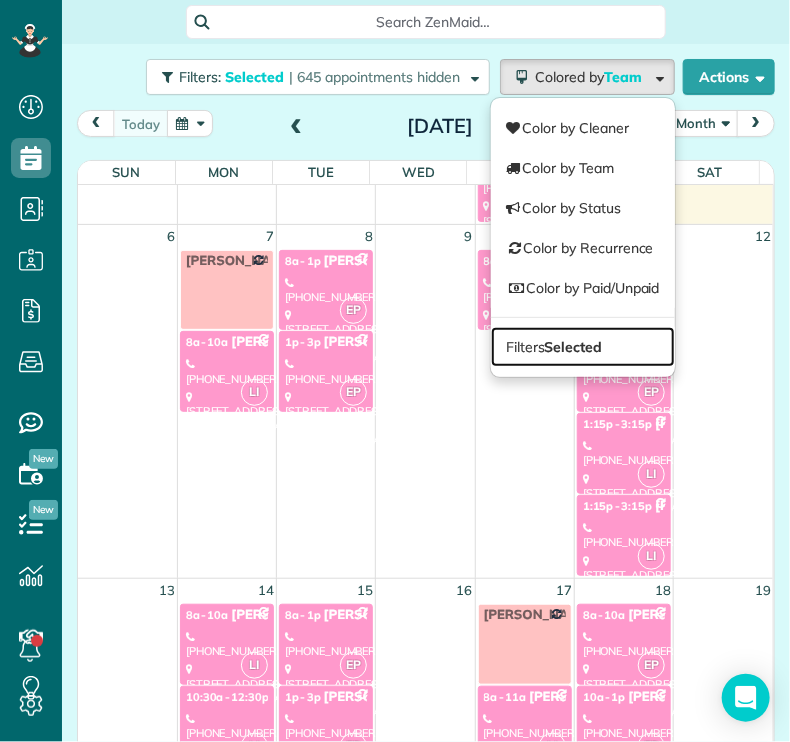 click on "Selected" at bounding box center [574, 347] 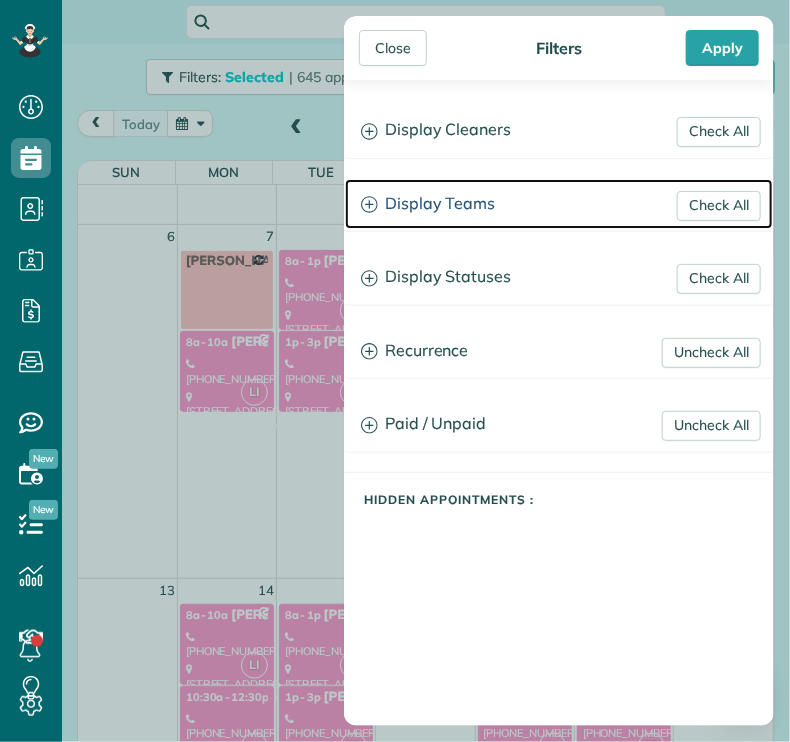 click on "Display Teams" at bounding box center [559, 204] 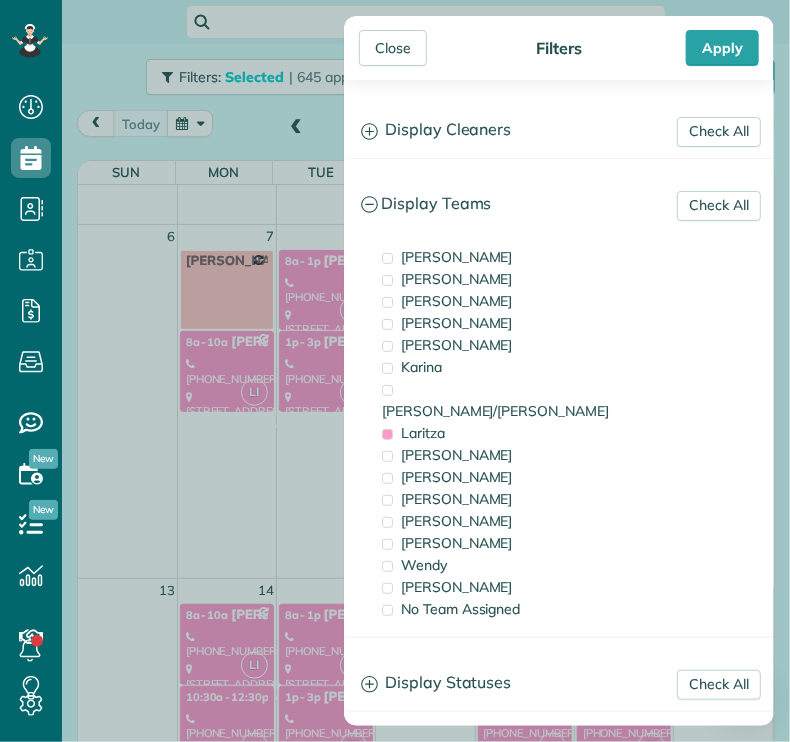click on "Laritza" at bounding box center (477, 433) 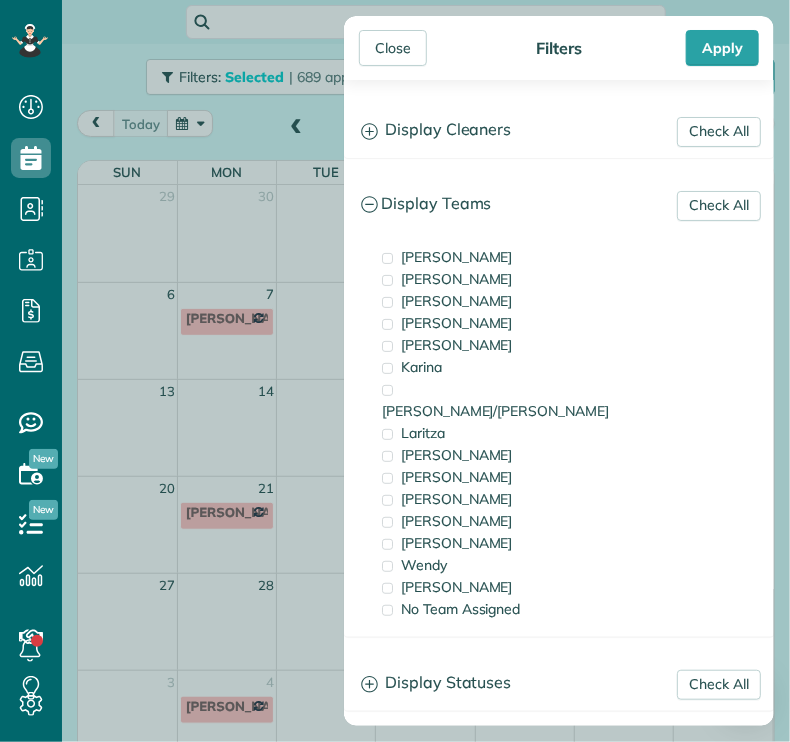 scroll, scrollTop: 0, scrollLeft: 0, axis: both 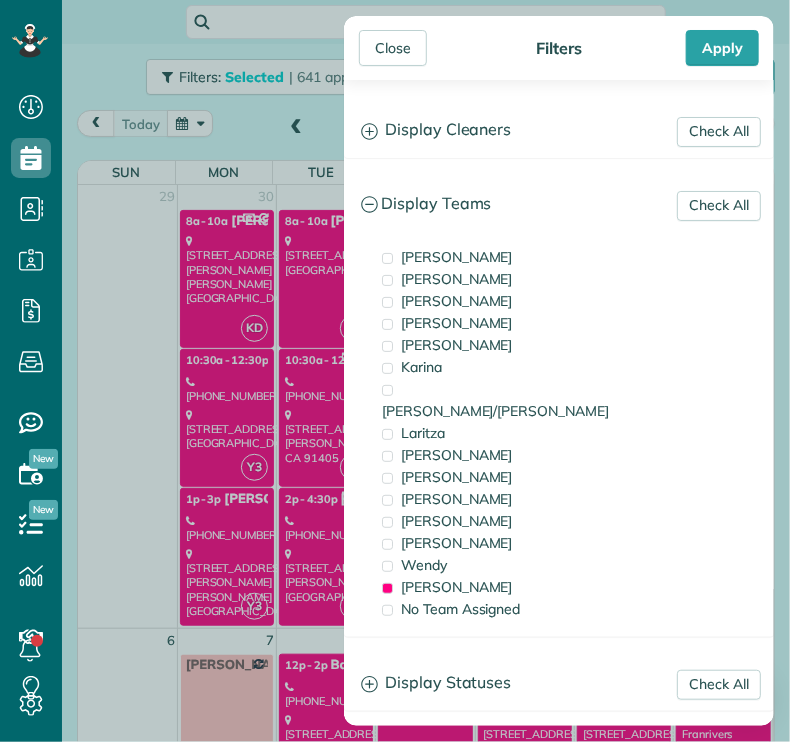 click on "Close" at bounding box center [393, 48] 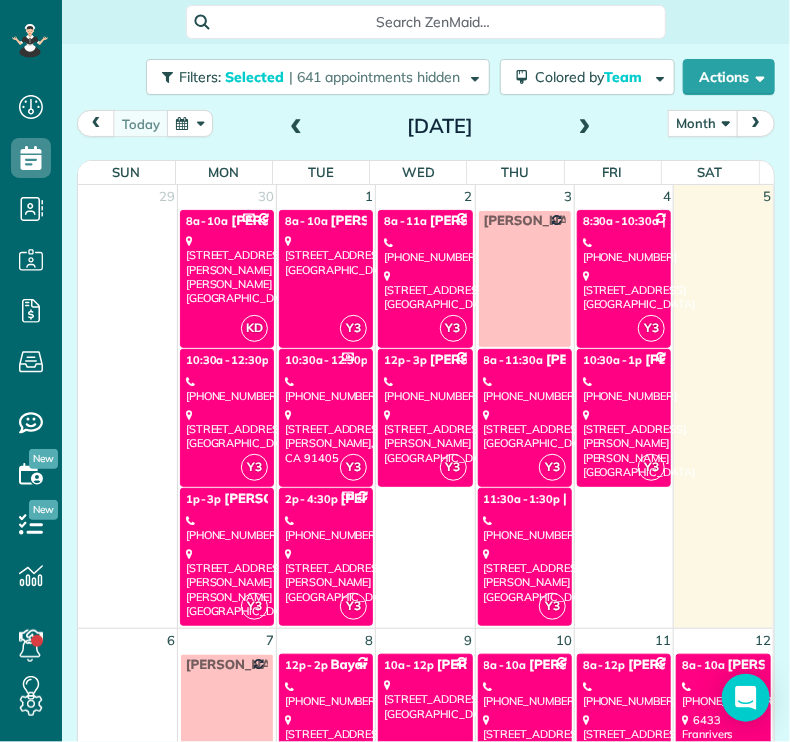 click on "[PHONE_NUMBER]" at bounding box center (227, 528) 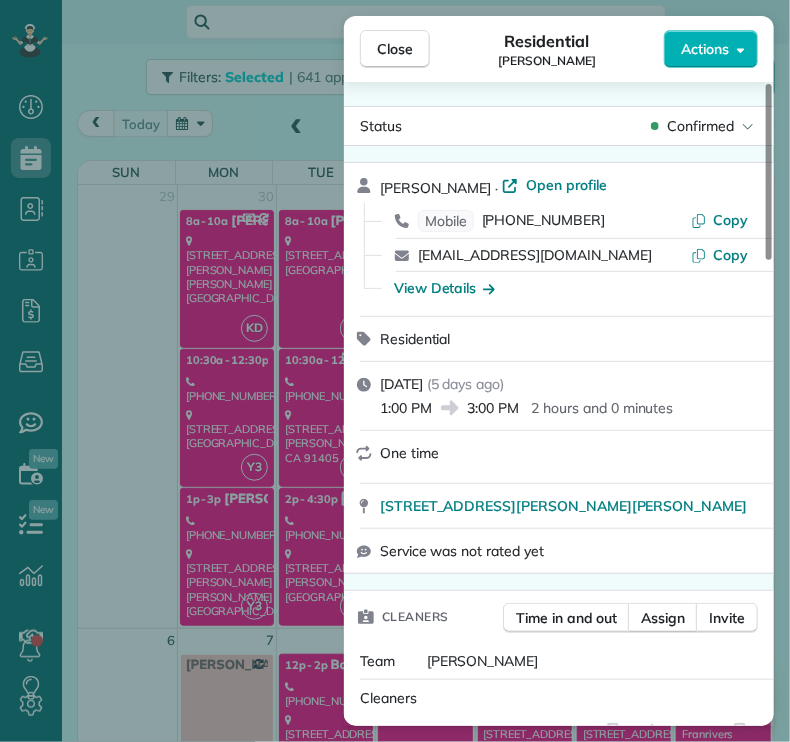 click on "Close" at bounding box center (395, 49) 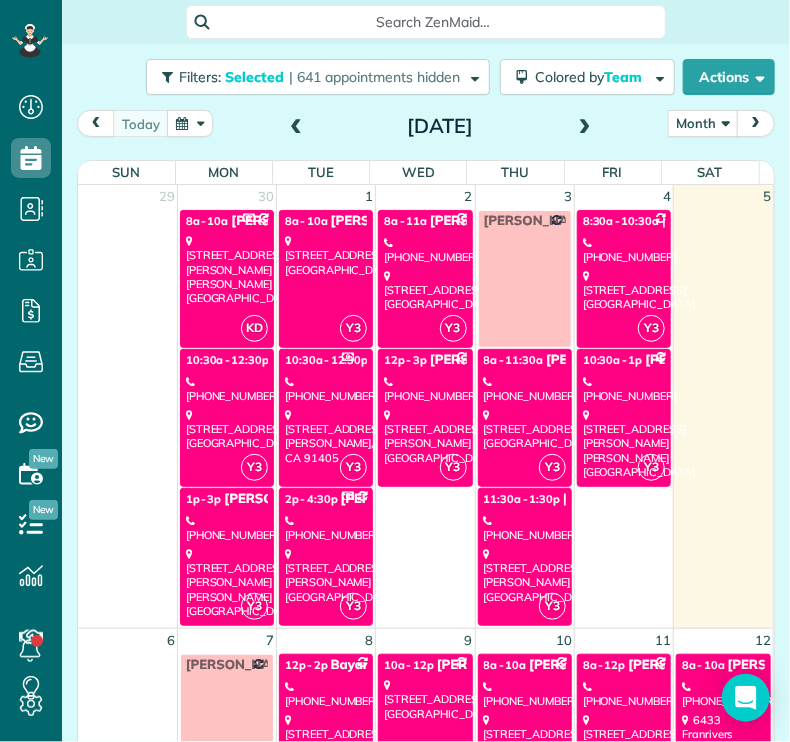 click on "[STREET_ADDRESS]" at bounding box center (326, 255) 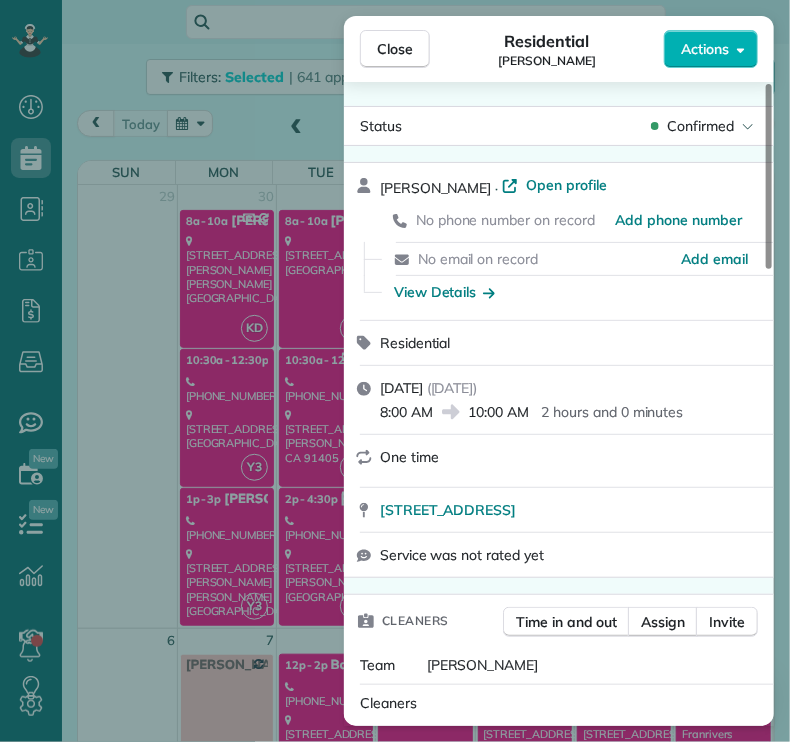 click on "Close" at bounding box center (395, 49) 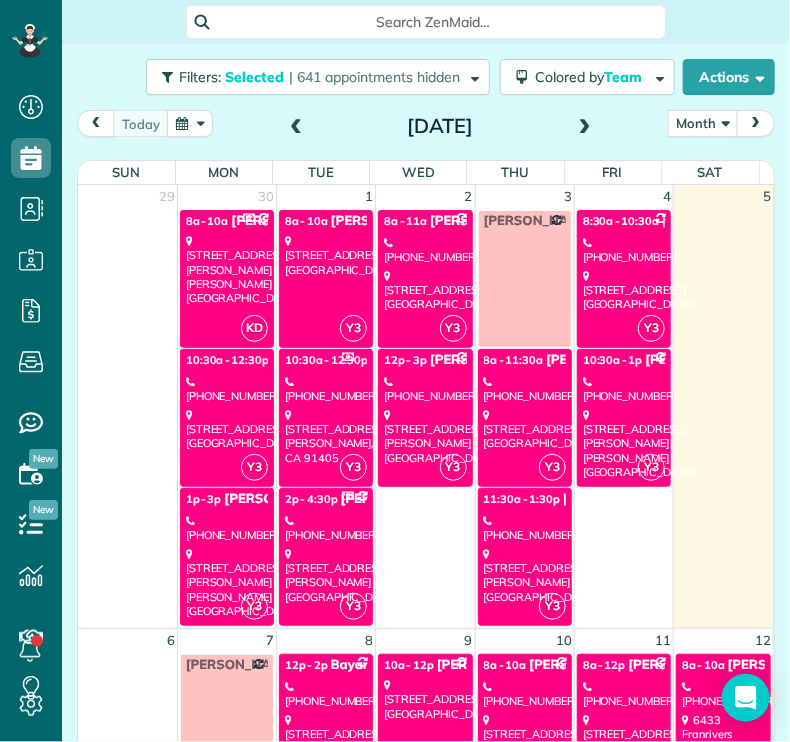 click on "[PHONE_NUMBER]" at bounding box center (326, 389) 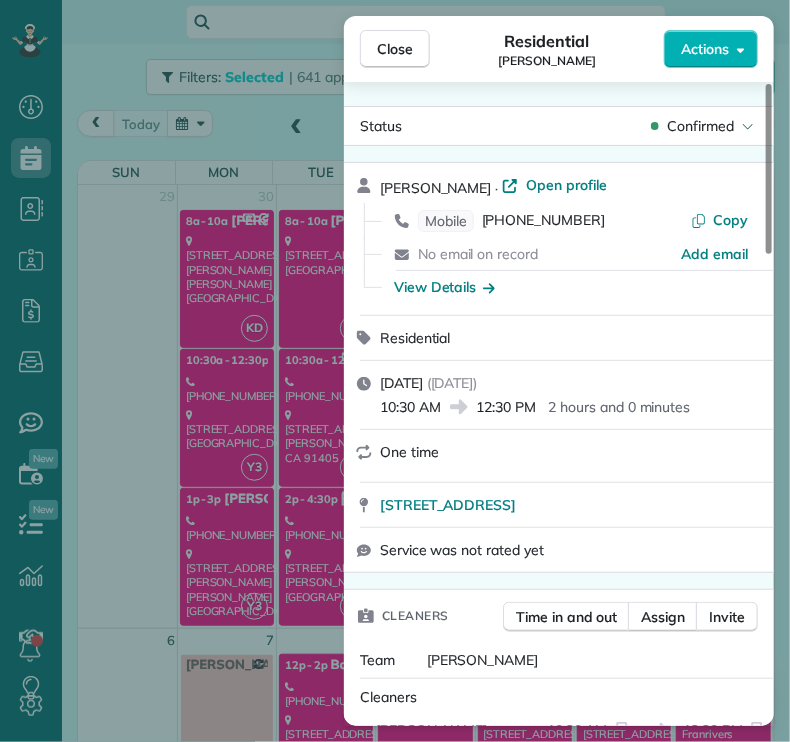 click on "Close" at bounding box center [395, 49] 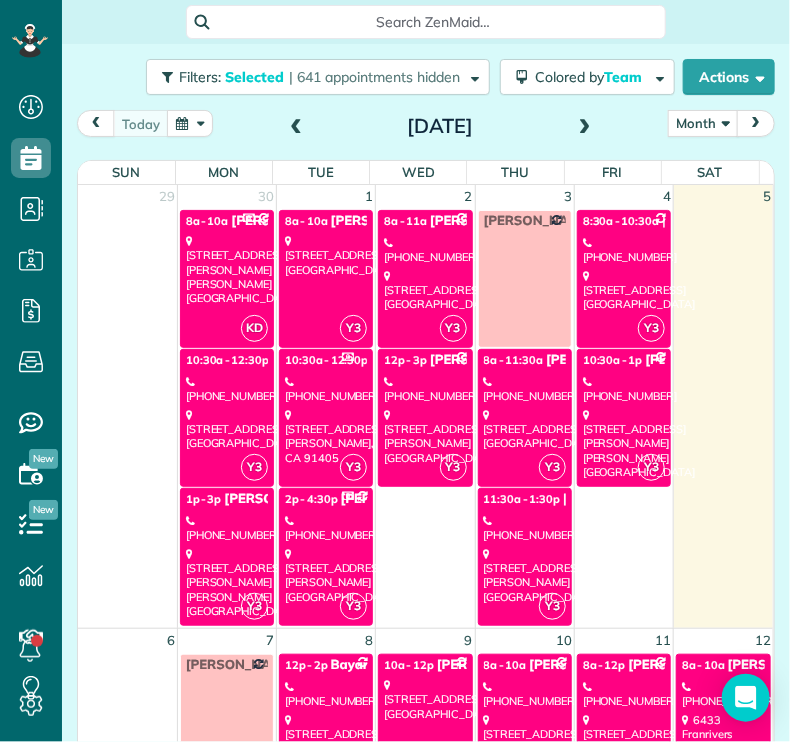 click on "[STREET_ADDRESS][PERSON_NAME]" at bounding box center (326, 575) 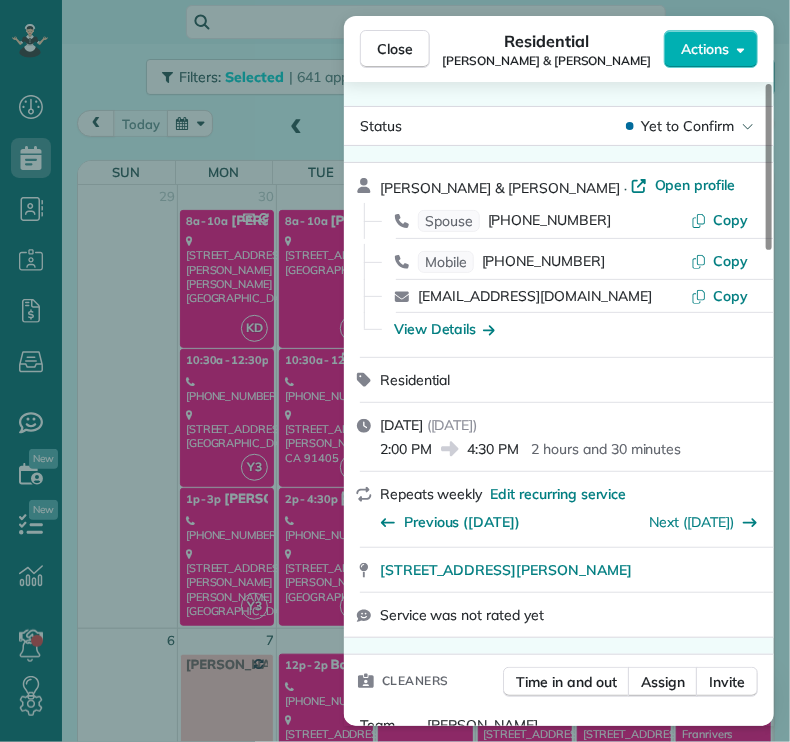 click on "Close" at bounding box center (395, 49) 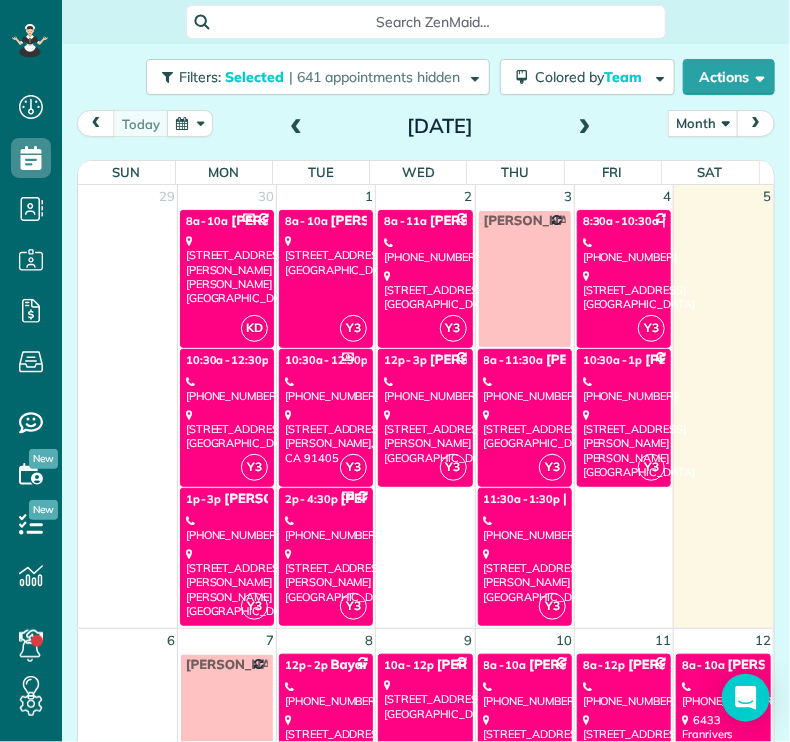 click on "[PHONE_NUMBER]" at bounding box center (425, 250) 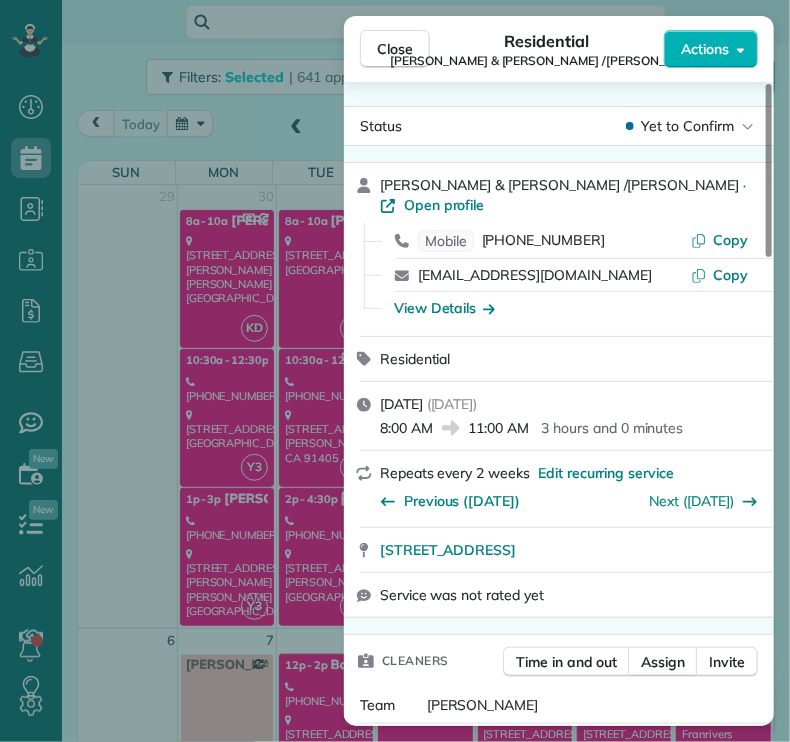 click on "Close" at bounding box center (395, 49) 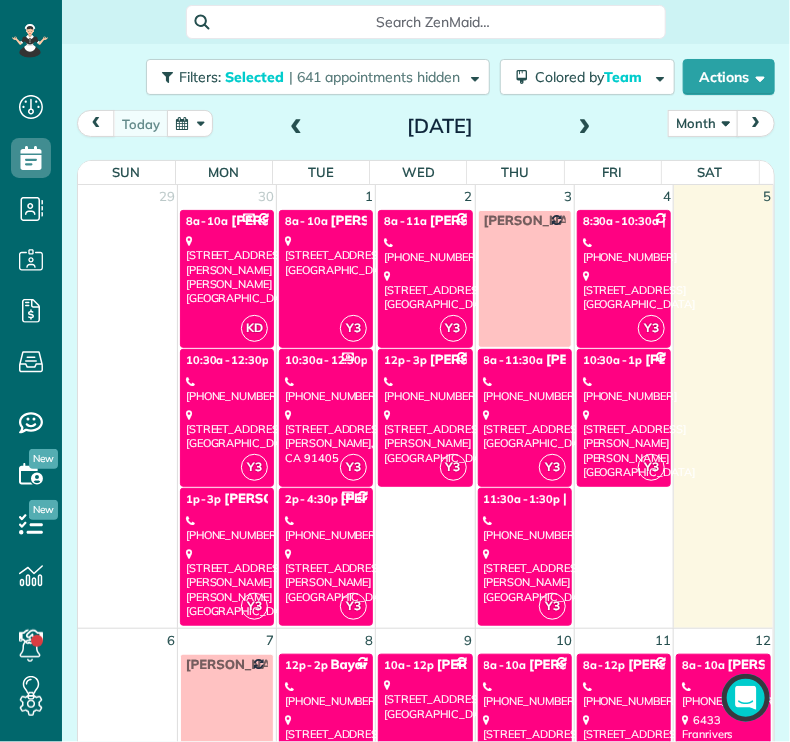 click on "[PHONE_NUMBER]" at bounding box center [525, 528] 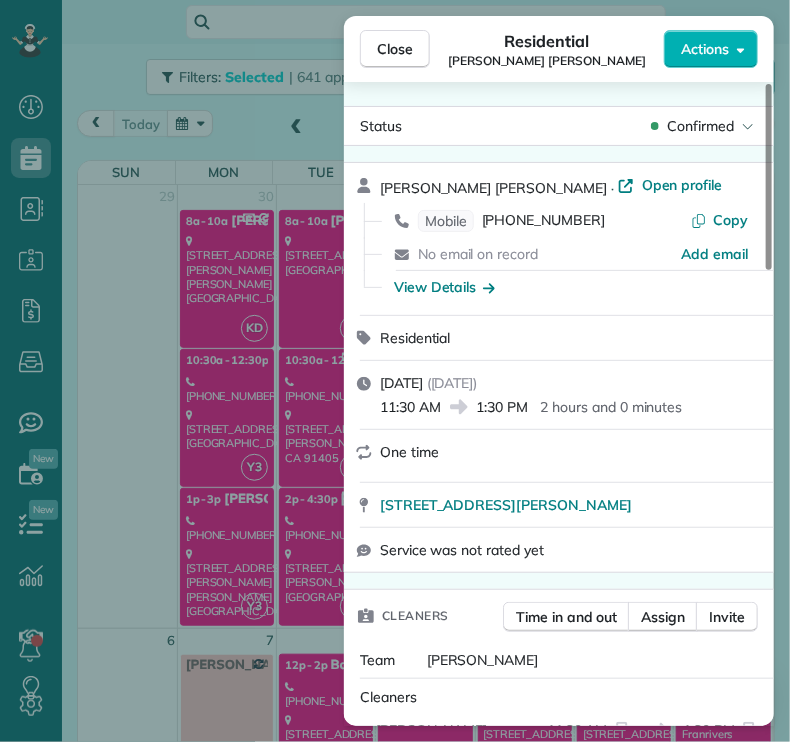 click on "Close" at bounding box center (395, 49) 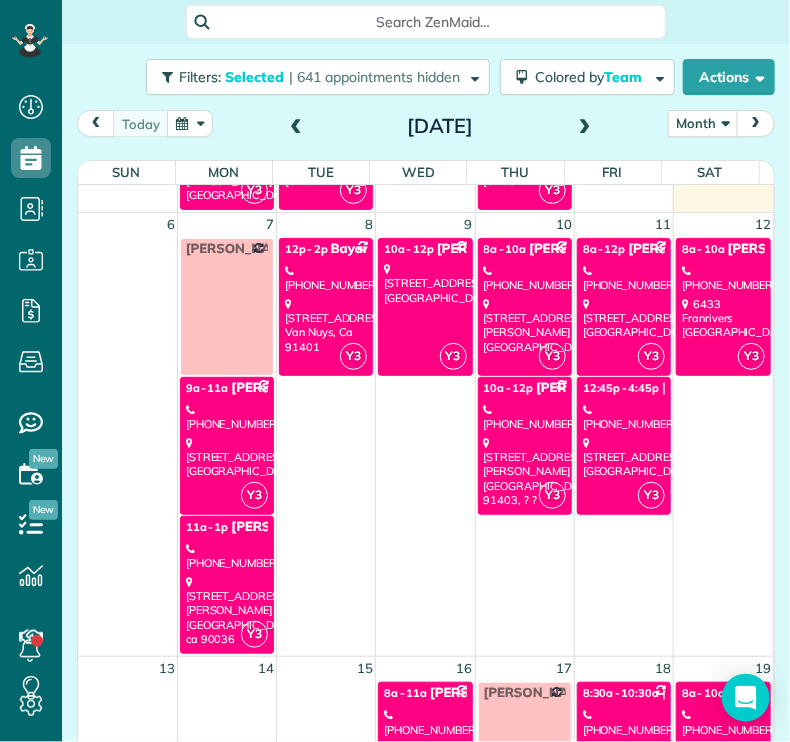 scroll, scrollTop: 423, scrollLeft: 0, axis: vertical 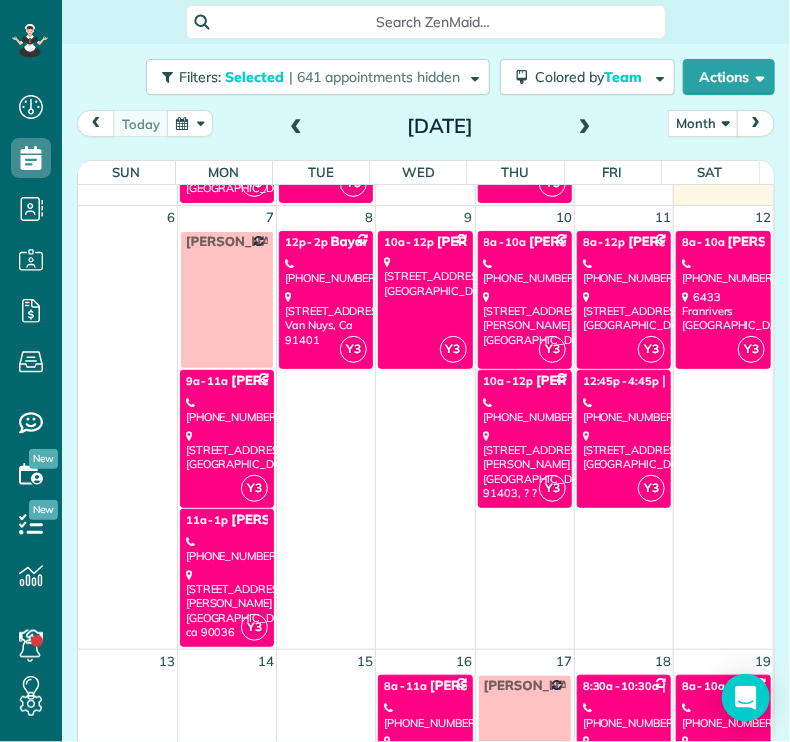 click on "[STREET_ADDRESS]" at bounding box center [227, 450] 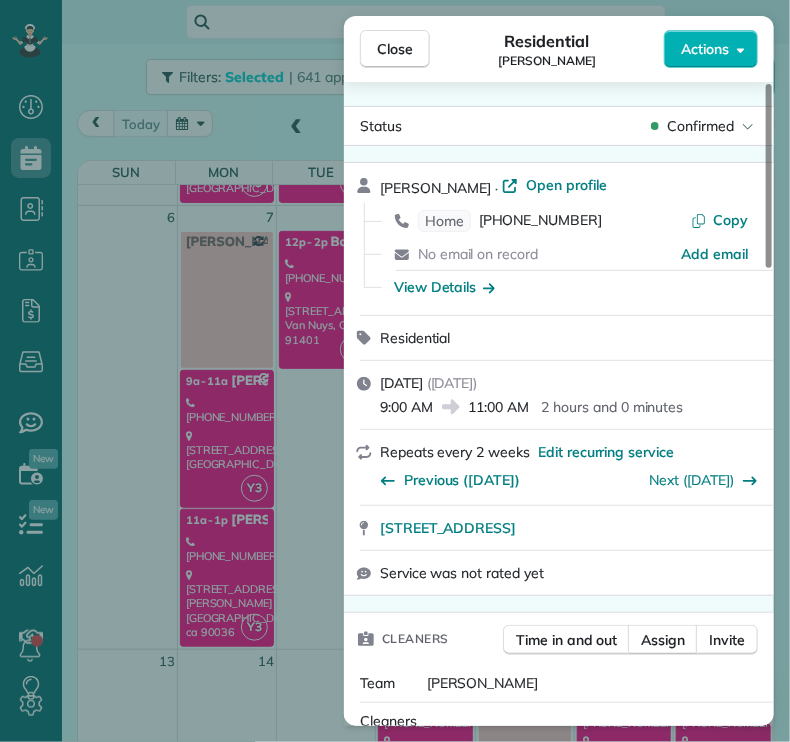 click on "Close Residential [PERSON_NAME] Actions Status Confirmed [PERSON_NAME] · Open profile Home [PHONE_NUMBER] Copy No email on record Add email View Details Residential [DATE] ( [DATE] ) 9:00 AM 11:00 AM 2 hours and 0 minutes Repeats every 2 weeks Edit recurring service Previous ([DATE]) Next ([DATE]) [STREET_ADDRESS] Service was not rated yet Cleaners Time in and out Assign Invite Team Yuri Cleaners [PERSON_NAME]   9:00 AM 11:00 AM Checklist Try Now Keep this appointment up to your standards. Stay on top of every detail, keep your cleaners organised, and your client happy. Assign a checklist Watch a 5 min demo Billing Billing actions Price $165.00 Overcharge $0.00 Discount $0.00 Coupon discount - Primary tax - Secondary tax - Total appointment price $165.00 Tips collected New feature! $0.00 Unpaid Mark as paid Total including tip $165.00 Get paid online in no-time! Send an invoice and reward your cleaners with tips Charge customer credit card Appointment custom fields - 0" at bounding box center (395, 371) 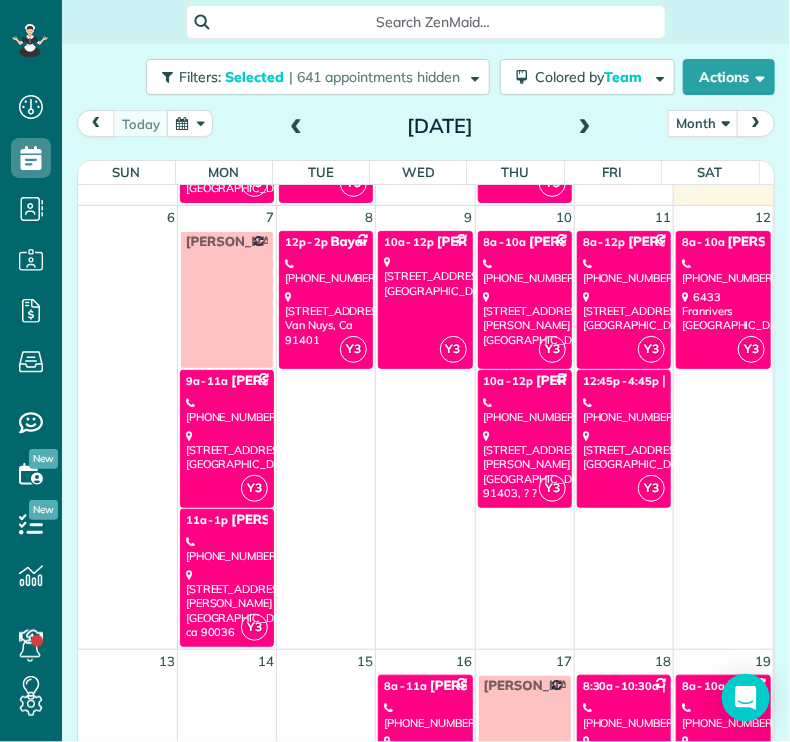 click on "[STREET_ADDRESS][PERSON_NAME]" at bounding box center [227, 603] 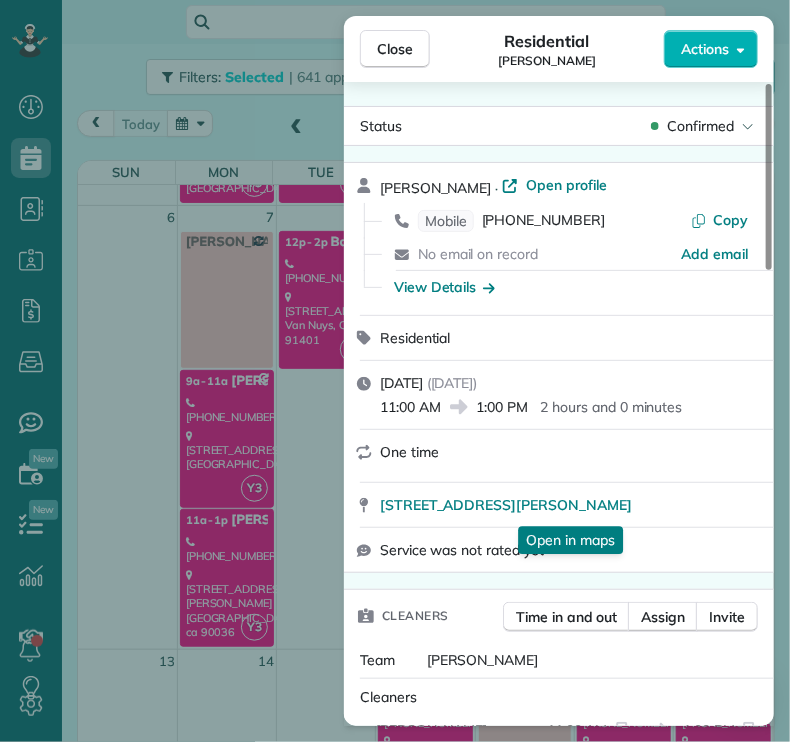 click on "[STREET_ADDRESS][PERSON_NAME]" at bounding box center (506, 505) 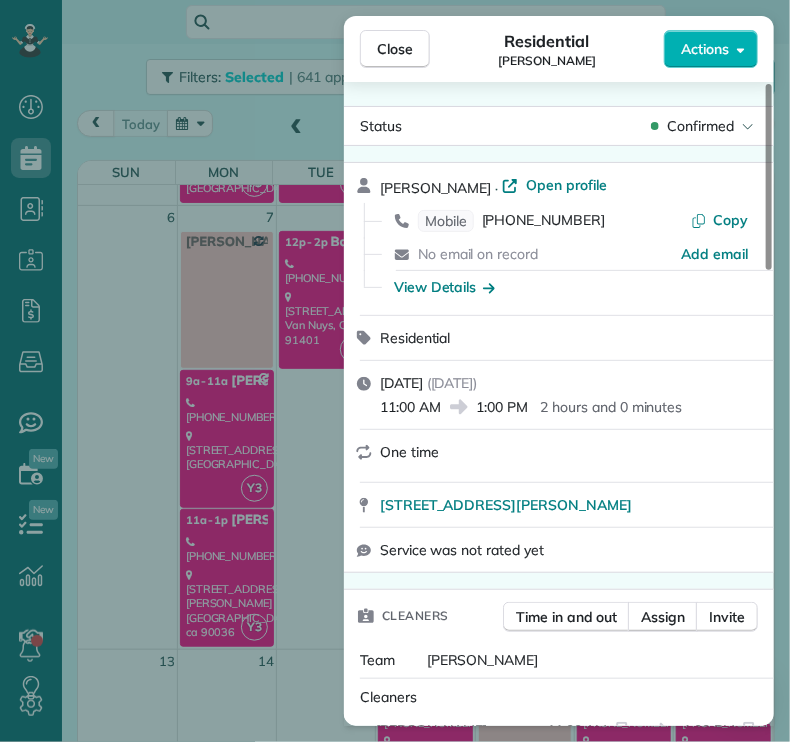 click on "Close" at bounding box center [395, 49] 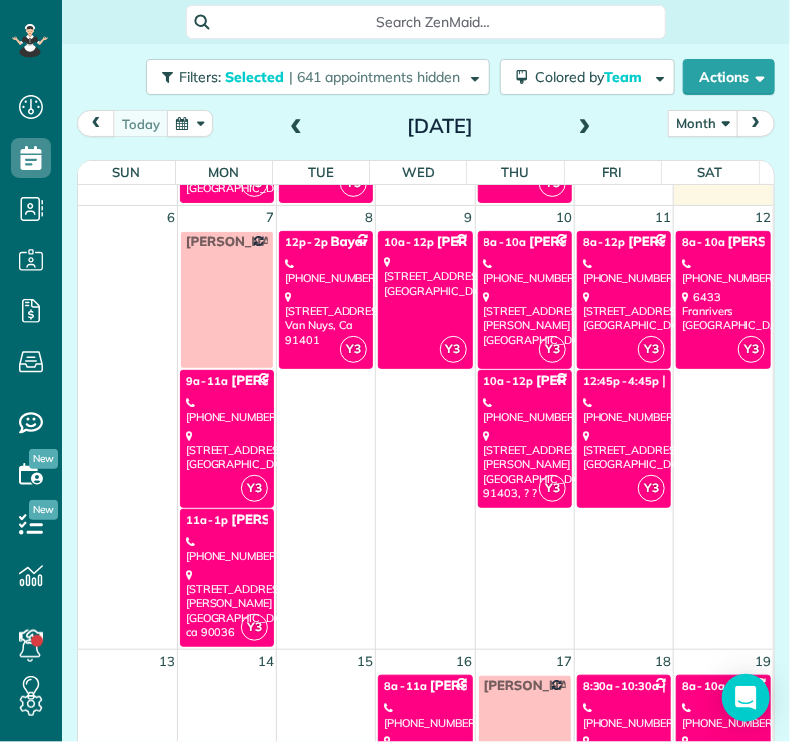 click on "[STREET_ADDRESS]" at bounding box center [326, 318] 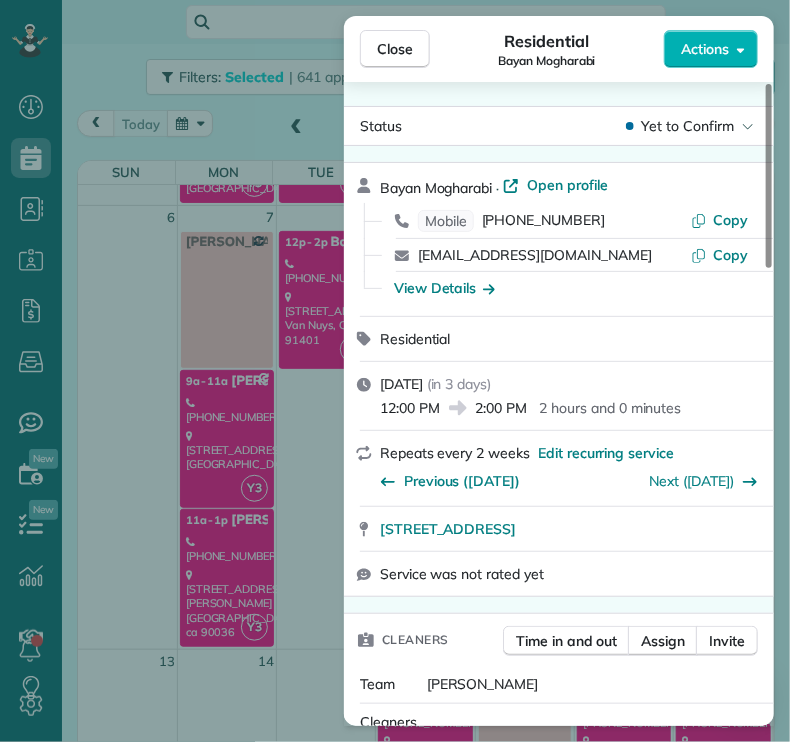 click on "Close" at bounding box center [395, 49] 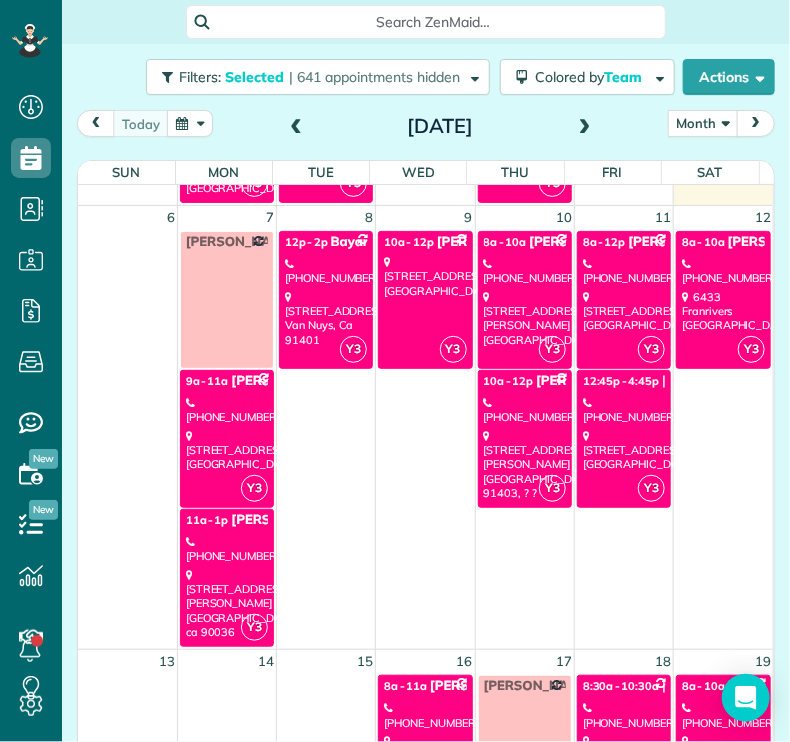 click on "[STREET_ADDRESS]" at bounding box center (425, 276) 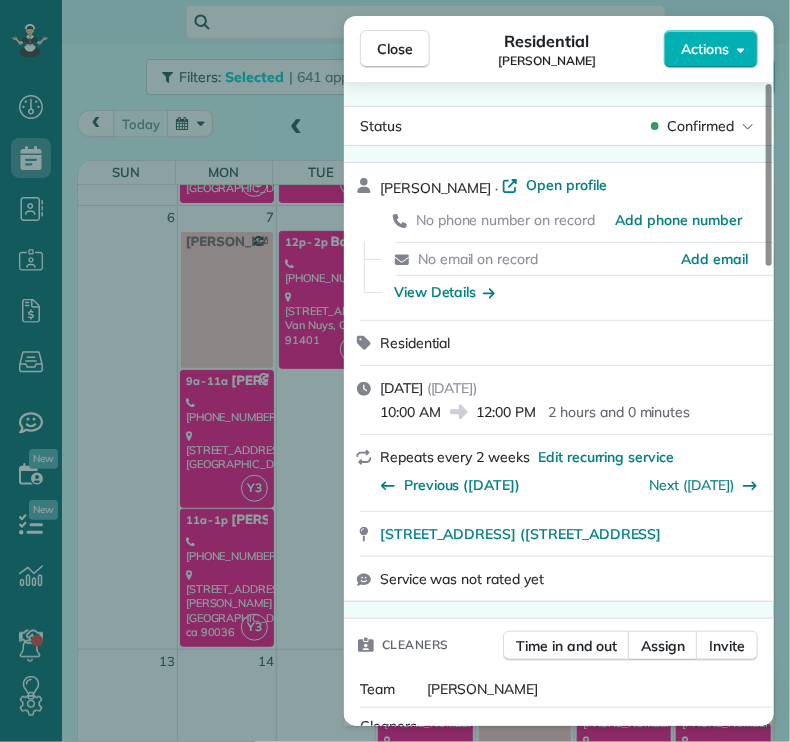 click on "Close" at bounding box center [395, 49] 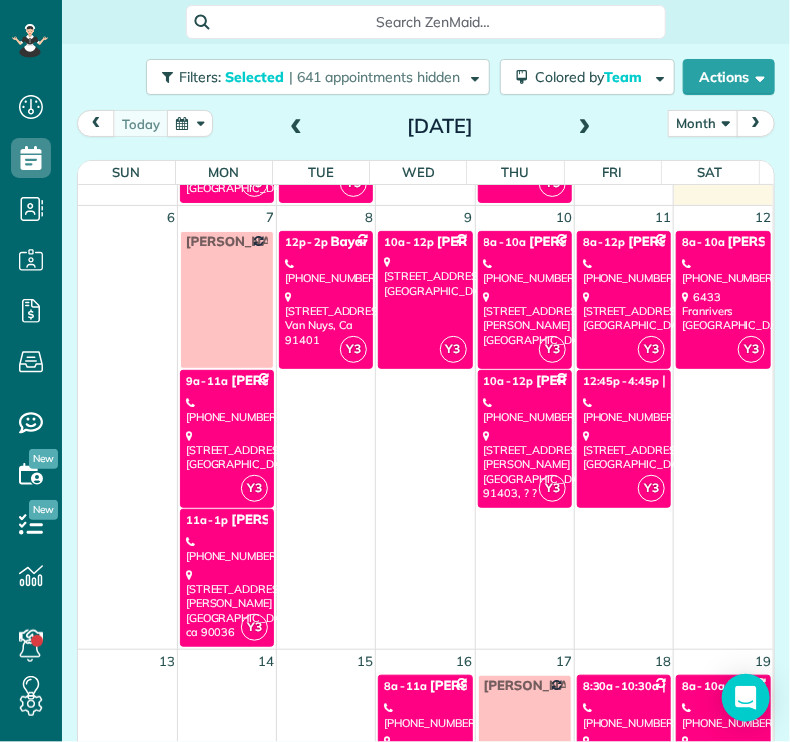 click on "[STREET_ADDRESS][PERSON_NAME]" at bounding box center [525, 318] 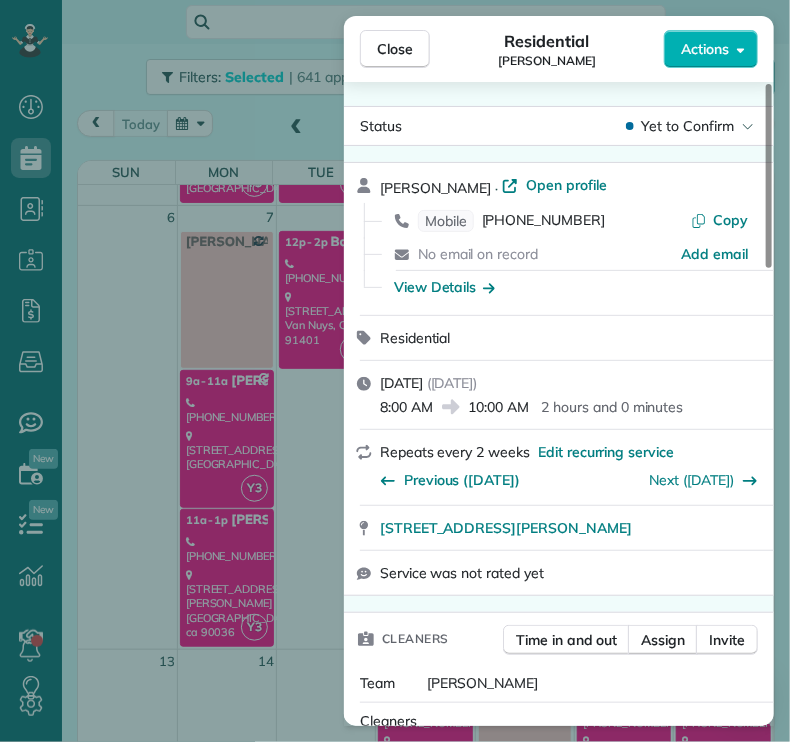 click on "Close" at bounding box center (395, 49) 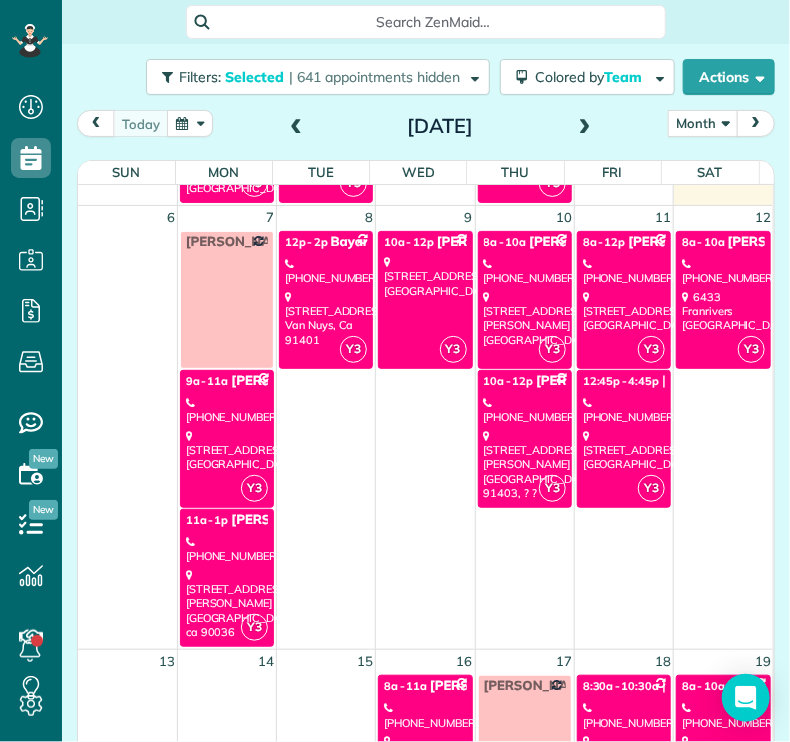 click on "[PHONE_NUMBER]" at bounding box center (525, 410) 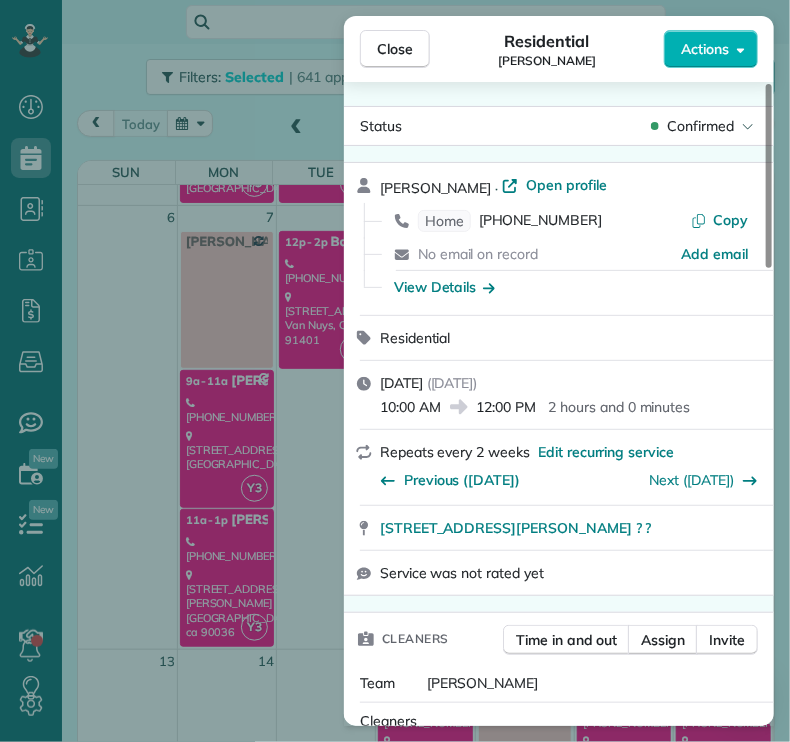 click on "Close" at bounding box center [395, 49] 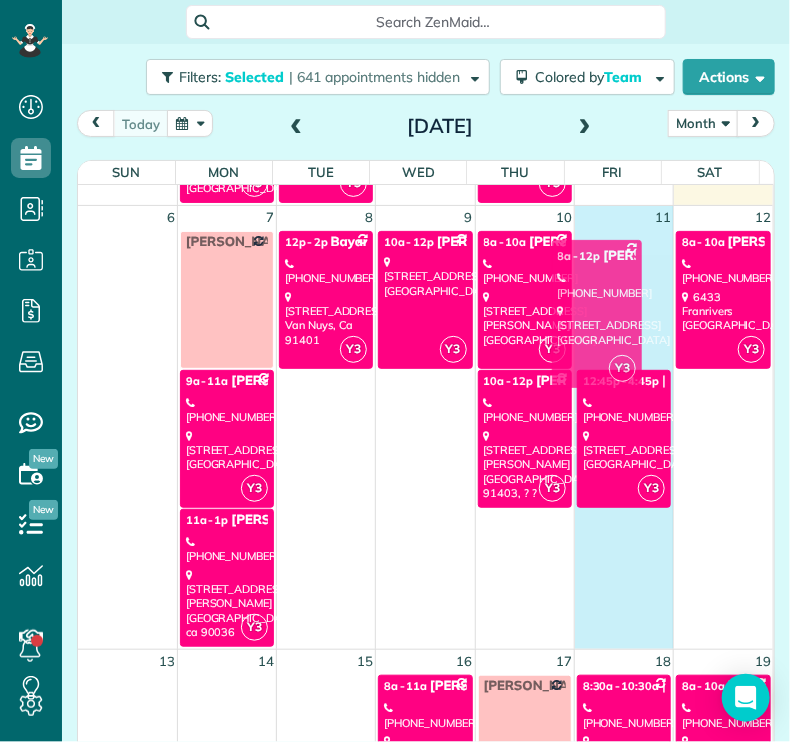 drag, startPoint x: 564, startPoint y: 321, endPoint x: 574, endPoint y: 318, distance: 10.440307 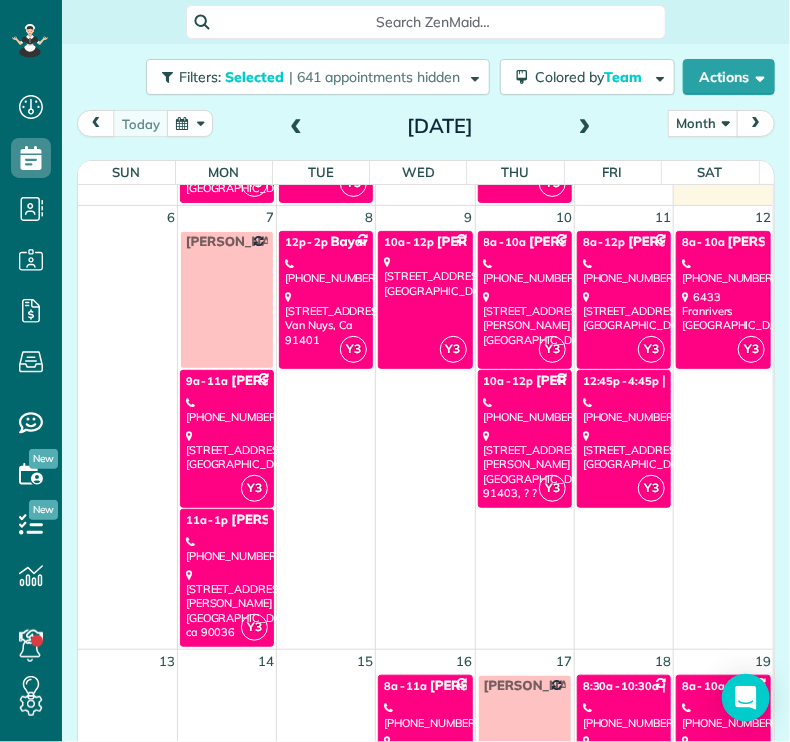 click on "[STREET_ADDRESS]" at bounding box center (624, 311) 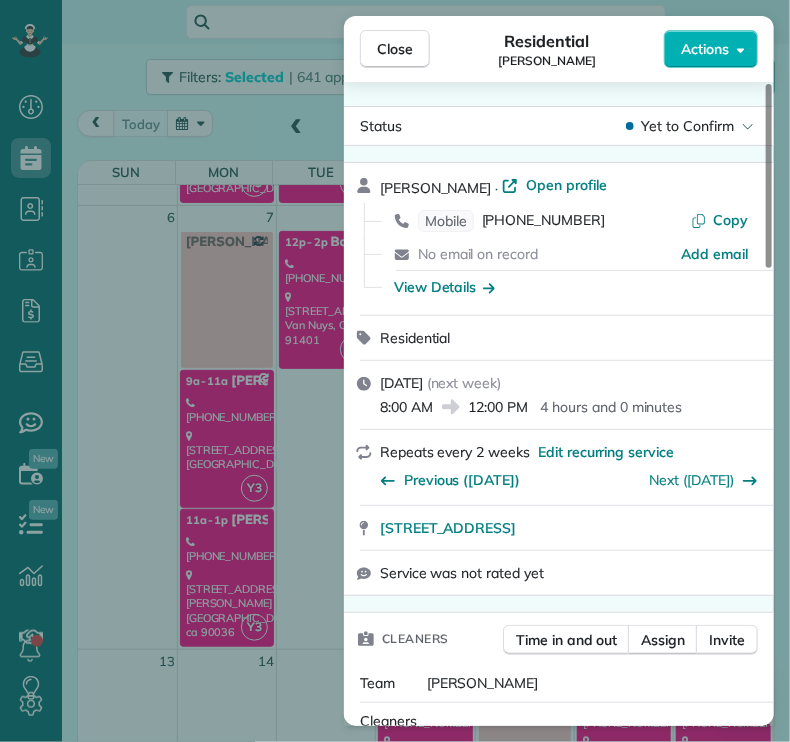 click on "Close" at bounding box center [395, 49] 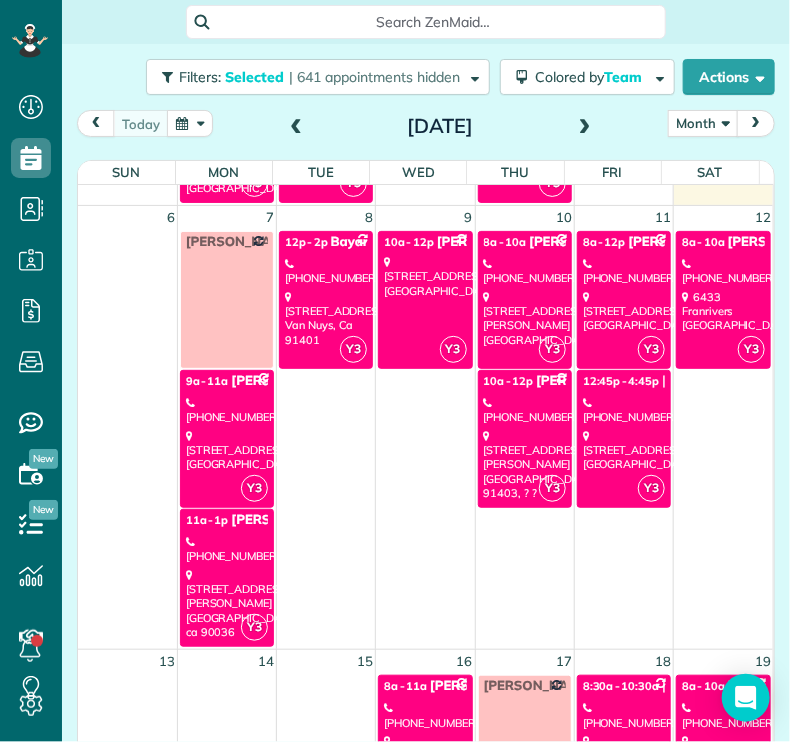 click on "[STREET_ADDRESS]" at bounding box center [624, 450] 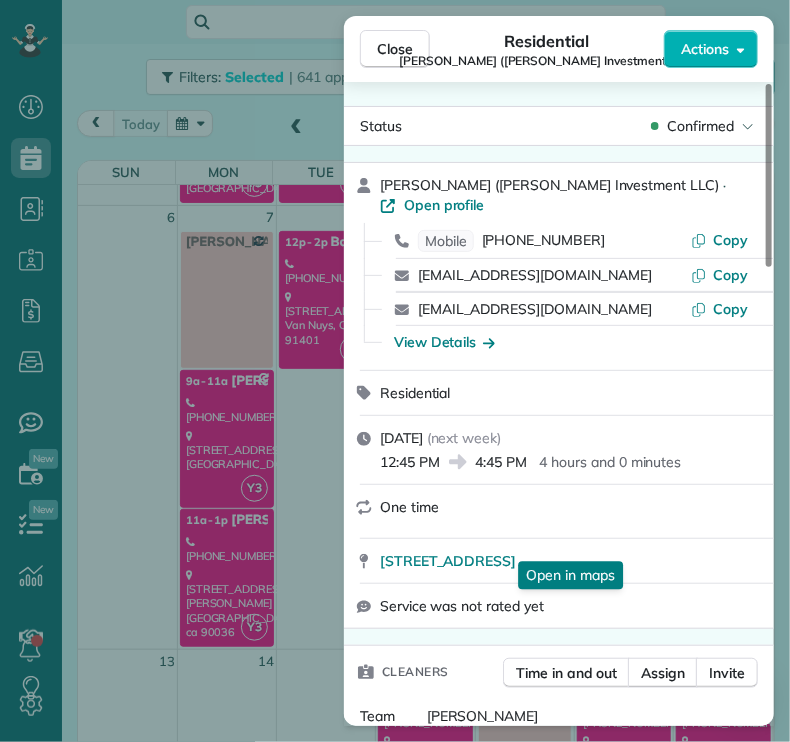 click on "[STREET_ADDRESS]" at bounding box center (448, 561) 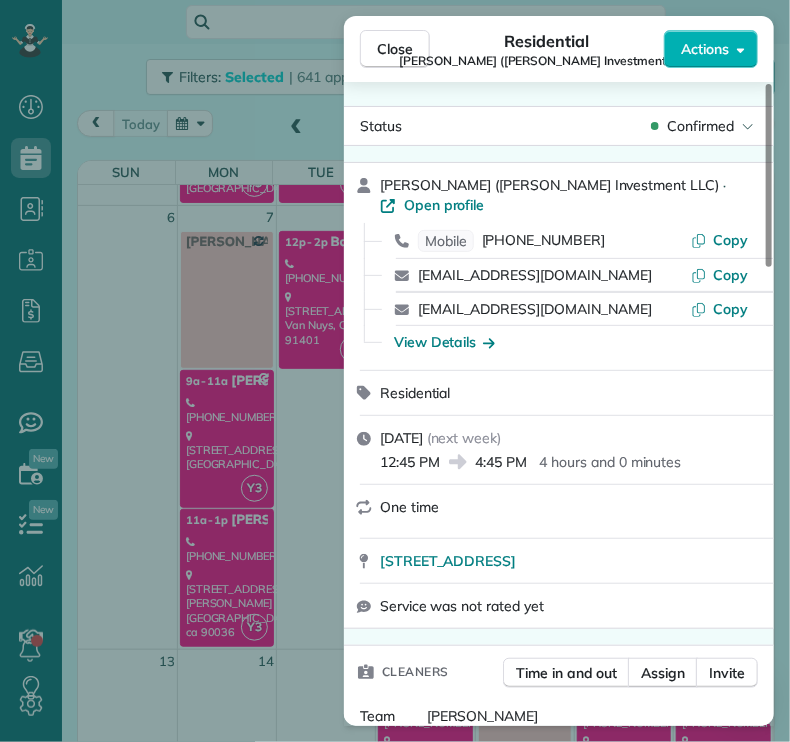 click on "Close" at bounding box center [395, 49] 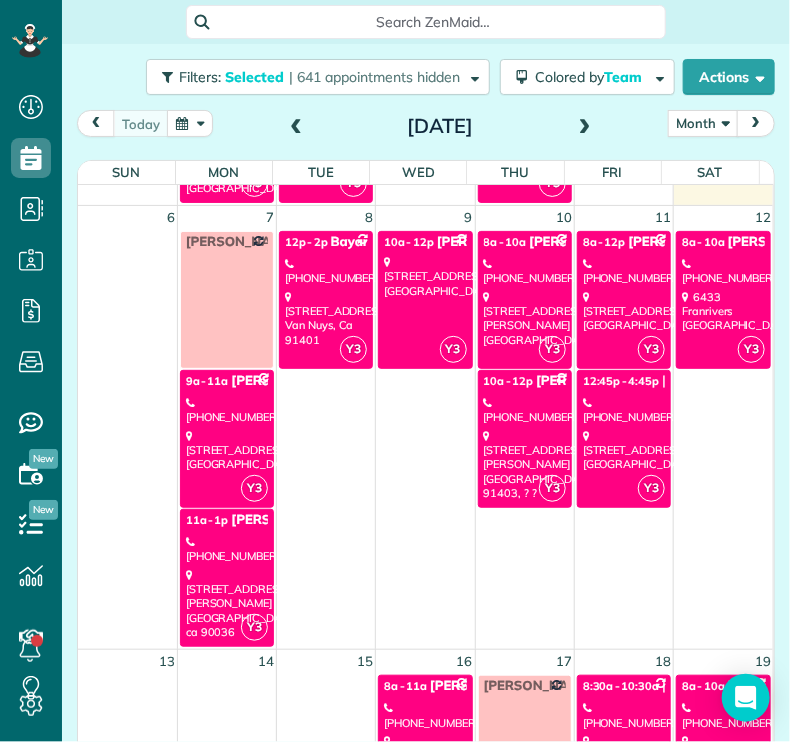click on "[STREET_ADDRESS]" at bounding box center (624, 450) 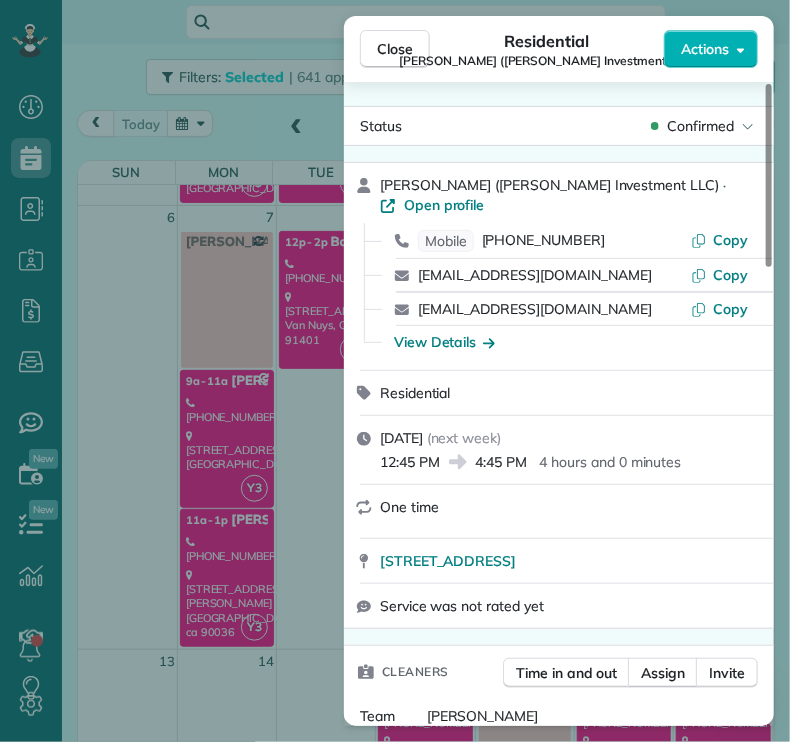 click on "Close" at bounding box center (395, 49) 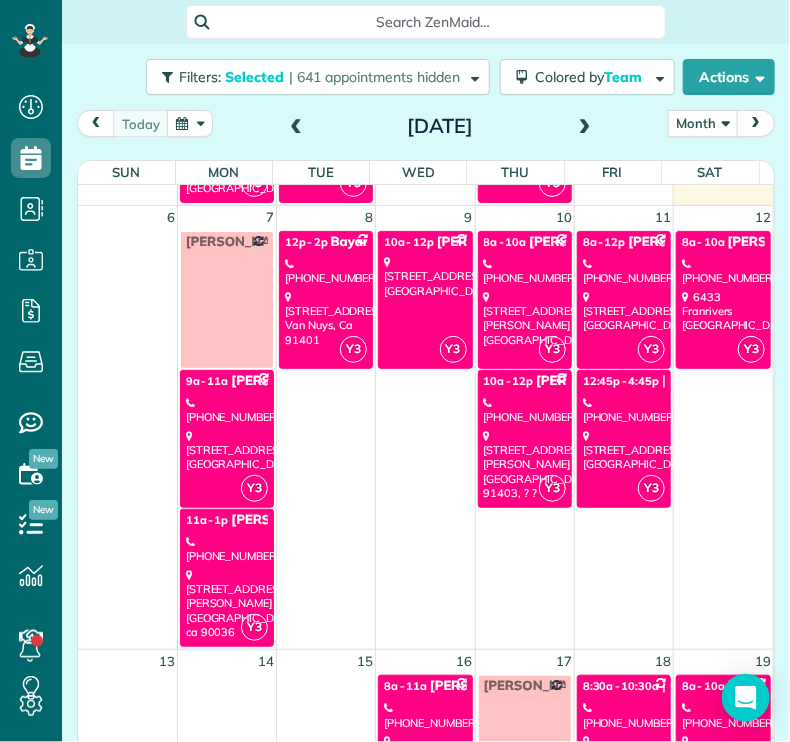 click on "[STREET_ADDRESS]" at bounding box center (723, 311) 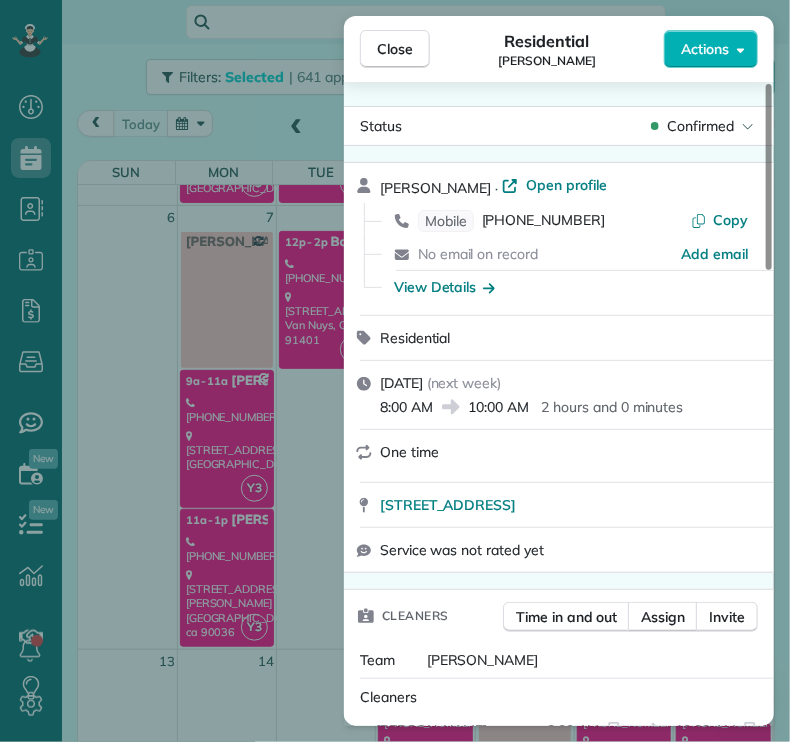 click on "Close" at bounding box center [395, 49] 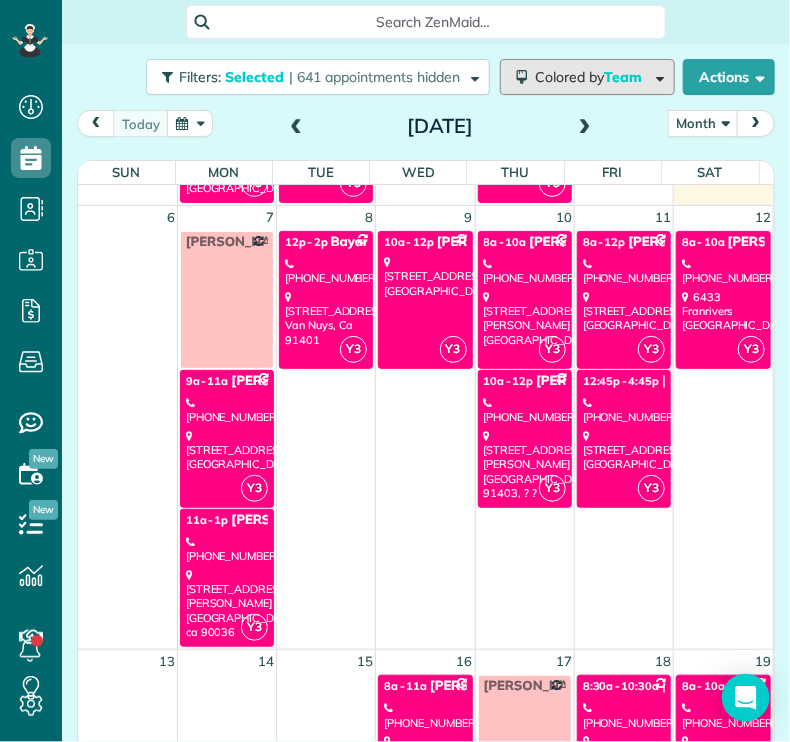 click on "Colored by  Team" at bounding box center [592, 77] 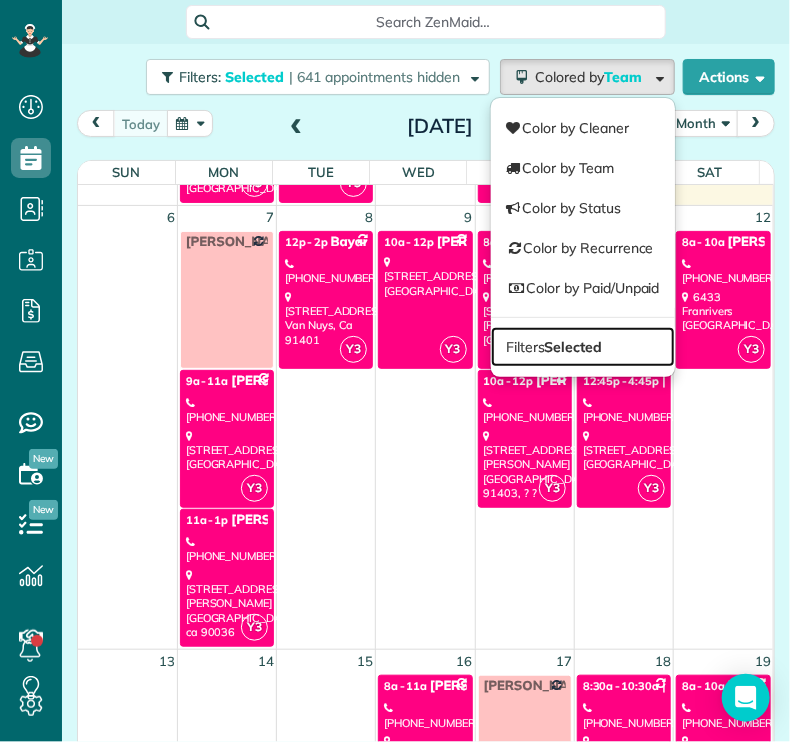 click on "Filters  Selected" at bounding box center [554, 347] 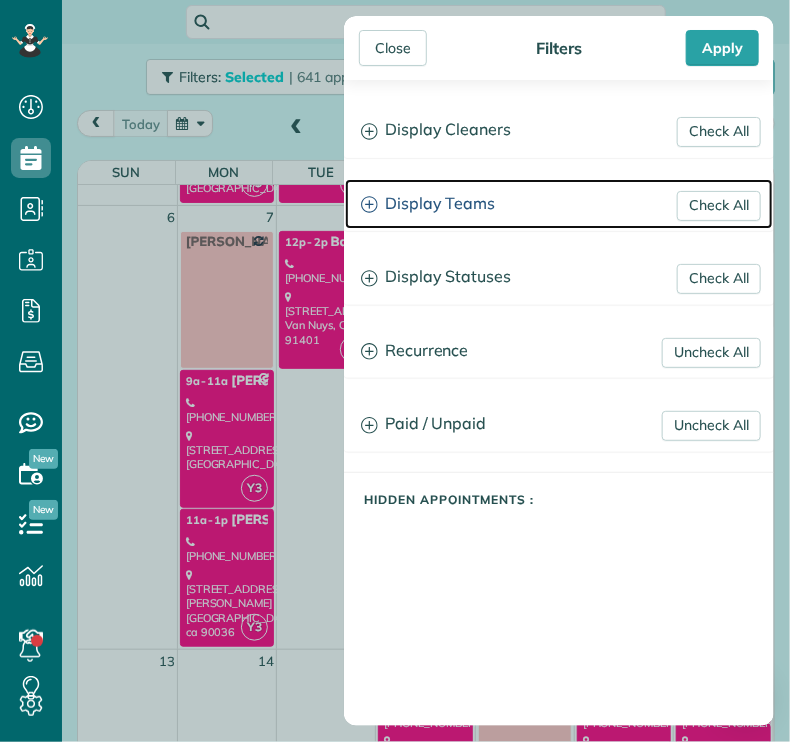 click on "Display Teams" at bounding box center (559, 204) 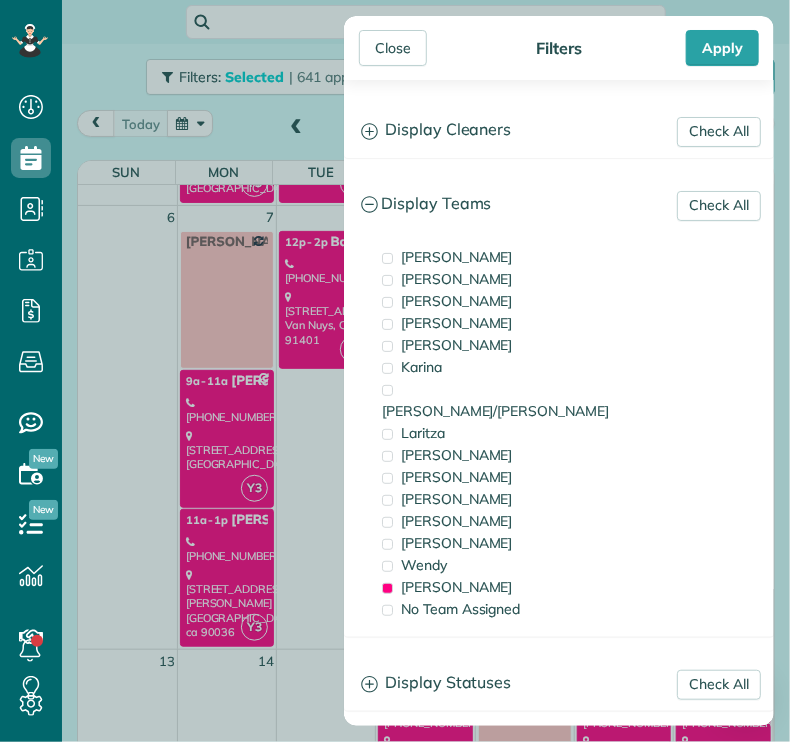 click on "[PERSON_NAME]" at bounding box center [457, 587] 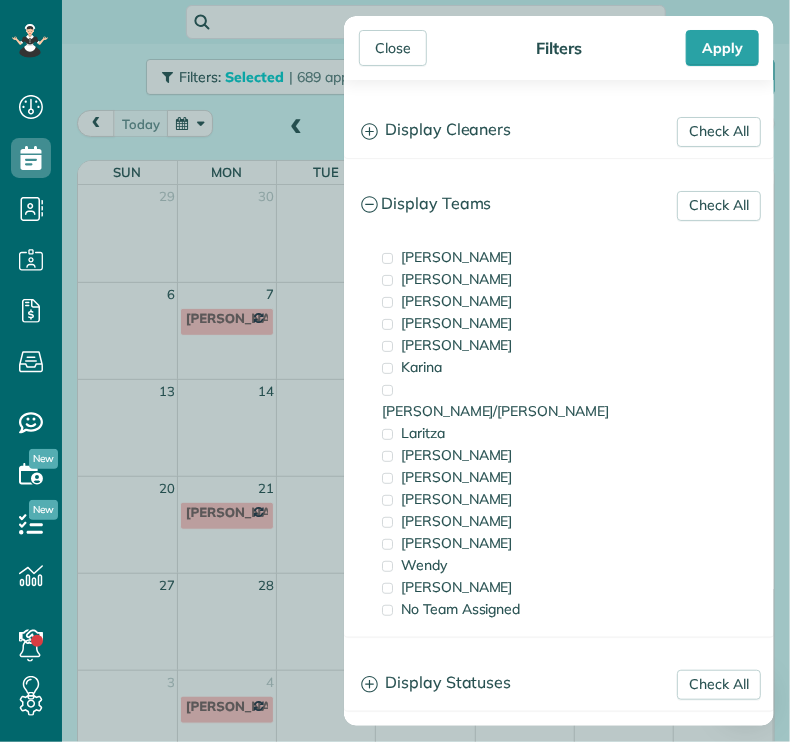 scroll, scrollTop: 0, scrollLeft: 0, axis: both 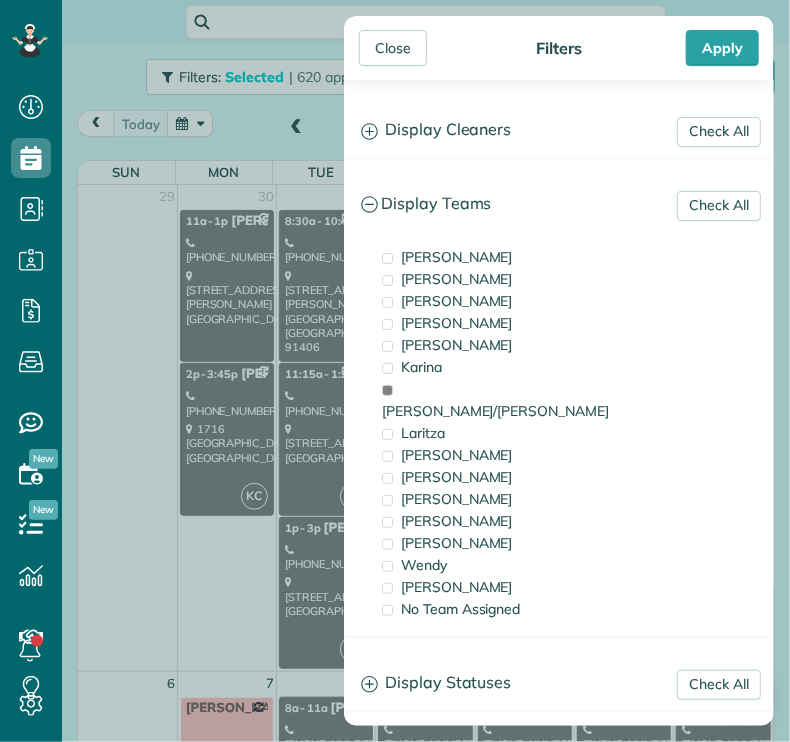 click on "Close" at bounding box center (393, 48) 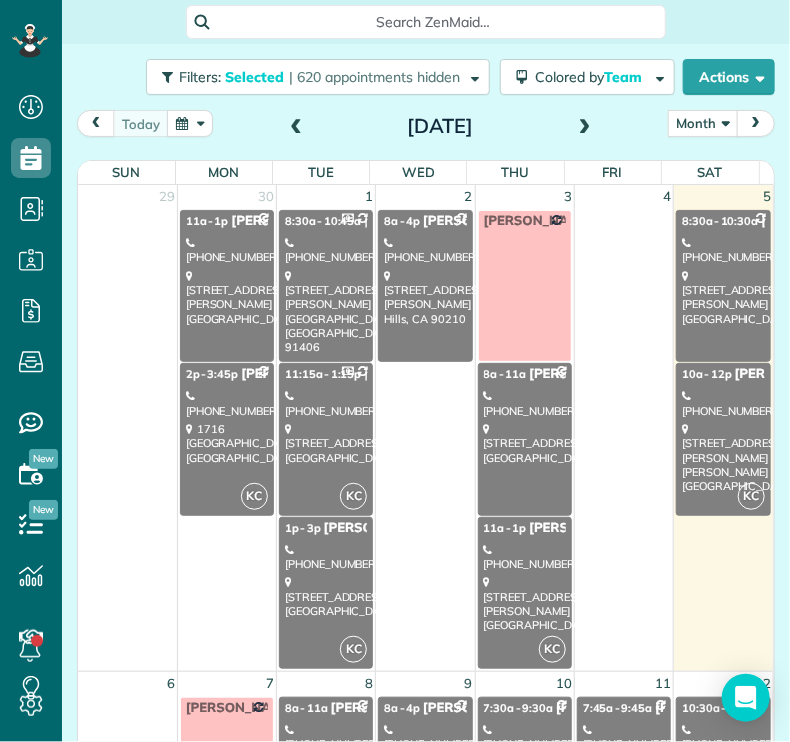 click on "[STREET_ADDRESS]" at bounding box center (525, 443) 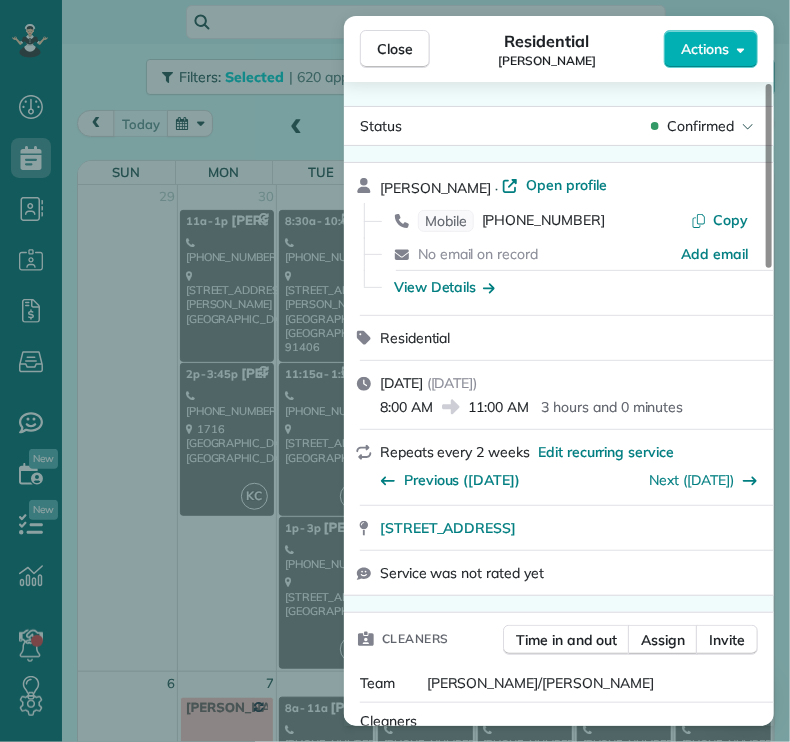 click on "Close" at bounding box center (395, 49) 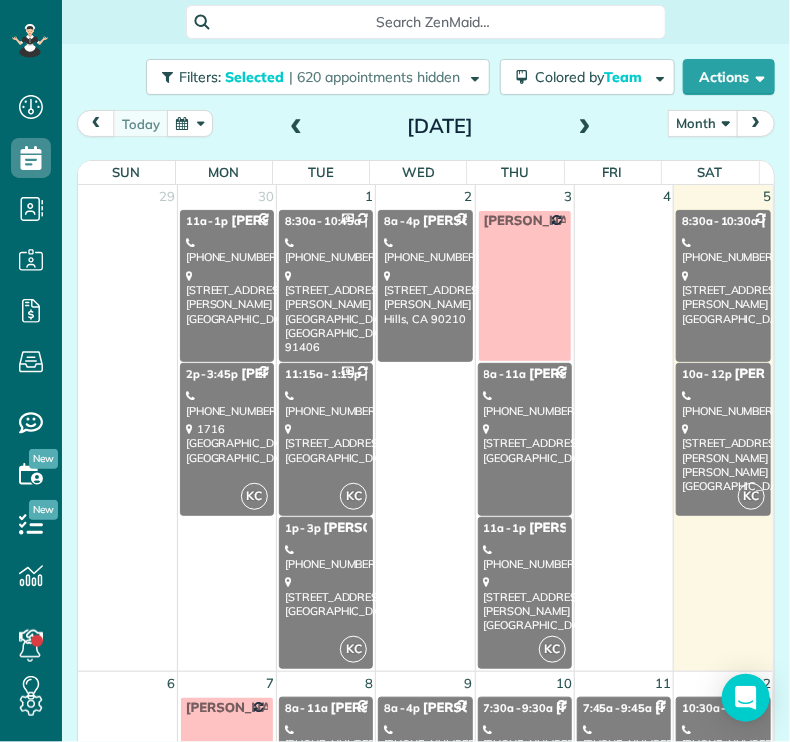 click on "[STREET_ADDRESS][PERSON_NAME]" at bounding box center [525, 603] 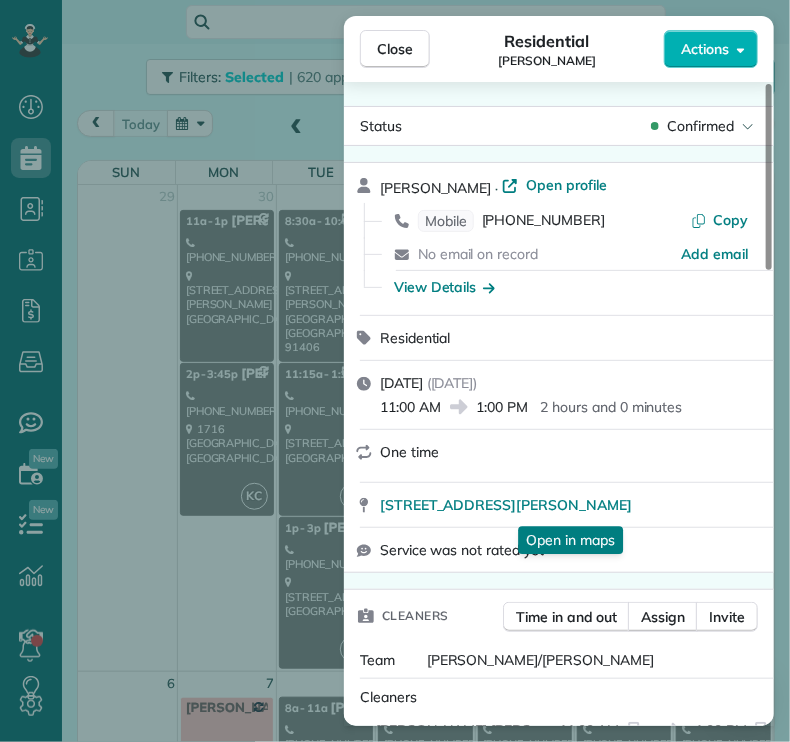 click on "[STREET_ADDRESS][PERSON_NAME]" at bounding box center (506, 505) 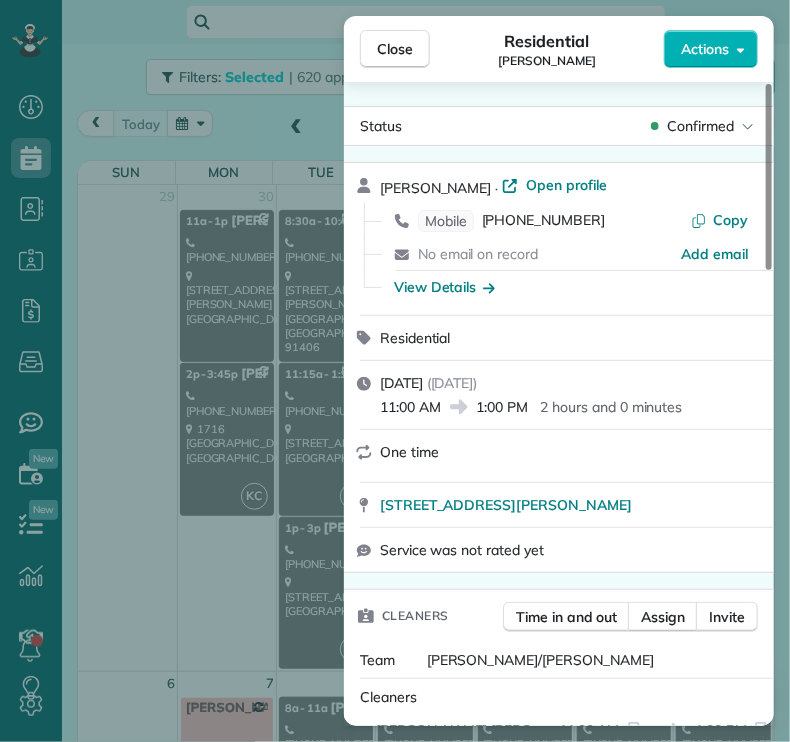 type 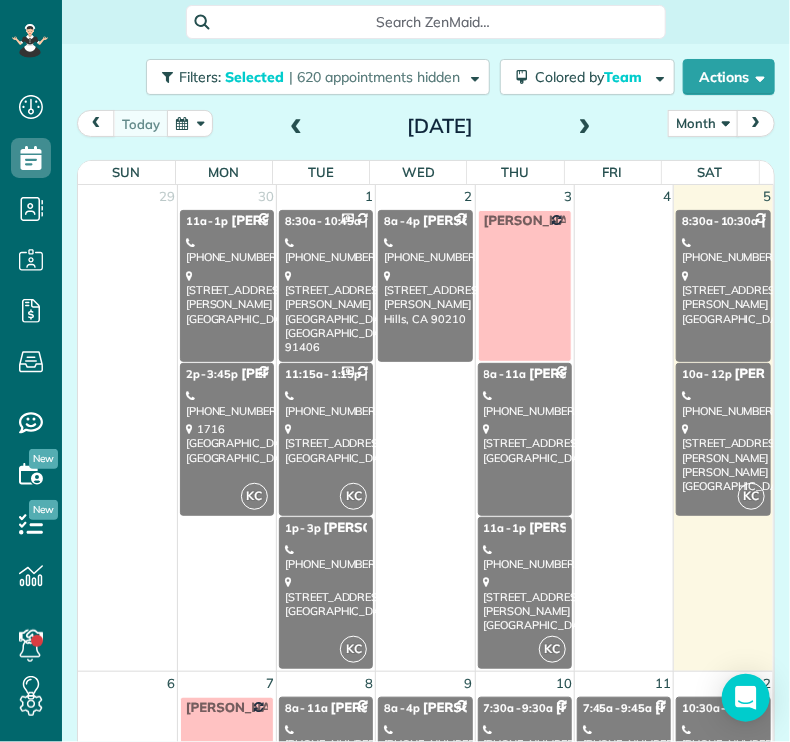 click on "[STREET_ADDRESS][PERSON_NAME]" at bounding box center [723, 297] 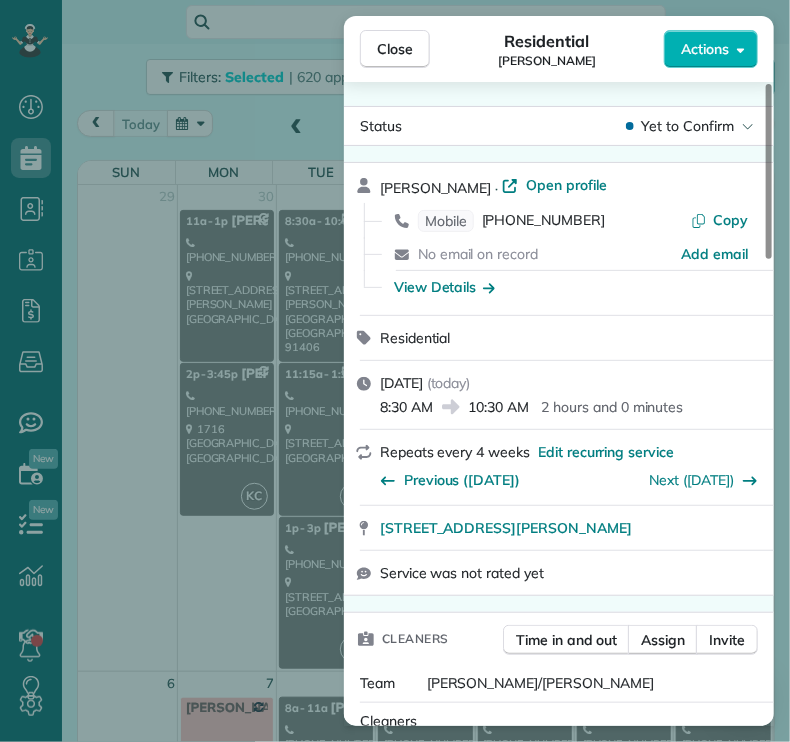 click on "Close" at bounding box center [395, 49] 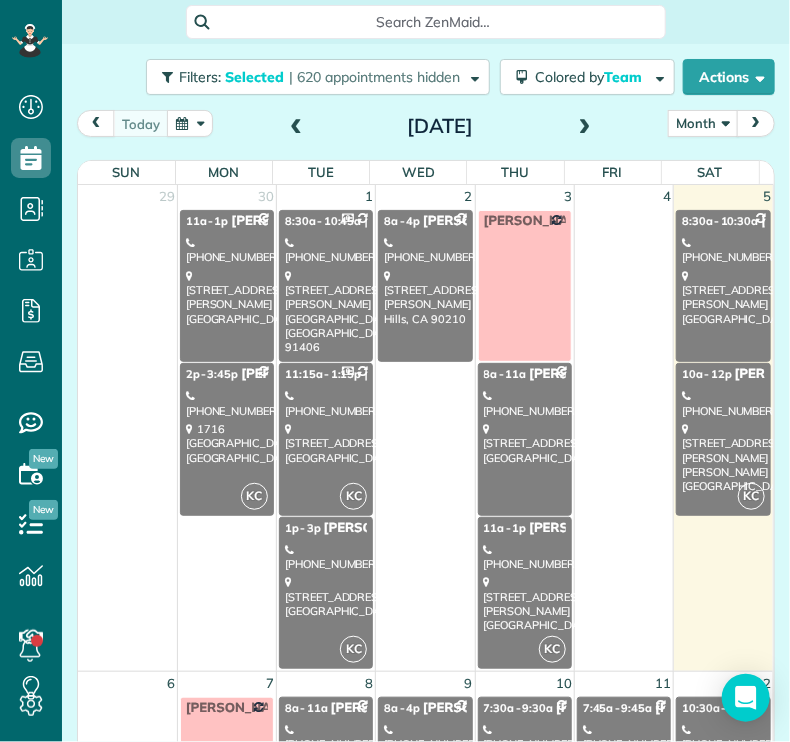 click on "[STREET_ADDRESS][PERSON_NAME][PERSON_NAME]" at bounding box center [723, 457] 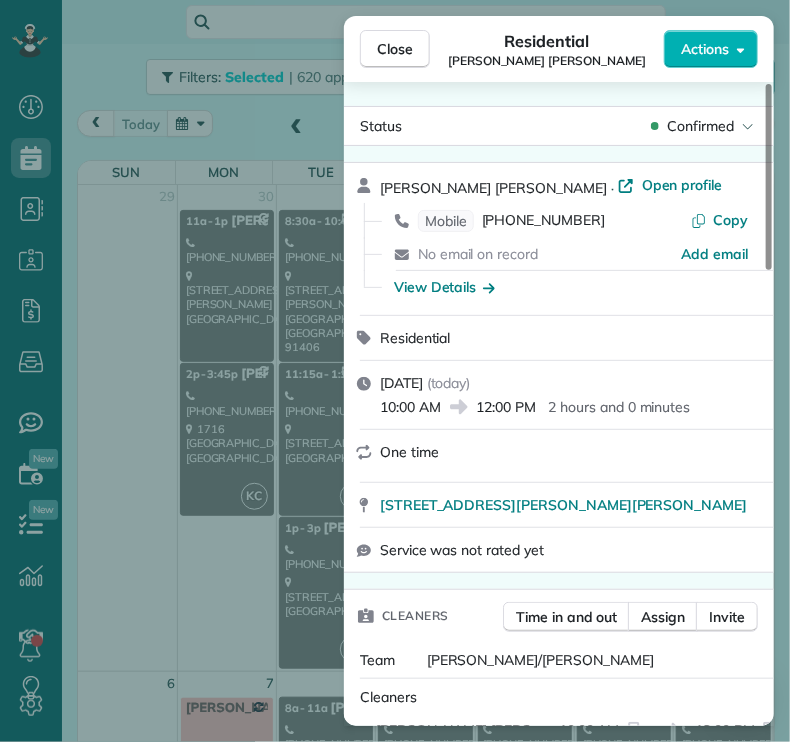 click on "Close" at bounding box center [395, 49] 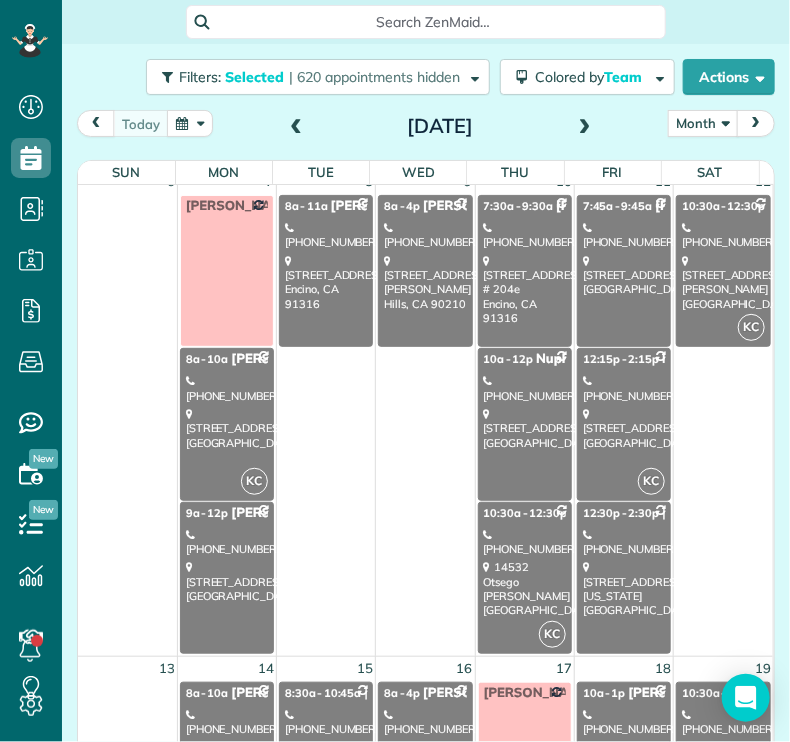 scroll, scrollTop: 501, scrollLeft: 0, axis: vertical 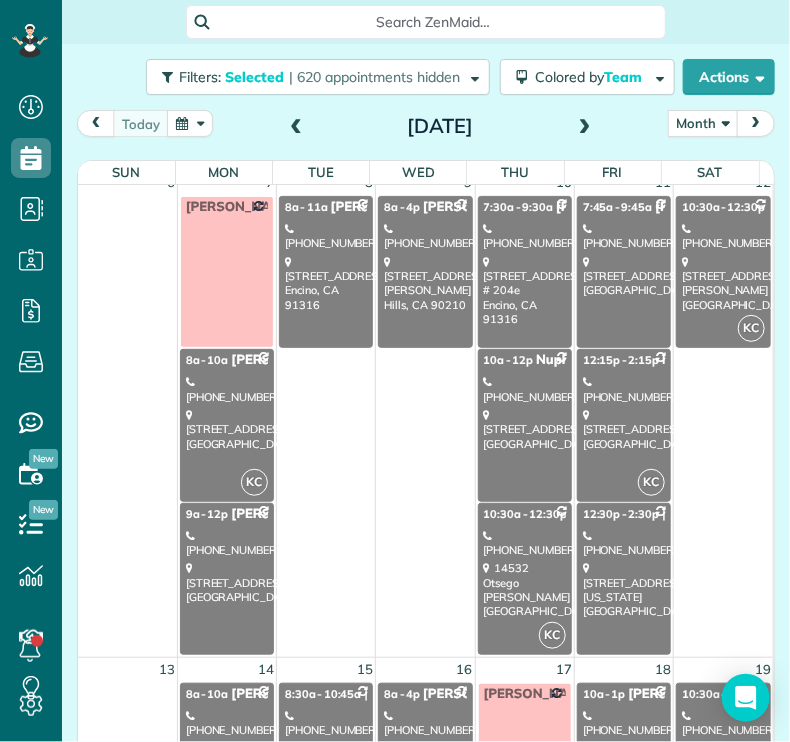 click on "[STREET_ADDRESS]" at bounding box center (227, 429) 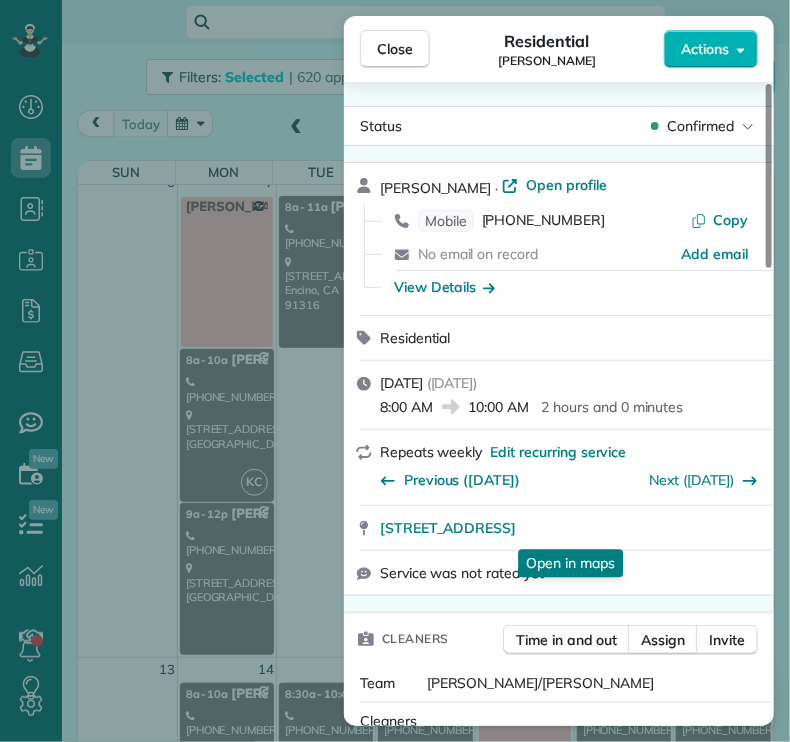 click on "[STREET_ADDRESS]" at bounding box center [448, 528] 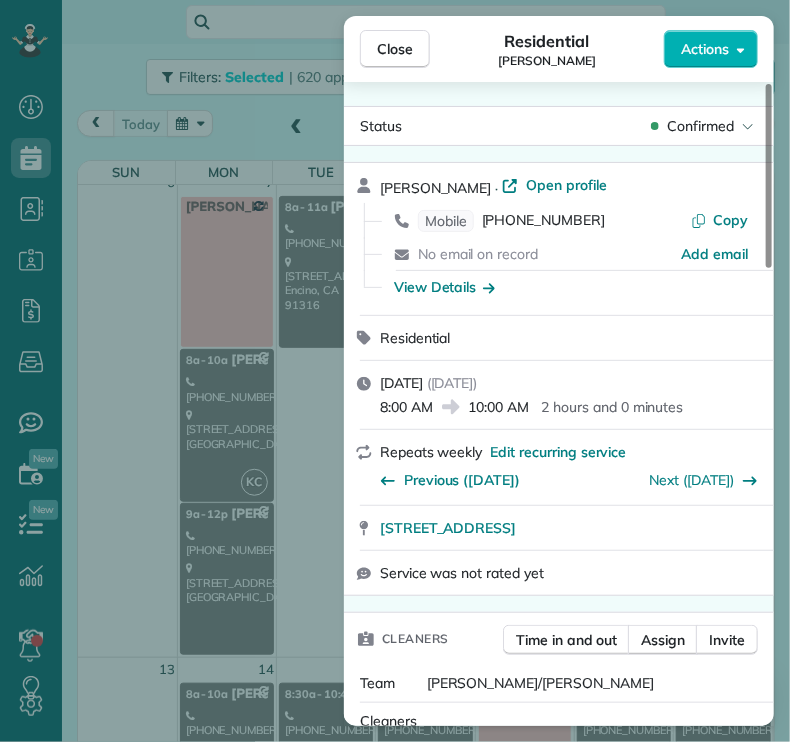click on "Close" at bounding box center (395, 49) 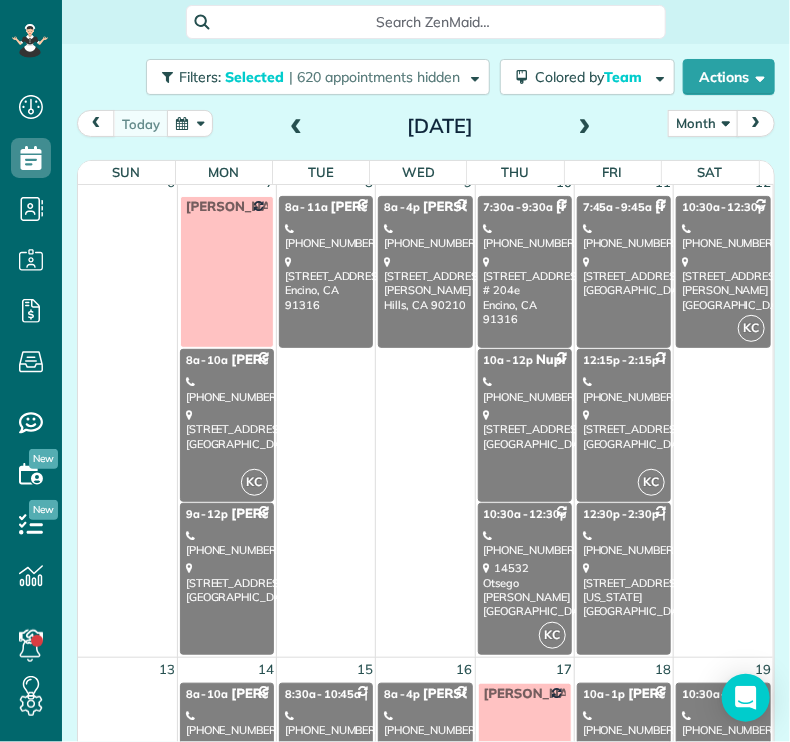 click on "[PHONE_NUMBER]" at bounding box center (227, 543) 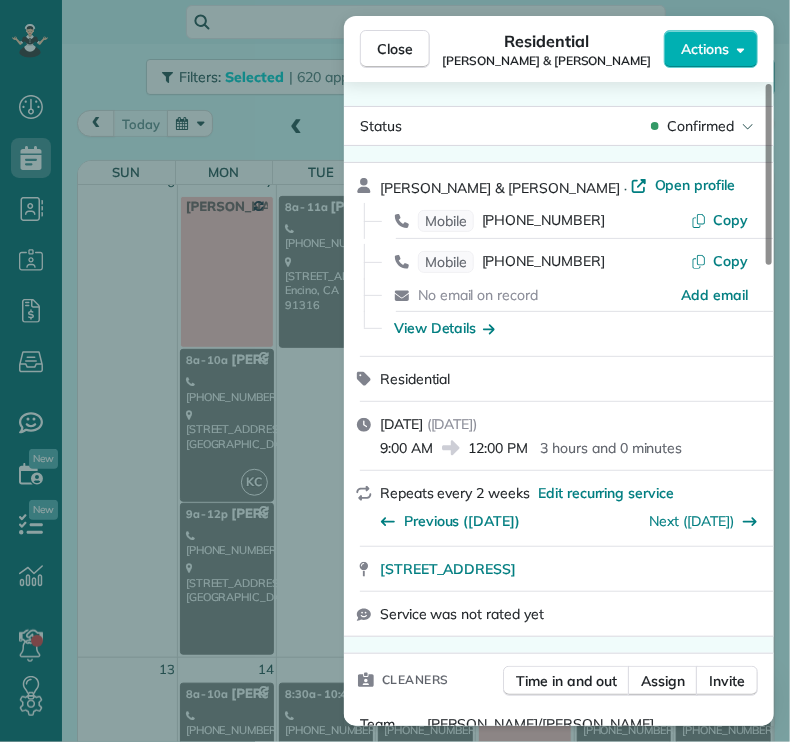 click on "Close" at bounding box center [395, 49] 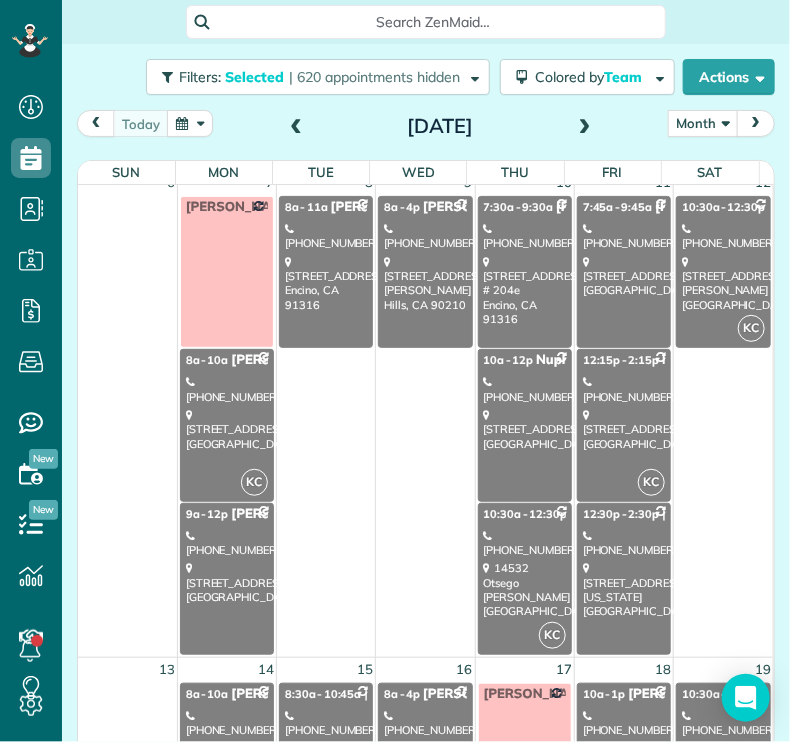 click on "[PHONE_NUMBER]" at bounding box center [326, 236] 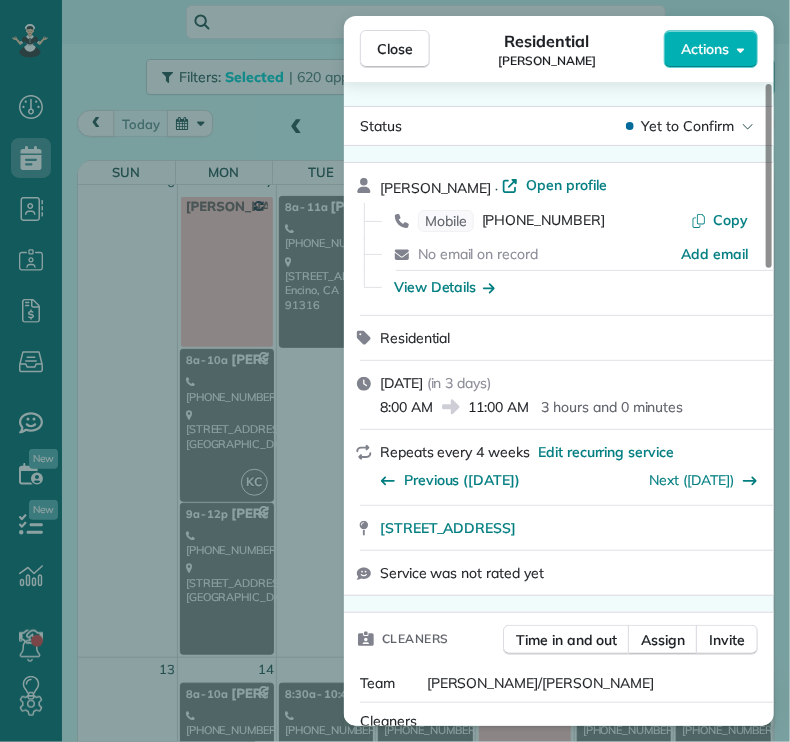 click on "Close" at bounding box center (395, 49) 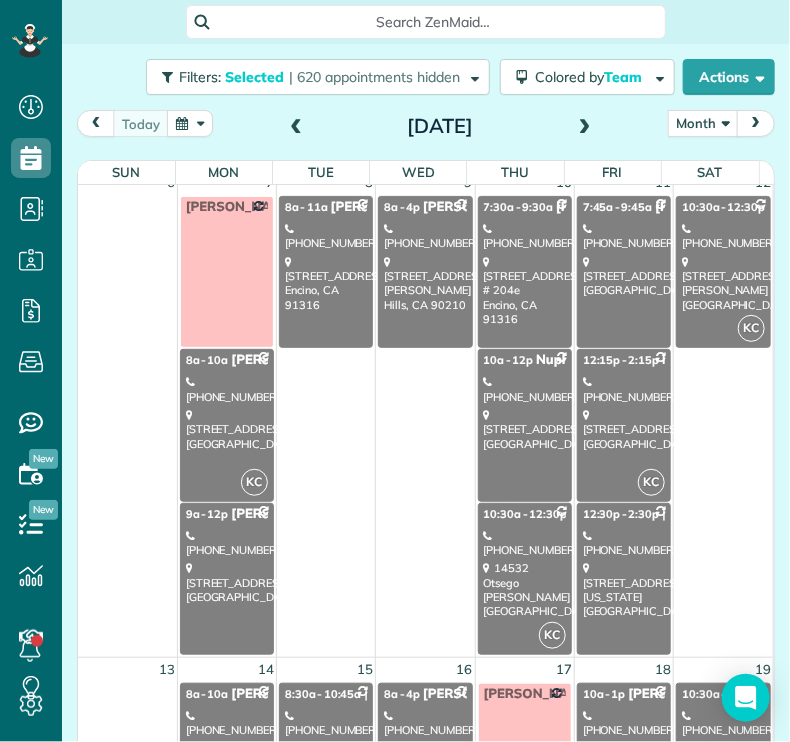 click on "8a - 4p   [PERSON_NAME] [PHONE_NUMBER] [STREET_ADDRESS]" at bounding box center (425, 272) 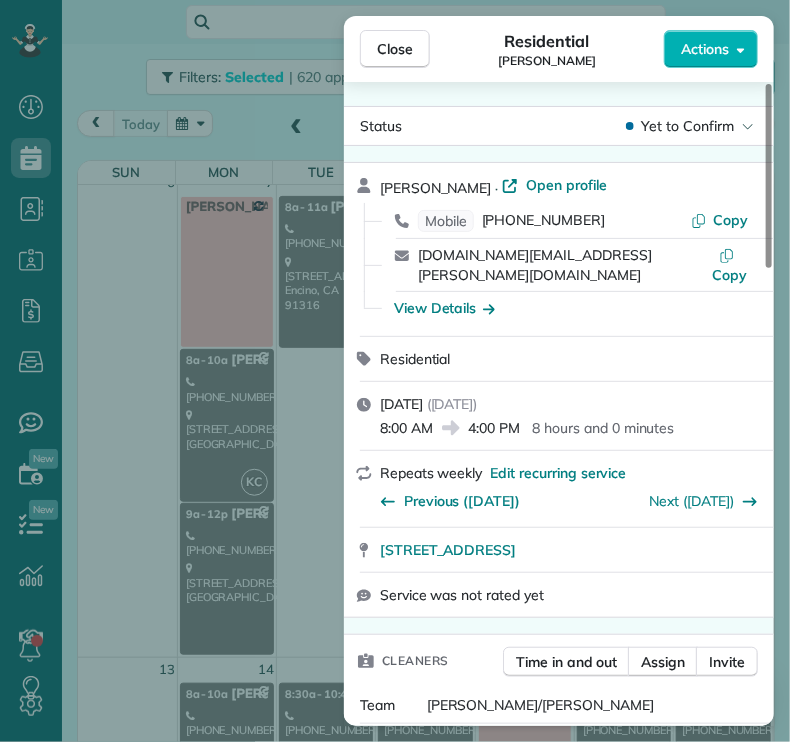 drag, startPoint x: 406, startPoint y: 54, endPoint x: 399, endPoint y: 46, distance: 10.630146 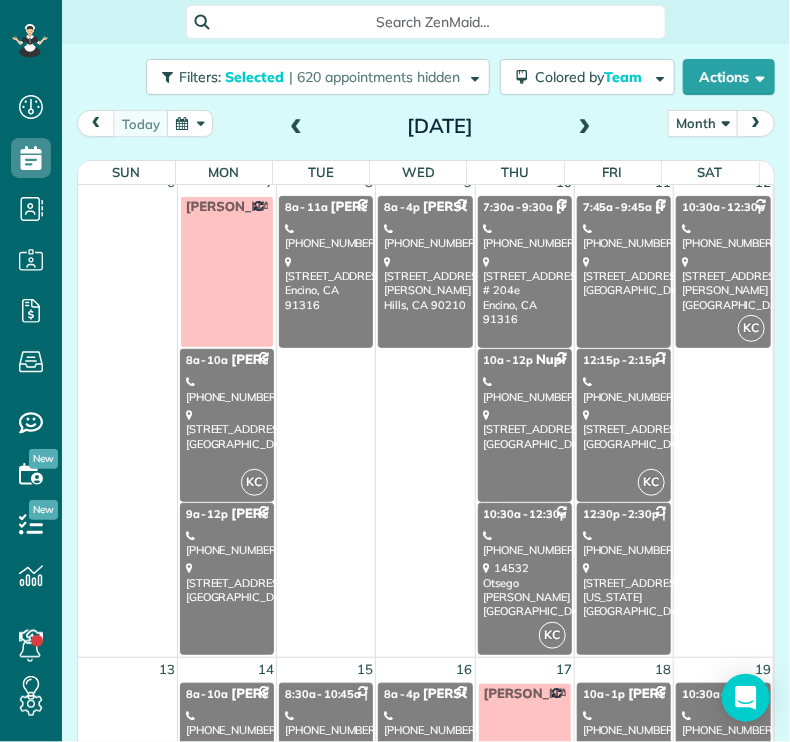click on "[STREET_ADDRESS] # [GEOGRAPHIC_DATA]" at bounding box center [525, 290] 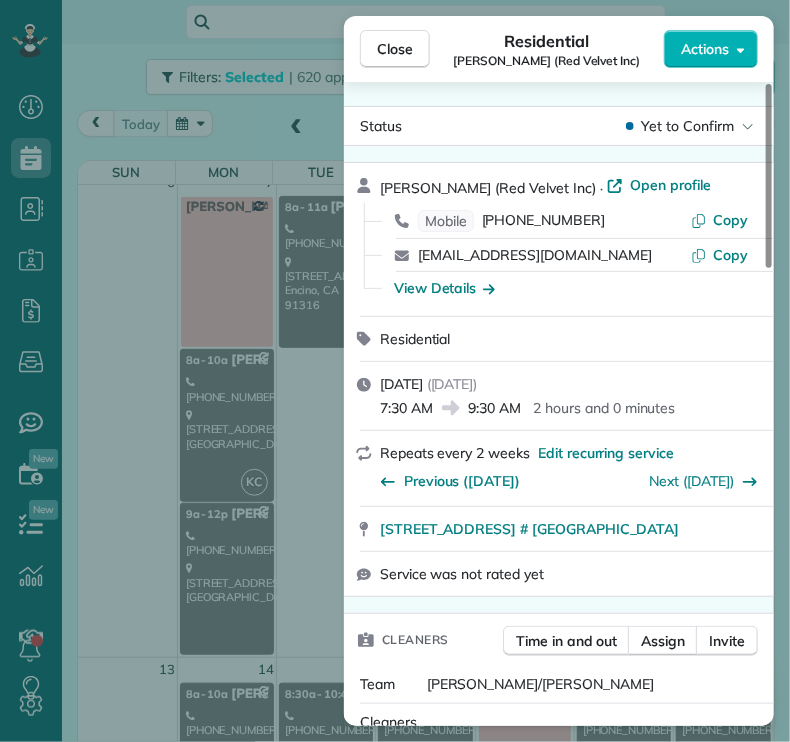 click on "Close" at bounding box center [395, 49] 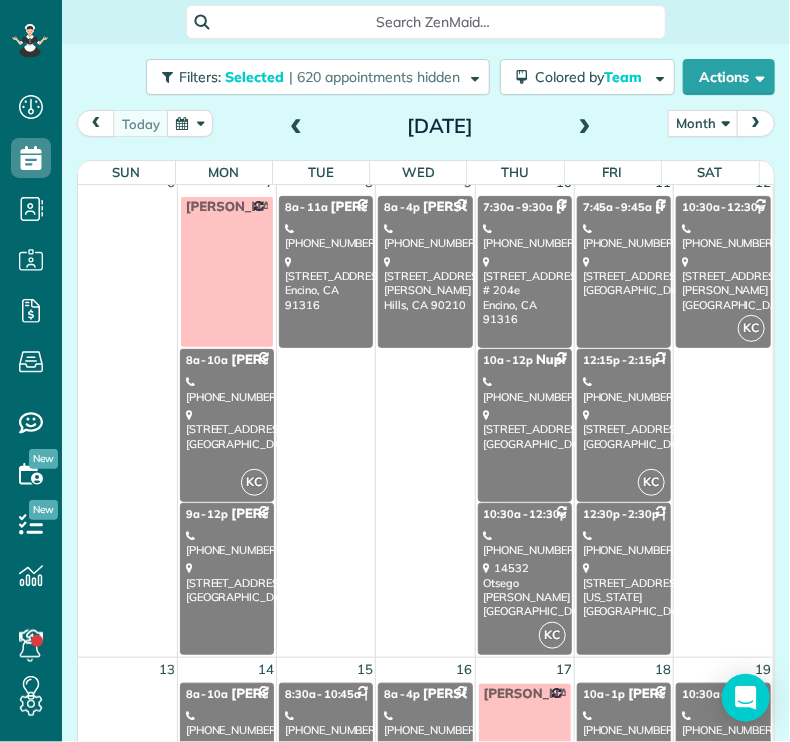 click on "[STREET_ADDRESS]" at bounding box center [525, 429] 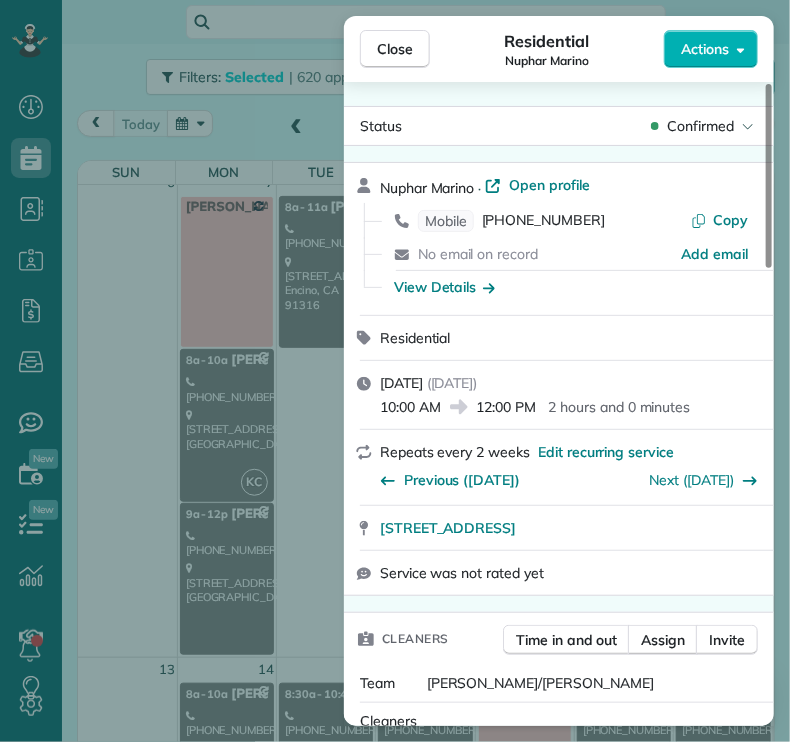 drag, startPoint x: 408, startPoint y: 65, endPoint x: 399, endPoint y: 58, distance: 11.401754 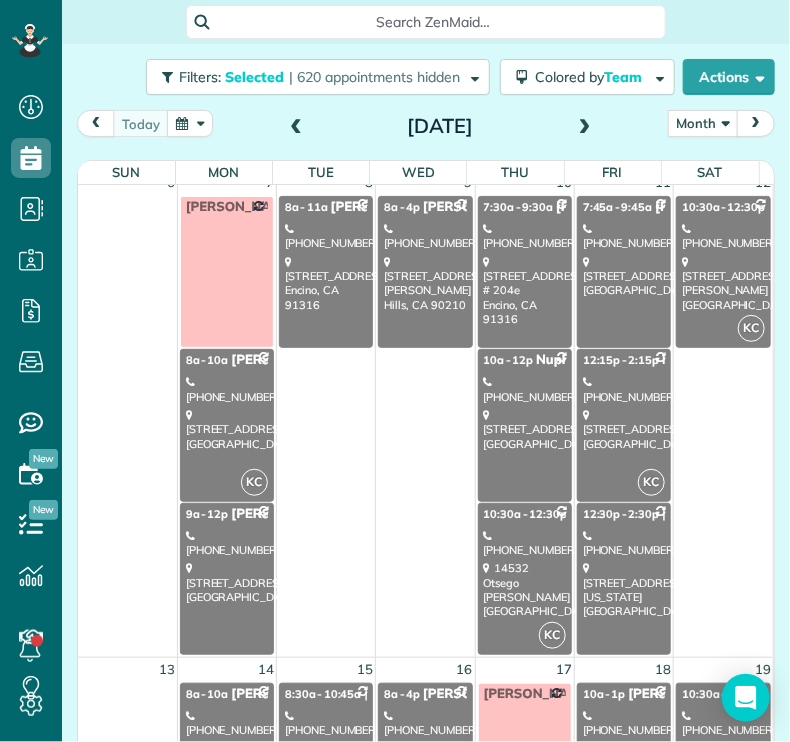 click on "[STREET_ADDRESS][PERSON_NAME]" at bounding box center [525, 589] 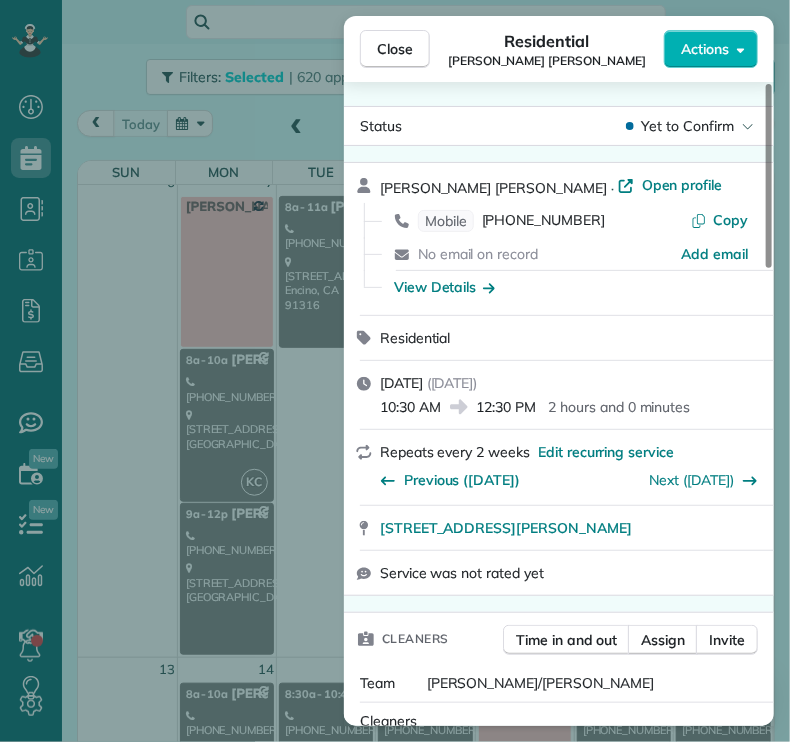 click on "Close" at bounding box center [395, 49] 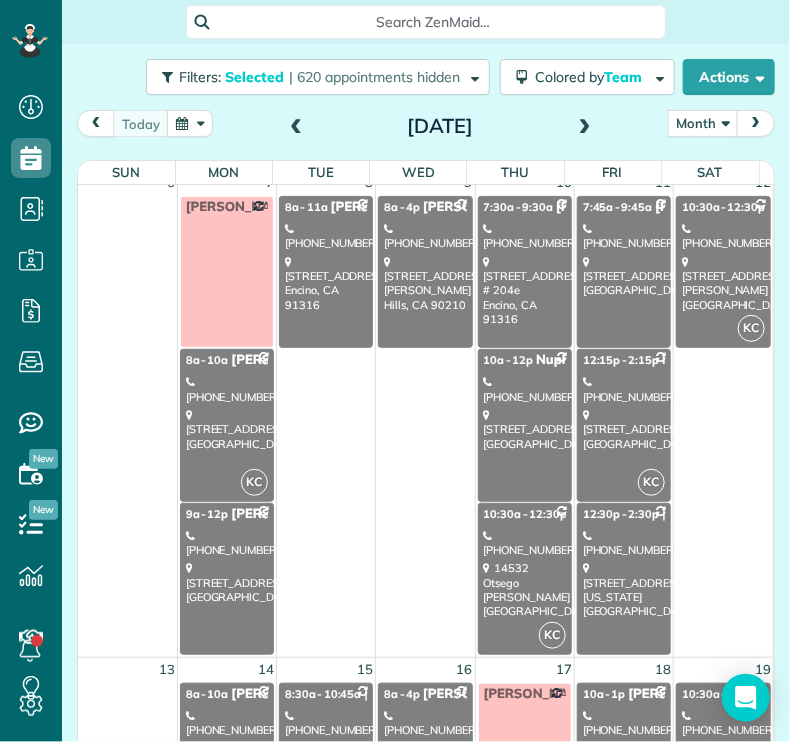 click on "[STREET_ADDRESS]" at bounding box center [624, 276] 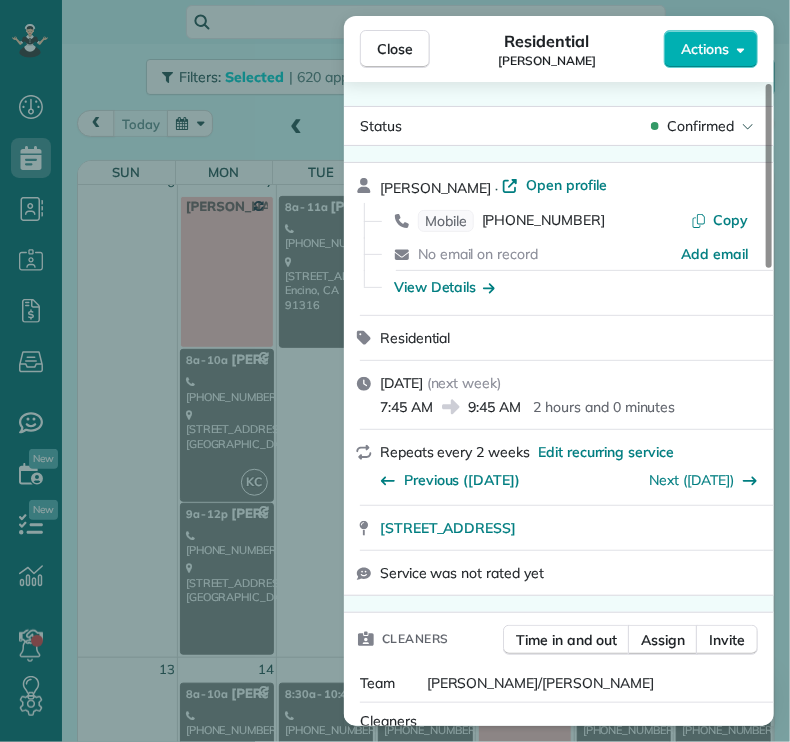 click on "Close" at bounding box center (395, 49) 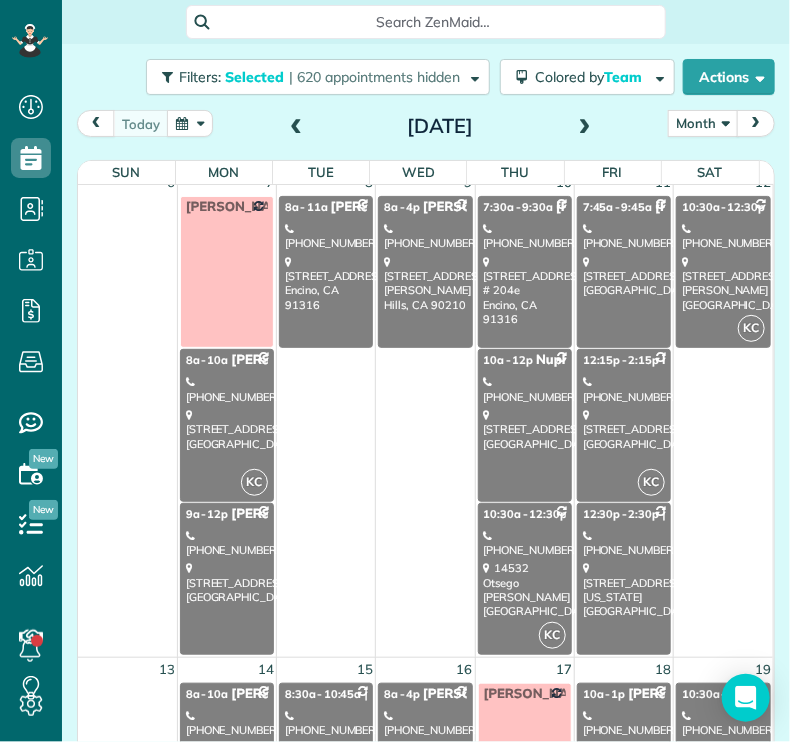click on "[PHONE_NUMBER]" at bounding box center (624, 389) 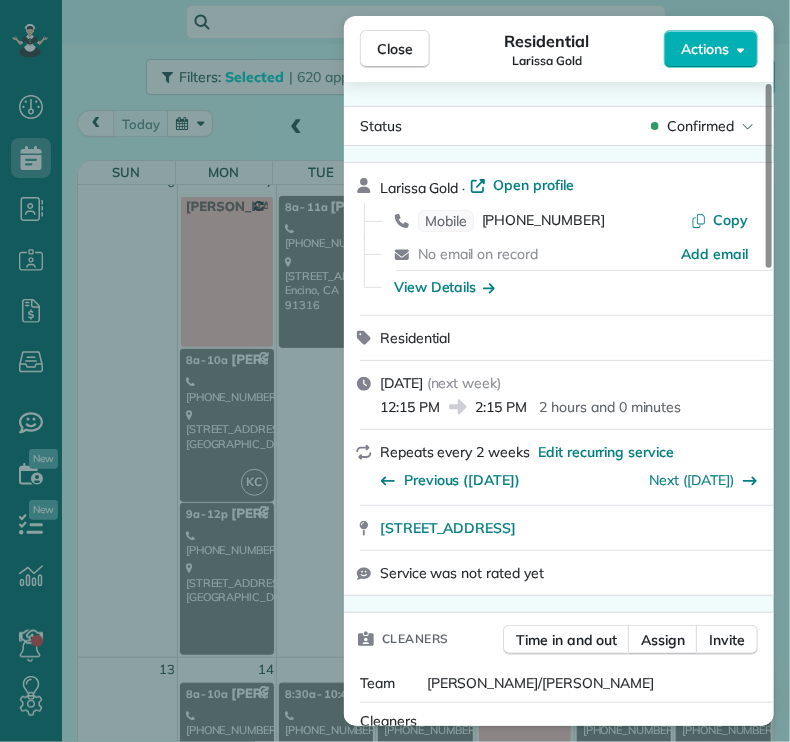 click on "Close" at bounding box center [395, 49] 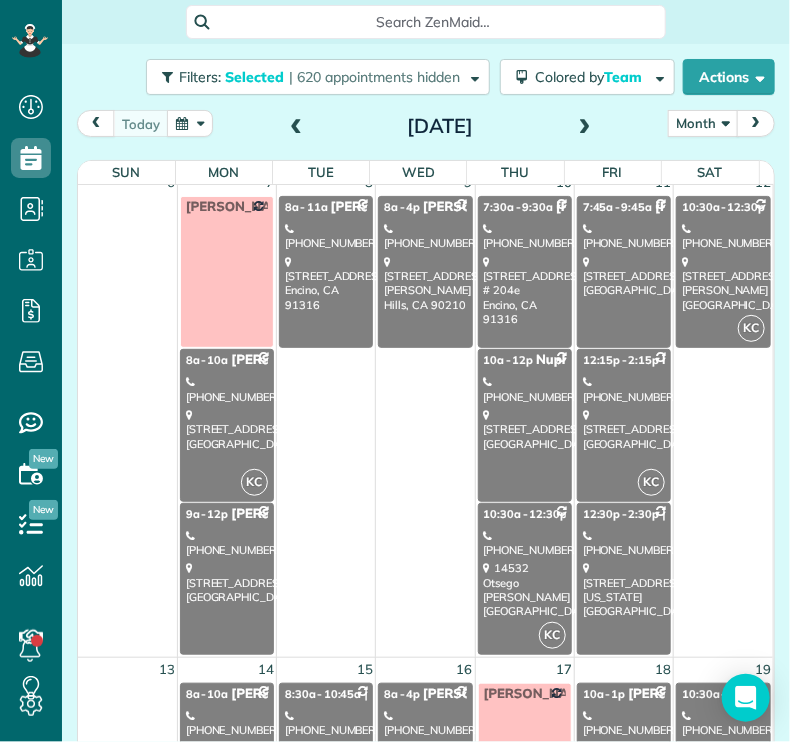 click on "[STREET_ADDRESS][US_STATE]" at bounding box center [624, 589] 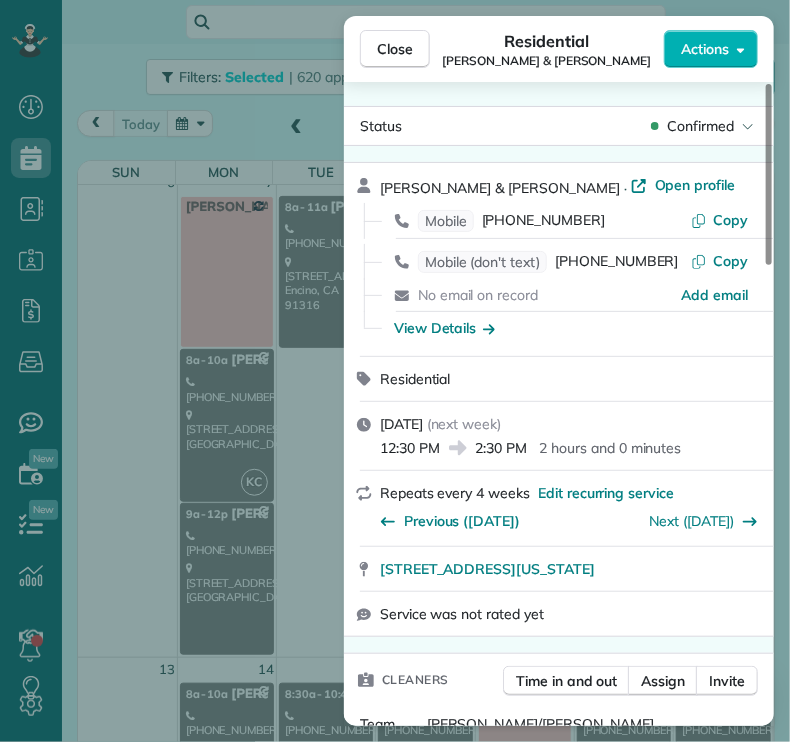 click on "Close" at bounding box center (395, 49) 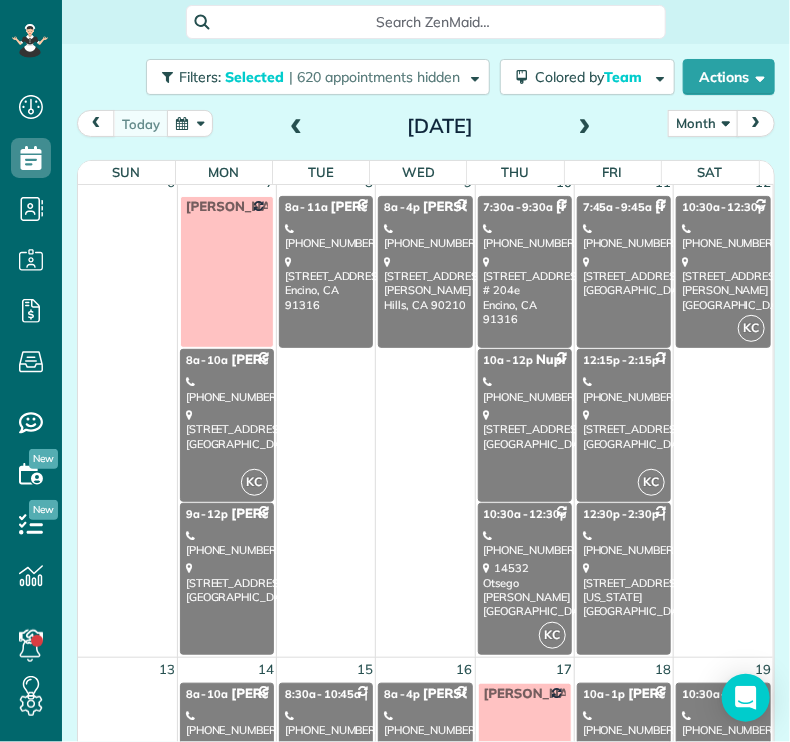 click on "[STREET_ADDRESS][PERSON_NAME]" at bounding box center [723, 283] 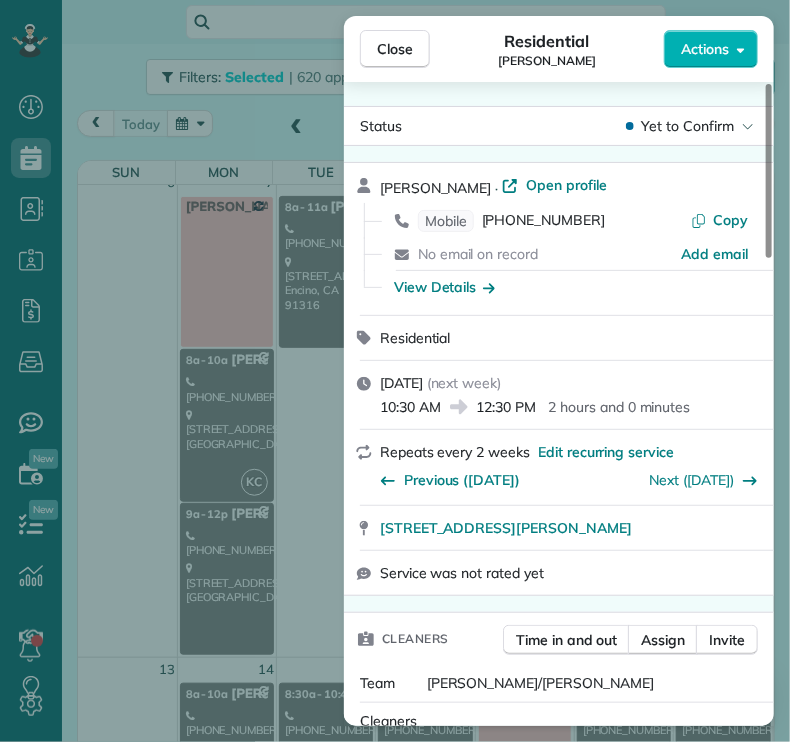click on "Close" at bounding box center [395, 49] 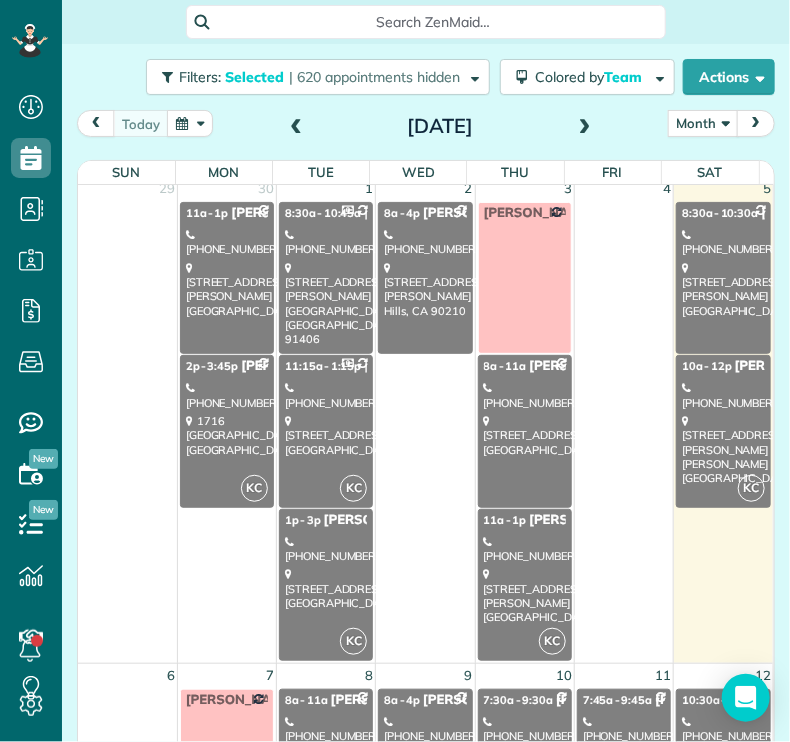 scroll, scrollTop: 0, scrollLeft: 0, axis: both 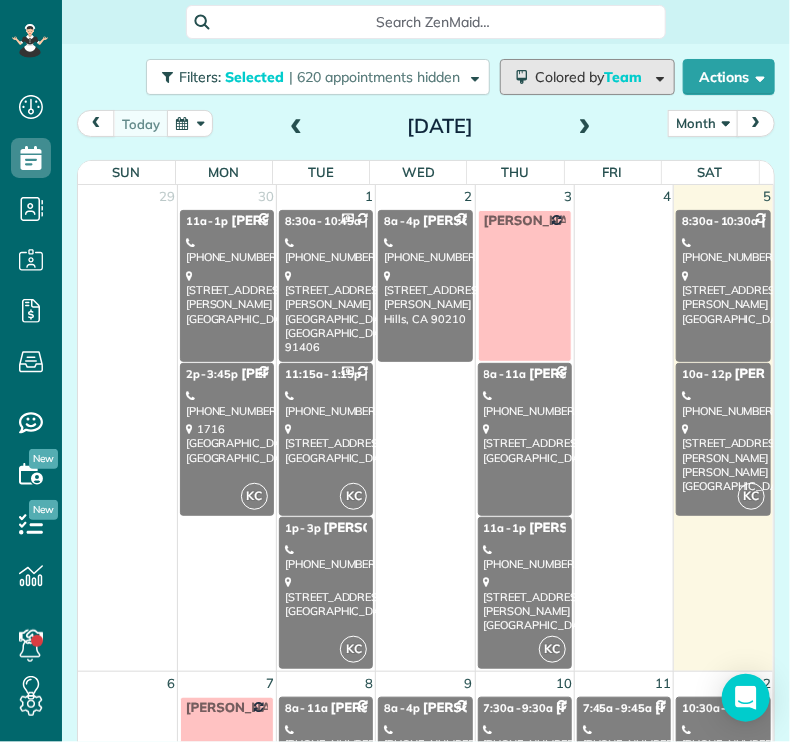 click on "Colored by  Team" at bounding box center (592, 77) 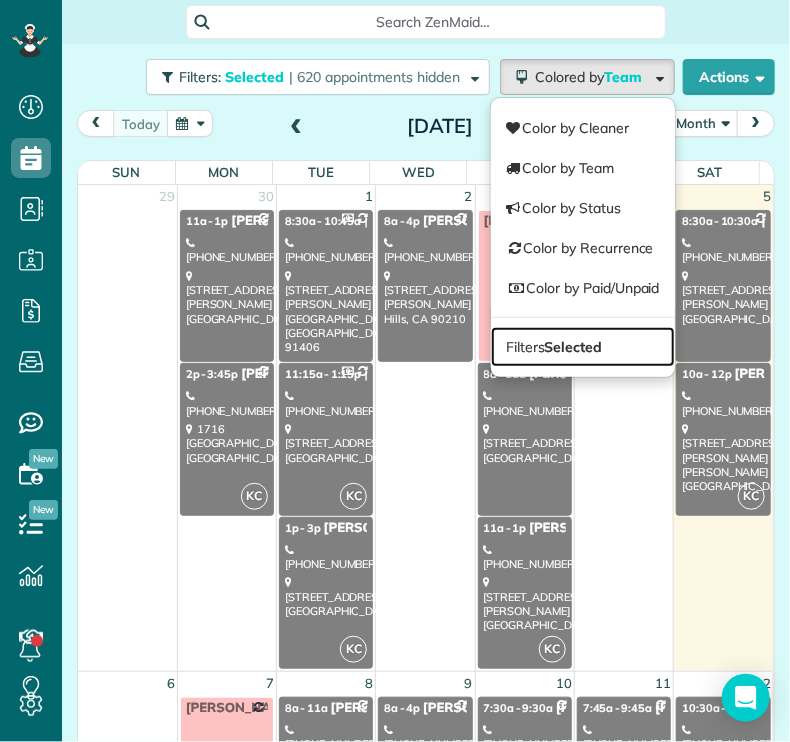 click on "Selected" at bounding box center [574, 347] 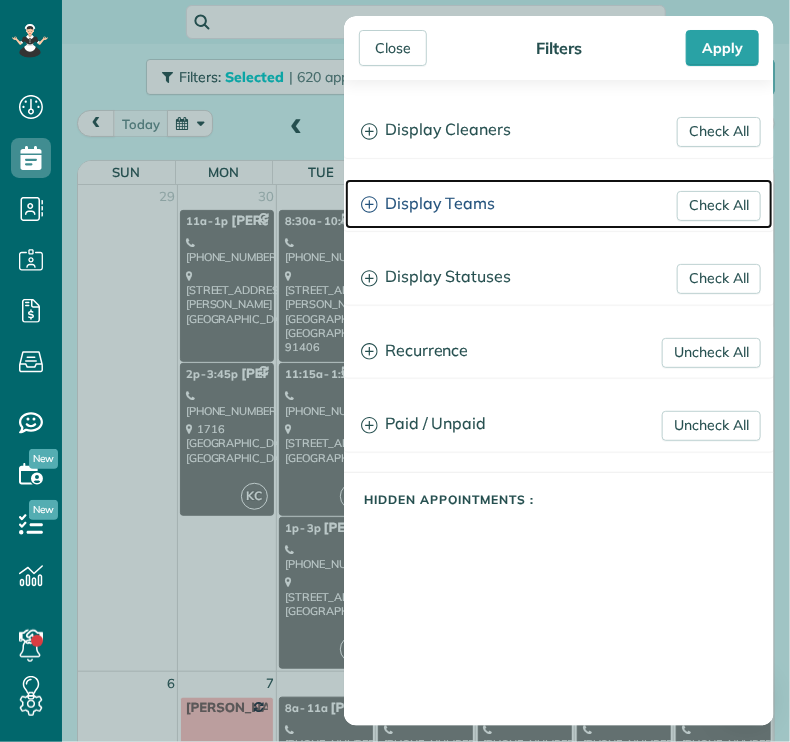 click on "Display Teams" at bounding box center [559, 204] 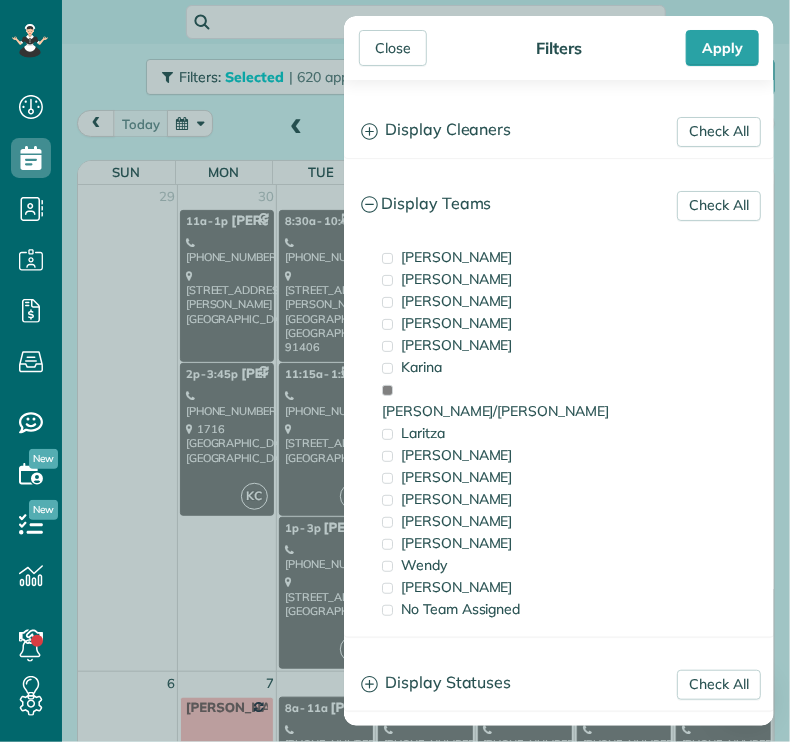 click on "[PERSON_NAME]/[PERSON_NAME]" at bounding box center (495, 411) 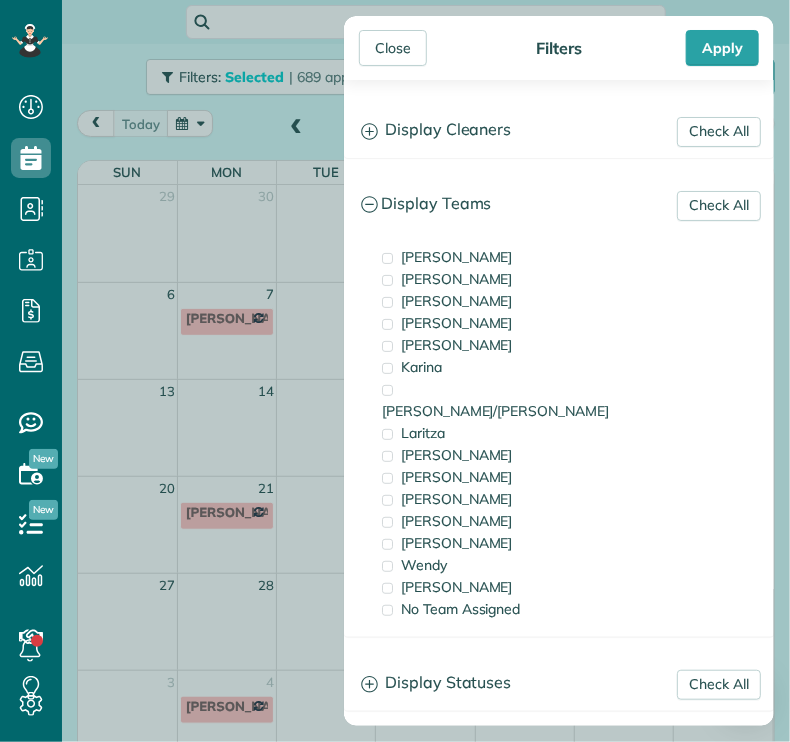 click on "[PERSON_NAME]" at bounding box center (457, 455) 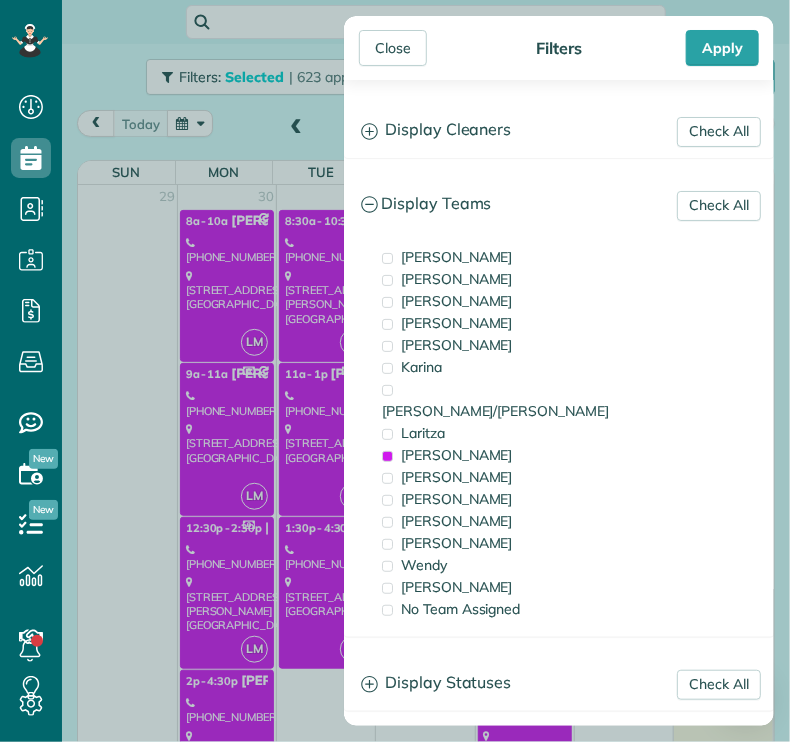 click on "Close" at bounding box center [393, 48] 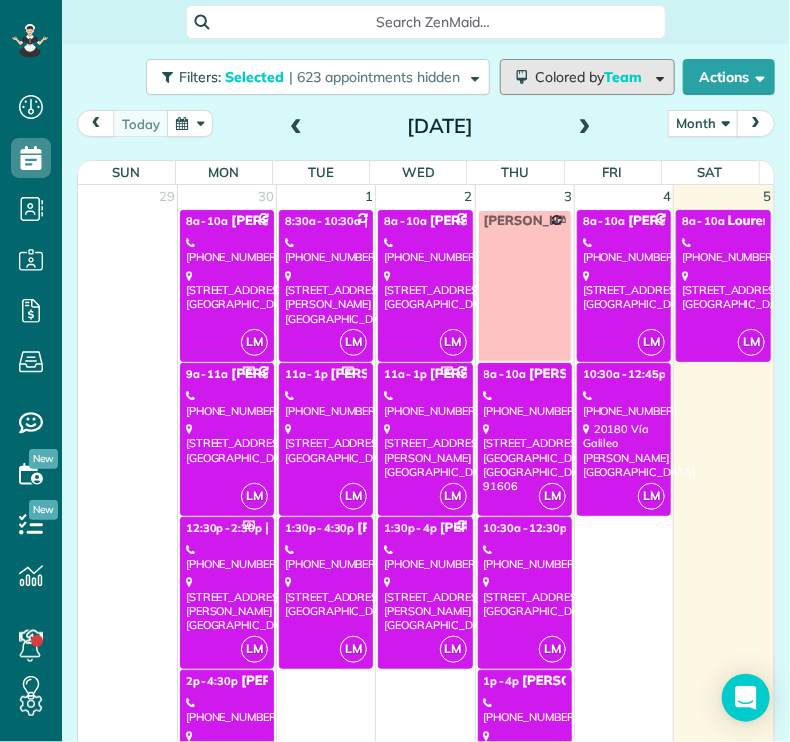 click on "Colored by  Team" at bounding box center (592, 77) 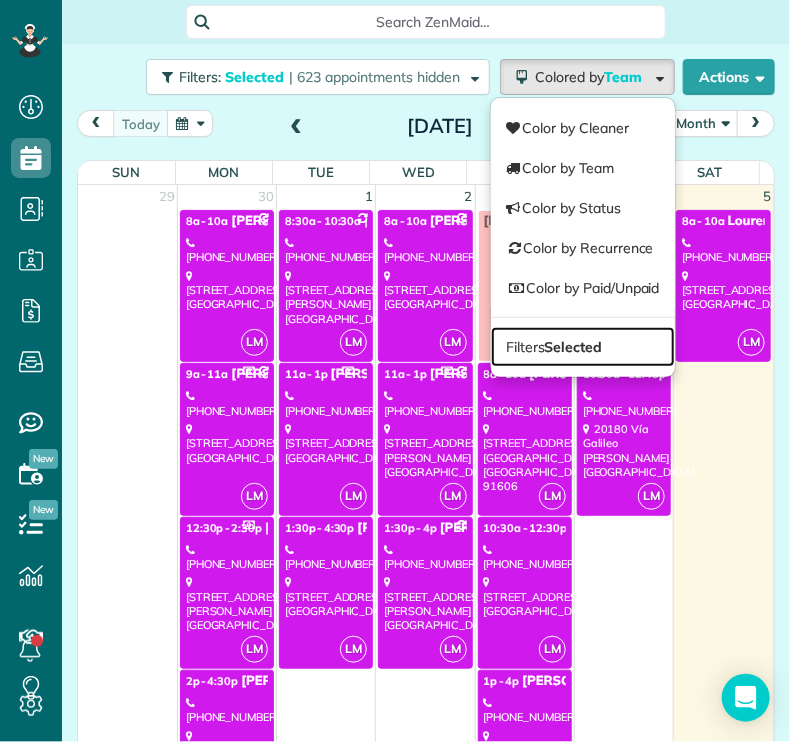 click on "Selected" at bounding box center (574, 347) 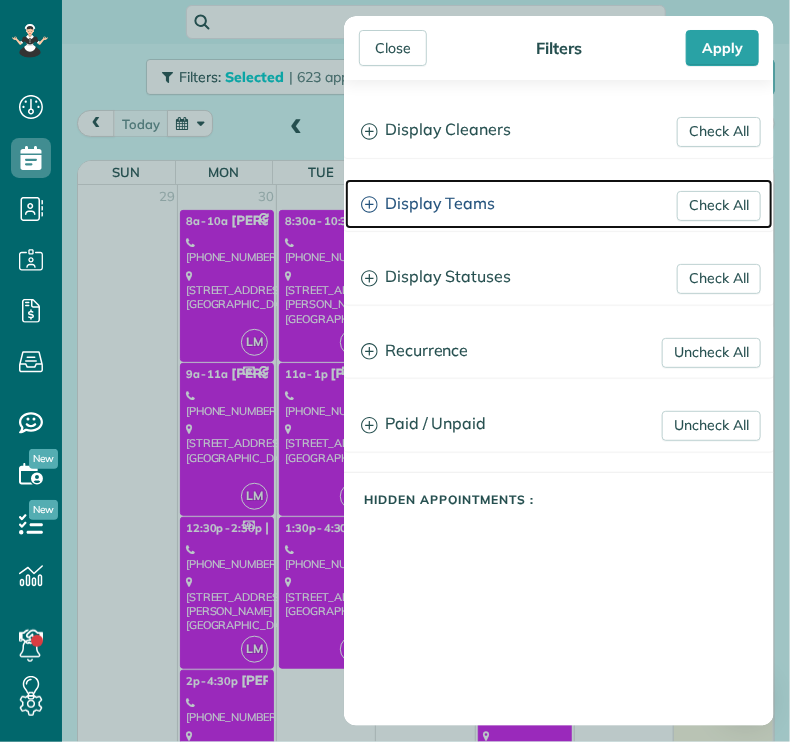 click on "Display Teams" at bounding box center [559, 204] 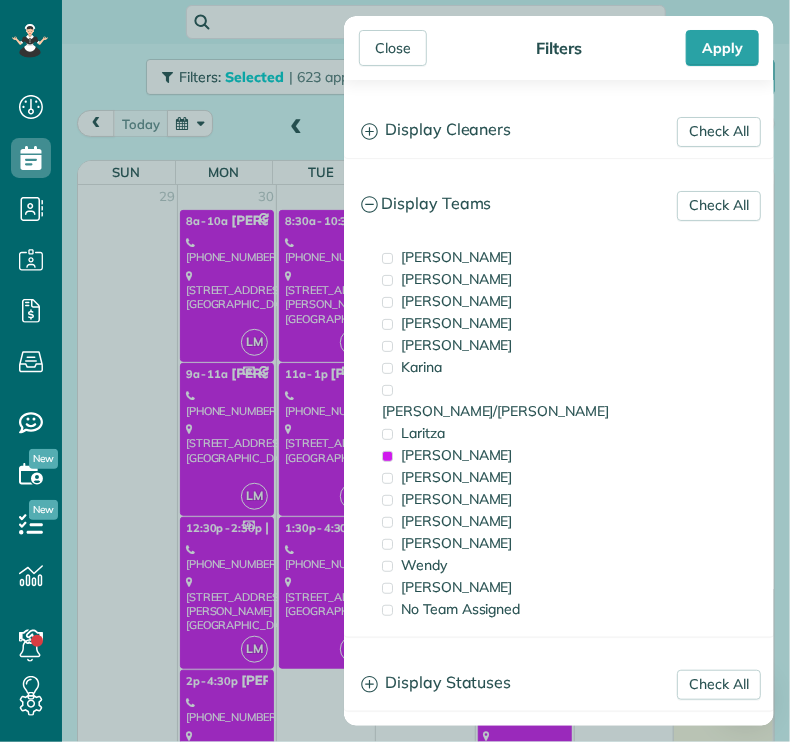 click on "Close" at bounding box center (393, 48) 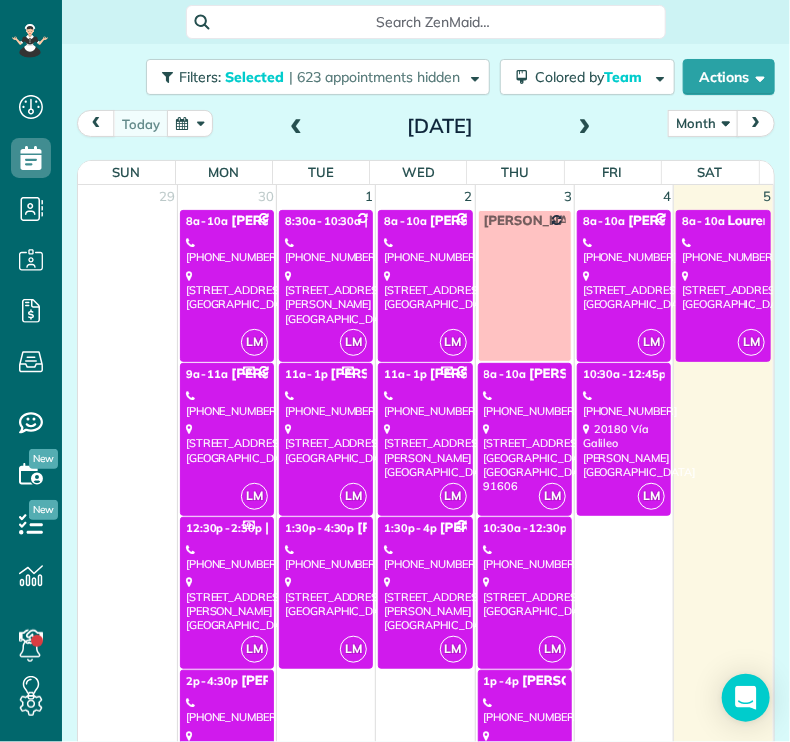 click on "[PHONE_NUMBER]" at bounding box center (227, 710) 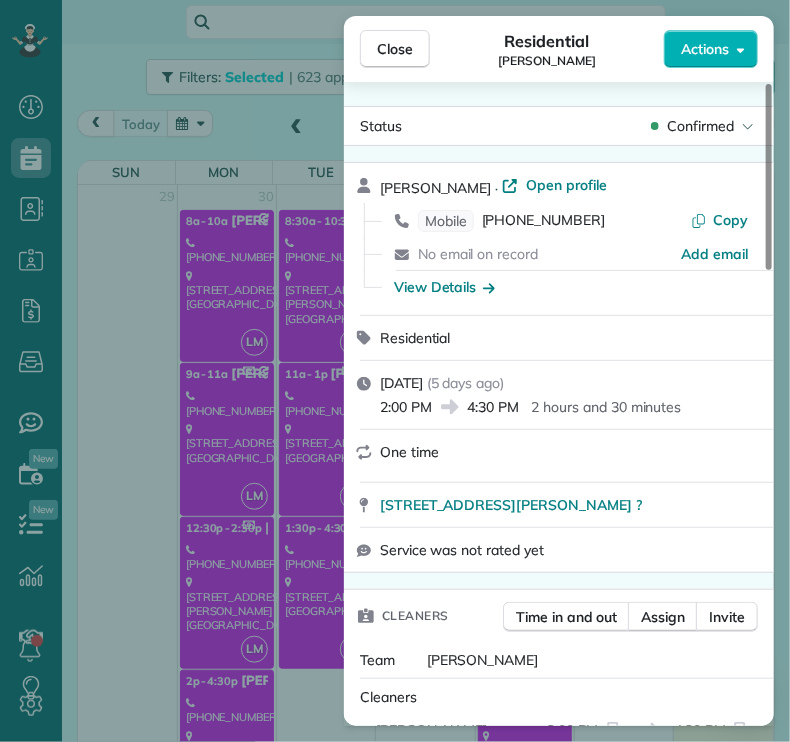 click on "Close" at bounding box center (395, 49) 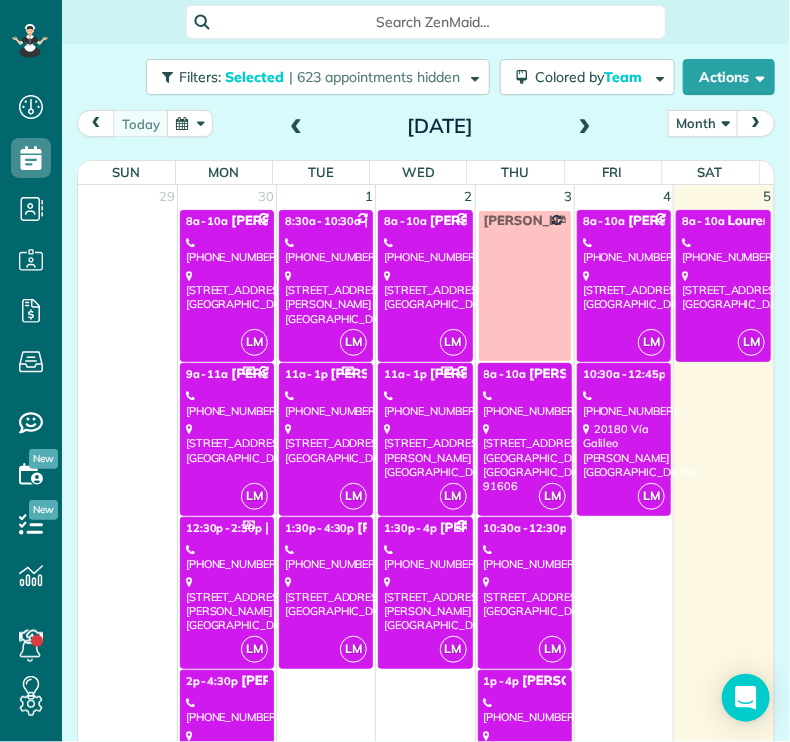 click on "[STREET_ADDRESS][PERSON_NAME]" at bounding box center [326, 297] 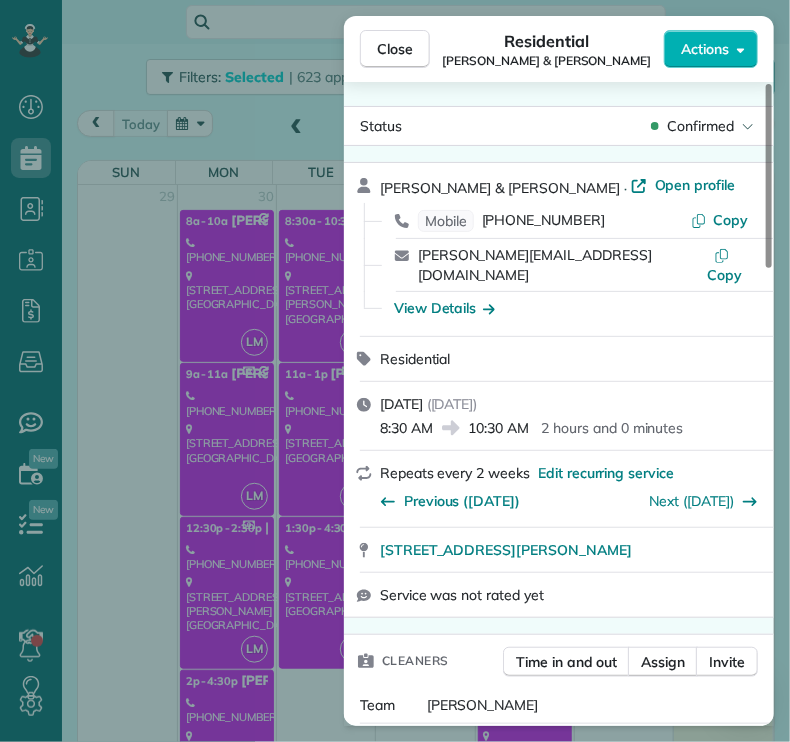 click on "Close Residential [PERSON_NAME] & [PERSON_NAME] Actions Status Confirmed [PERSON_NAME] & [PERSON_NAME] · Open profile Mobile [PHONE_NUMBER] Copy [PERSON_NAME][EMAIL_ADDRESS][DOMAIN_NAME] Copy View Details Residential [DATE] ( [DATE] ) 8:30 AM 10:30 AM 2 hours and 0 minutes Repeats every 2 weeks Edit recurring service Previous ([DATE]) Next ([DATE]) [STREET_ADDRESS][PERSON_NAME] Service was not rated yet Cleaners Time in and out Assign Invite Team [PERSON_NAME] Cleaners [PERSON_NAME]   8:30 AM 10:30 AM Checklist Try Now Keep this appointment up to your standards. Stay on top of every detail, keep your cleaners organised, and your client happy. Assign a checklist Watch a 5 min demo Billing Billing actions Price $125.00 Overcharge $0.00 Discount $0.00 Coupon discount - Primary tax - Secondary tax - Total appointment price $125.00 Tips collected New feature! $0.00 Unpaid Mark as paid Total including tip $125.00 Get paid online in no-time! Send an invoice and reward your cleaners with tips Appointment custom fields" at bounding box center (395, 371) 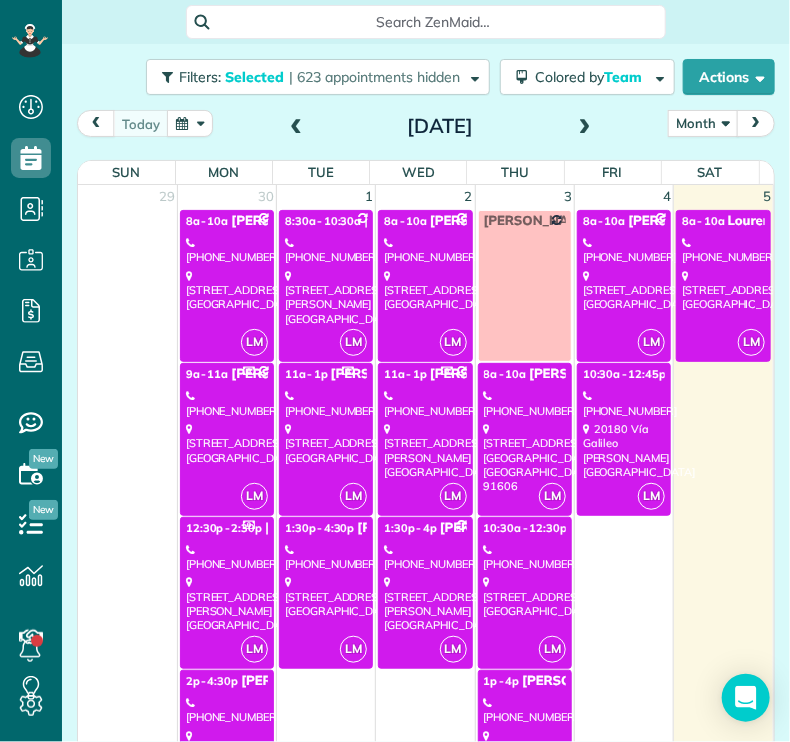 click on "[PHONE_NUMBER]" at bounding box center (326, 403) 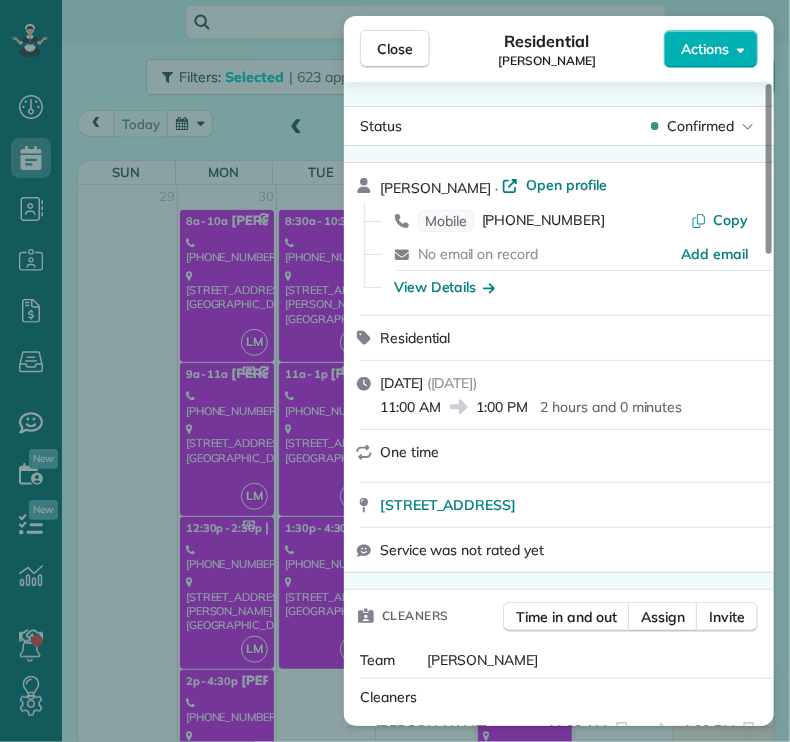 click on "Close" at bounding box center [395, 49] 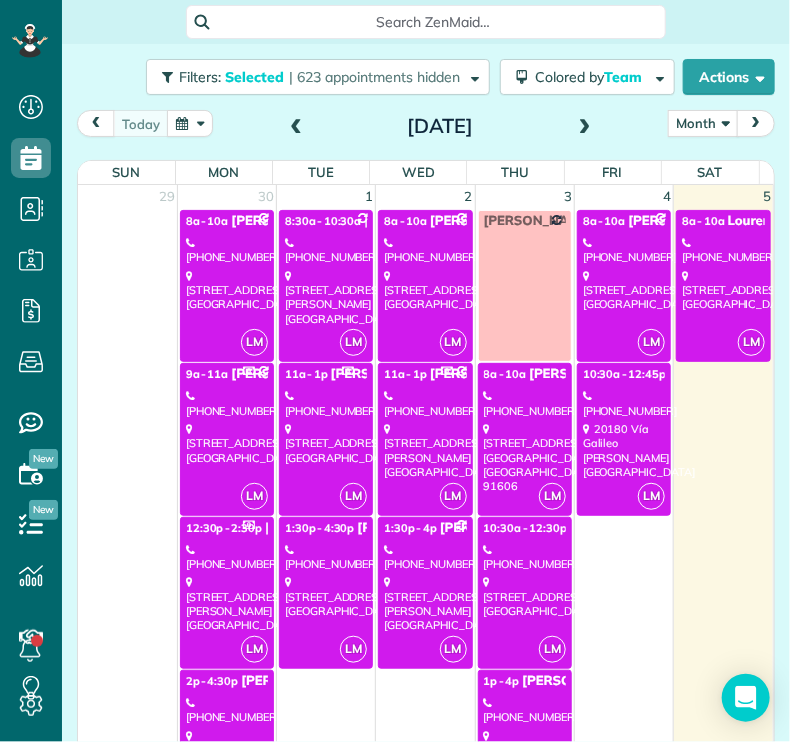 click on "1:30p - 4:30p" at bounding box center [320, 528] 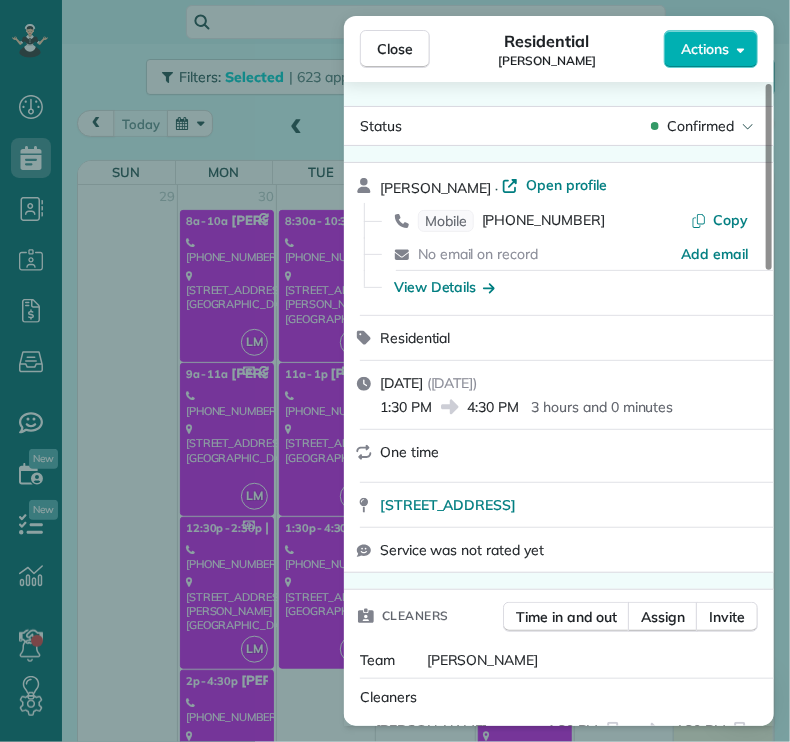 click on "Close" at bounding box center [395, 49] 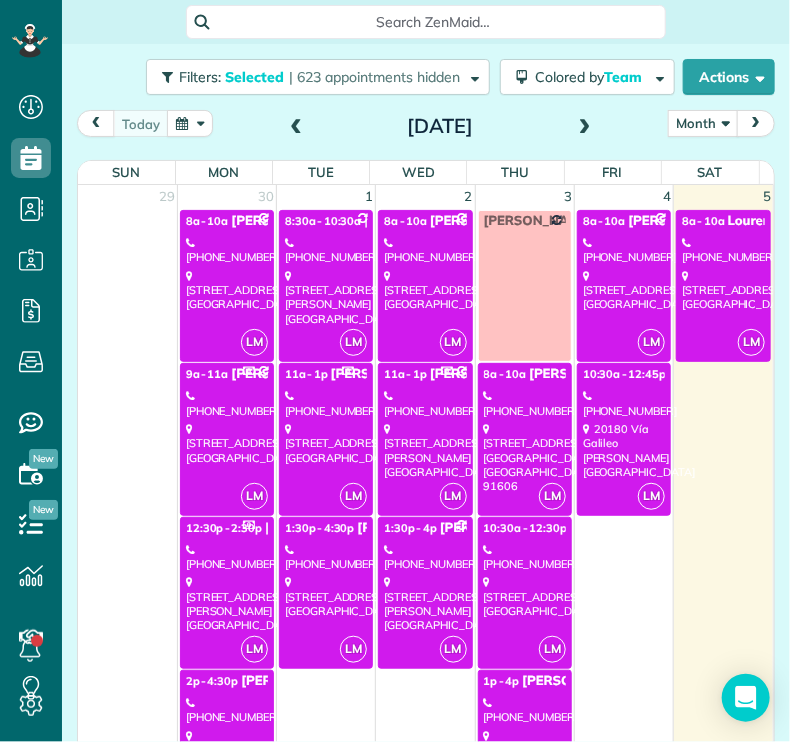 click on "[STREET_ADDRESS]" at bounding box center (525, 457) 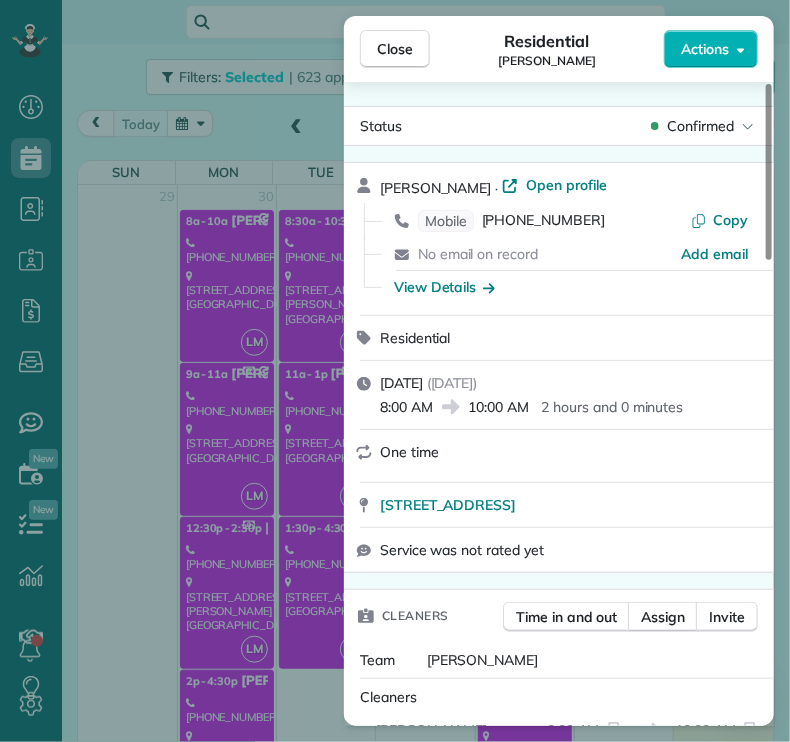scroll, scrollTop: 509, scrollLeft: 0, axis: vertical 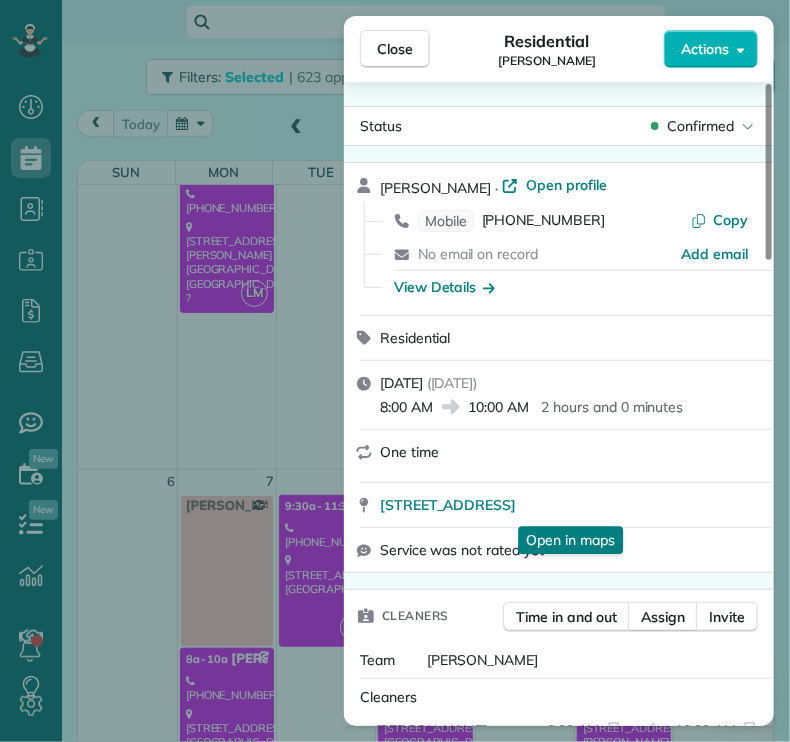 click on "[STREET_ADDRESS]" at bounding box center (448, 505) 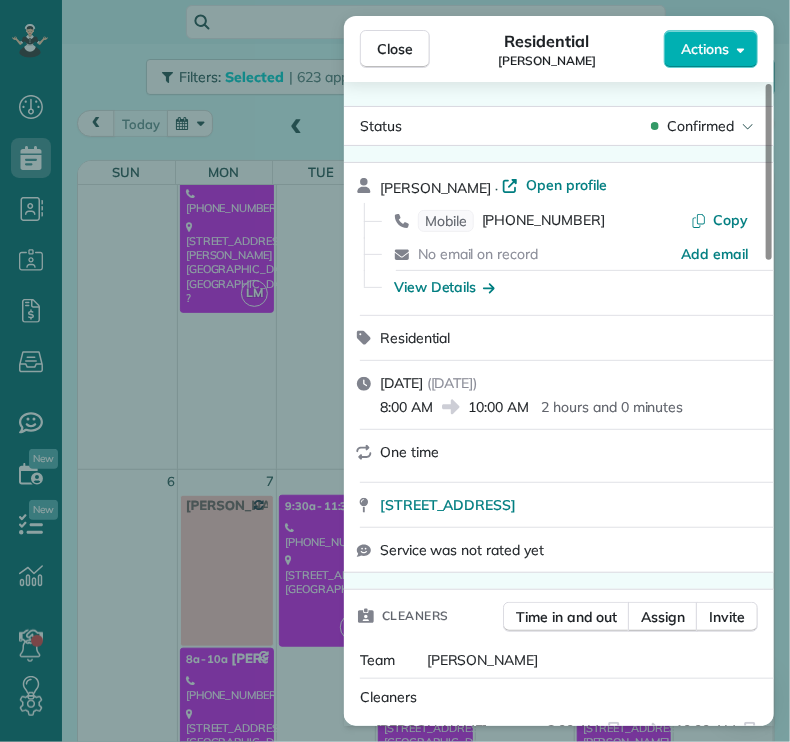 click on "Close" at bounding box center [395, 49] 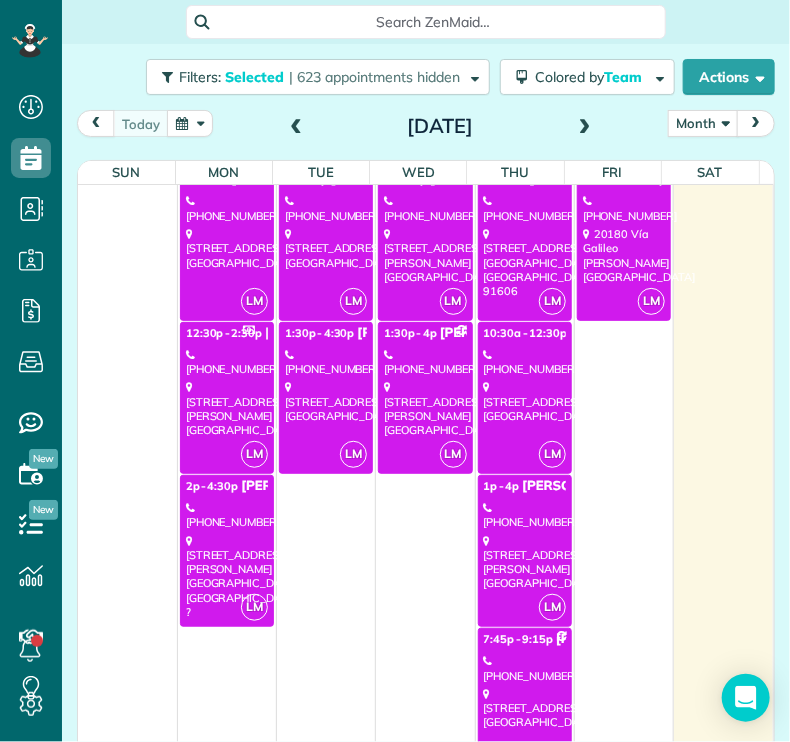 scroll, scrollTop: 198, scrollLeft: 0, axis: vertical 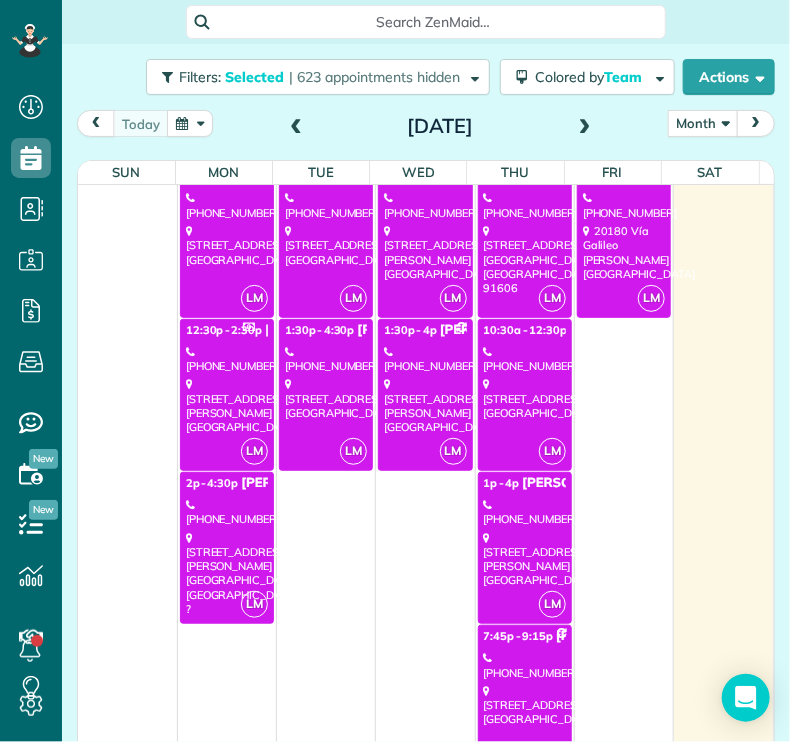click on "[STREET_ADDRESS]" at bounding box center [525, 398] 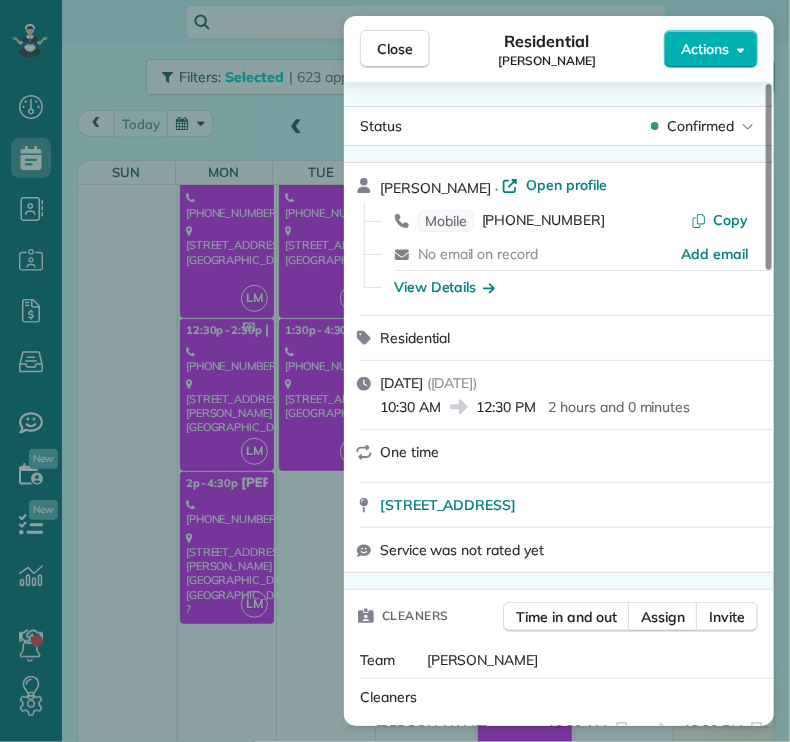 click on "Close" at bounding box center [395, 49] 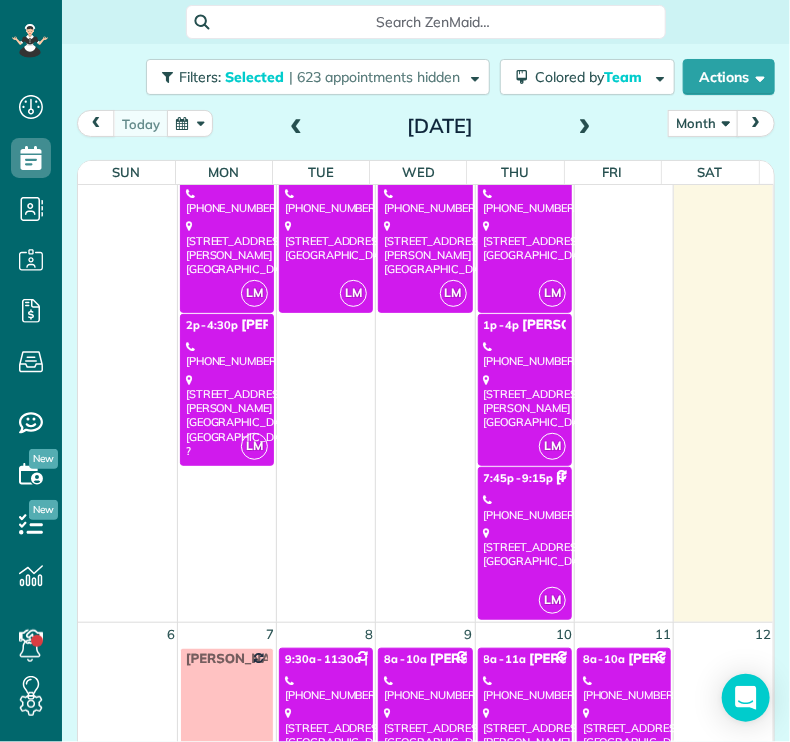 scroll, scrollTop: 364, scrollLeft: 0, axis: vertical 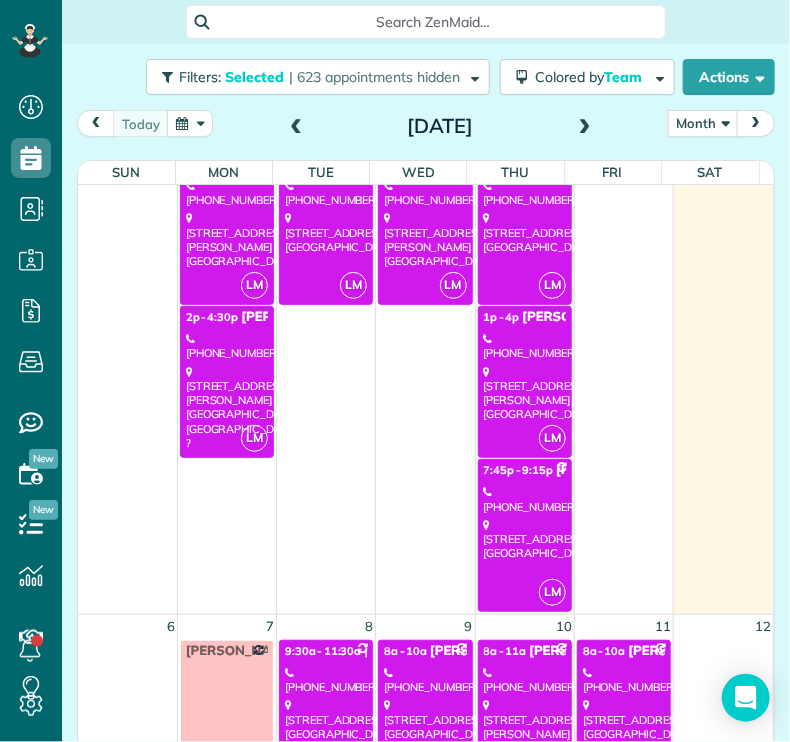 click on "[STREET_ADDRESS]" at bounding box center (525, 539) 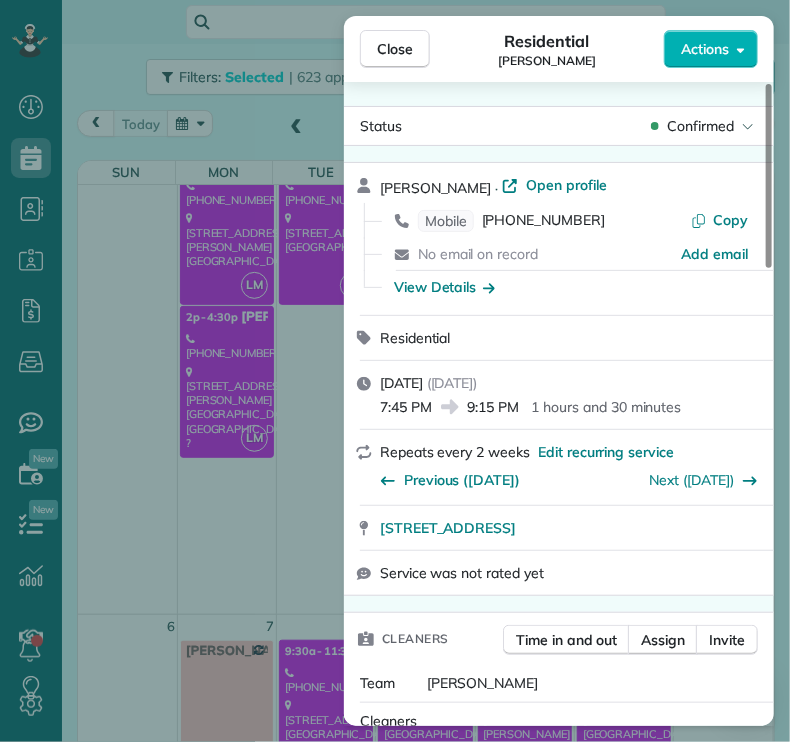 click on "Close" at bounding box center [395, 49] 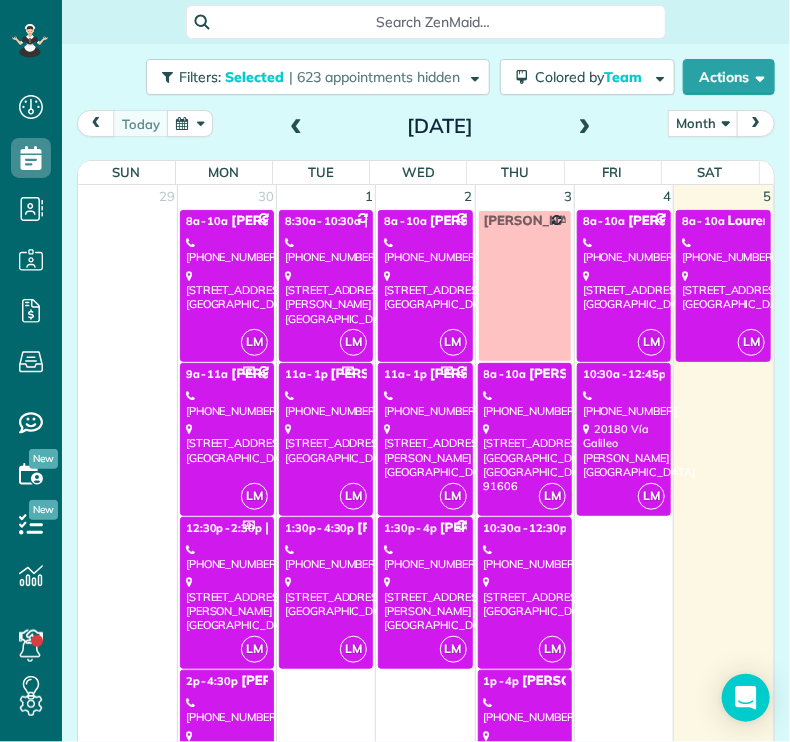 scroll, scrollTop: 4, scrollLeft: 0, axis: vertical 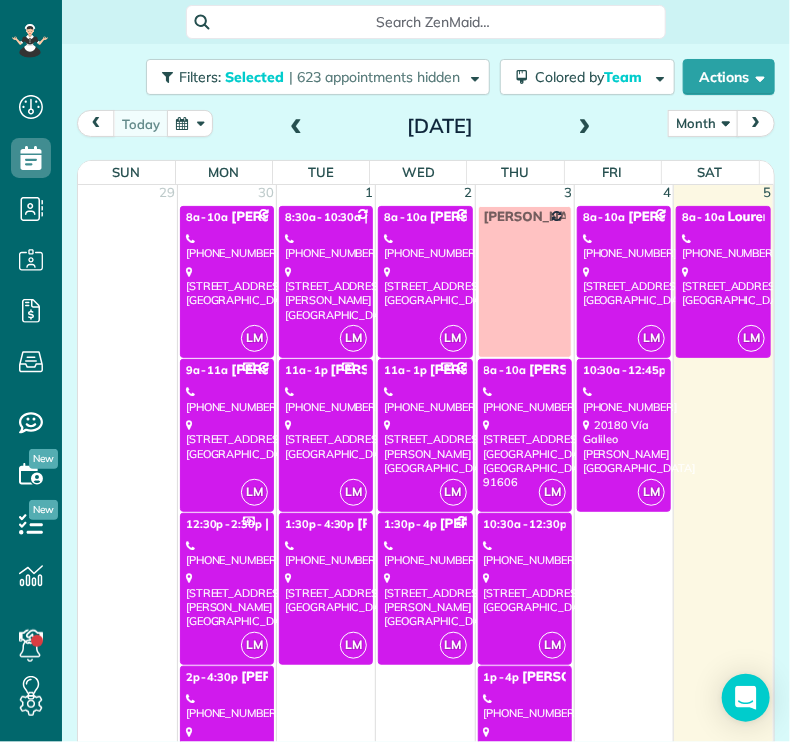 click on "[STREET_ADDRESS][PERSON_NAME]" at bounding box center (624, 446) 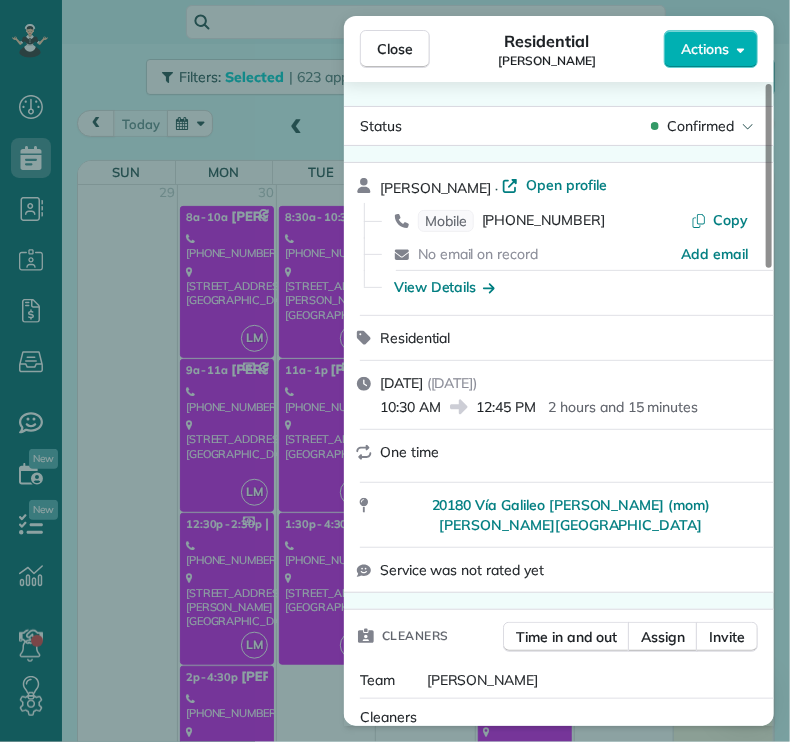 click on "Close" at bounding box center [395, 49] 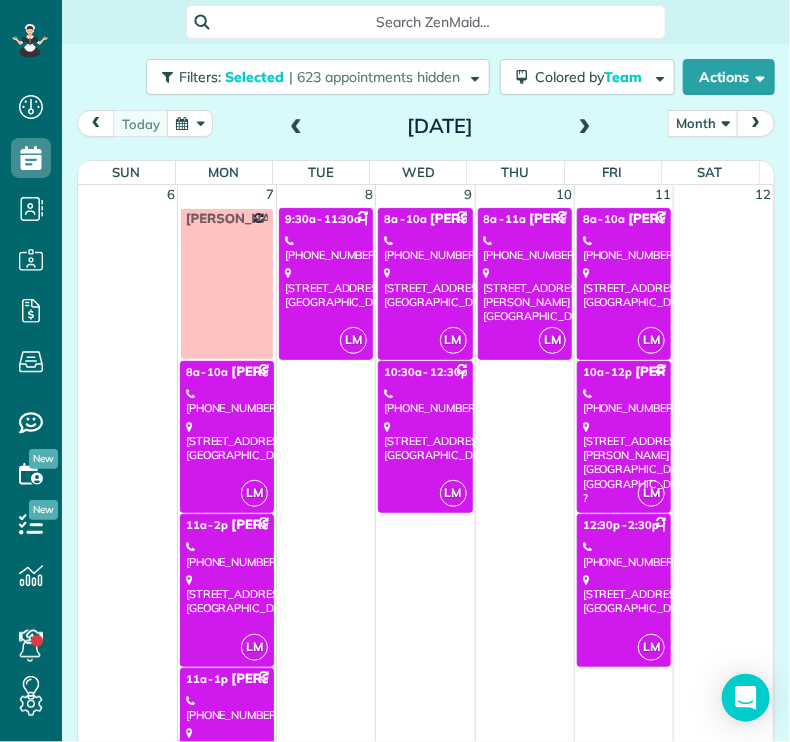 scroll, scrollTop: 798, scrollLeft: 0, axis: vertical 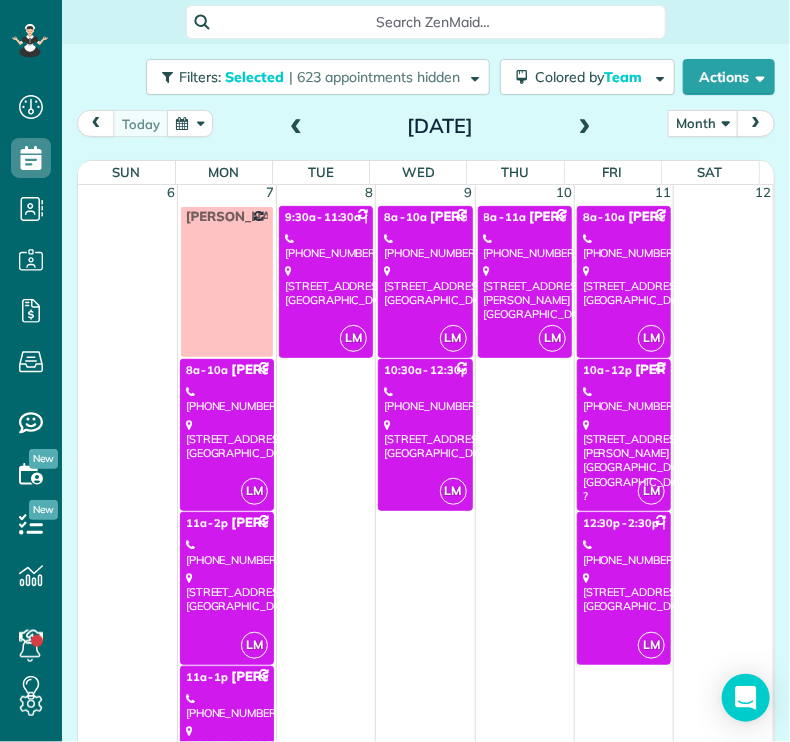 click on "[STREET_ADDRESS]" at bounding box center [227, 439] 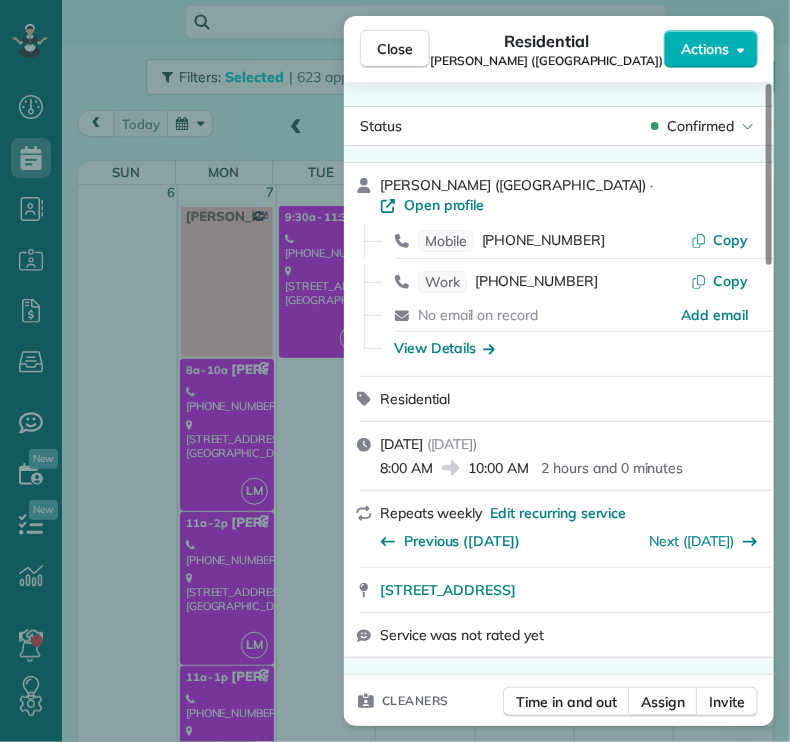 click on "Close Residential [PERSON_NAME] ([GEOGRAPHIC_DATA]) Actions Status Confirmed [PERSON_NAME] ([GEOGRAPHIC_DATA]) · Open profile Mobile [PHONE_NUMBER] Copy Work [PHONE_NUMBER] Copy No email on record Add email View Details Residential [DATE] ( [DATE] ) 8:00 AM 10:00 AM 2 hours and 0 minutes Repeats weekly Edit recurring service Previous ([DATE]) Next ([DATE]) [STREET_ADDRESS] Service was not rated yet Cleaners Time in and out Assign Invite Team [PERSON_NAME] Cleaners [PERSON_NAME]   8:00 AM 10:00 AM Checklist Try Now Keep this appointment up to your standards. Stay on top of every detail, keep your cleaners organised, and your client happy. Assign a checklist Watch a 5 min demo Billing Billing actions Price $145.00 Overcharge $0.00 Discount $0.00 Coupon discount - Primary tax - Secondary tax - Total appointment price $145.00 Tips collected New feature! $0.00 Unpaid Mark as paid Total including tip $145.00 Get paid online in no-time! Charge customer credit card Key #" at bounding box center (395, 371) 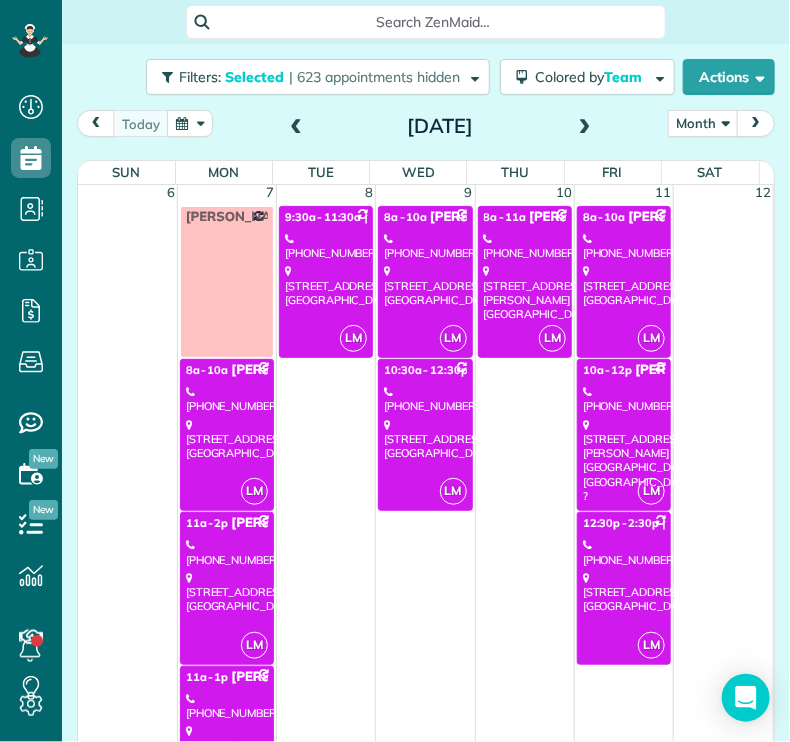 click on "[PHONE_NUMBER]" at bounding box center (227, 552) 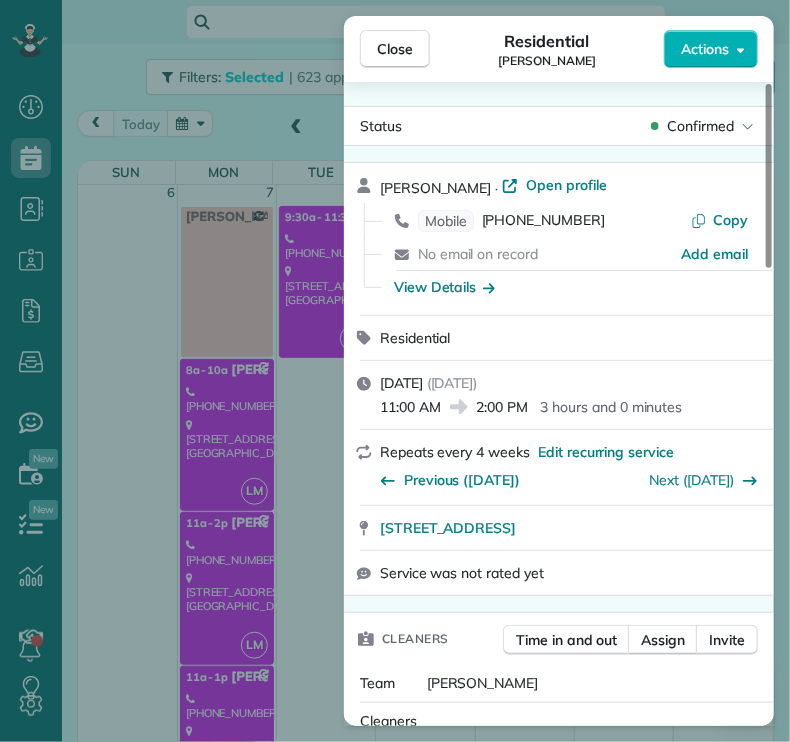 click on "Close Residential [PERSON_NAME] Actions Status Confirmed [PERSON_NAME] · Open profile Mobile [PHONE_NUMBER] Copy No email on record Add email View Details Residential [DATE] ( [DATE] ) 11:00 AM 2:00 PM 3 hours and 0 minutes Repeats every 4 weeks Edit recurring service Previous ([DATE]) Next ([DATE]) [STREET_ADDRESS] Service was not rated yet Cleaners Time in and out Assign Invite Team [PERSON_NAME] Cleaners [PERSON_NAME]   11:00 AM 2:00 PM Checklist Try Now Keep this appointment up to your standards. Stay on top of every detail, keep your cleaners organised, and your client happy. Assign a checklist Watch a 5 min demo Billing Billing actions Price $220.00 Overcharge $0.00 Discount $0.00 Coupon discount - Primary tax - Secondary tax - Total appointment price $220.00 Tips collected New feature! $0.00 Unpaid Mark as paid Total including tip $220.00 Get paid online in no-time! Send an invoice and reward your cleaners with tips Charge customer credit card Key # - Notes" at bounding box center (395, 371) 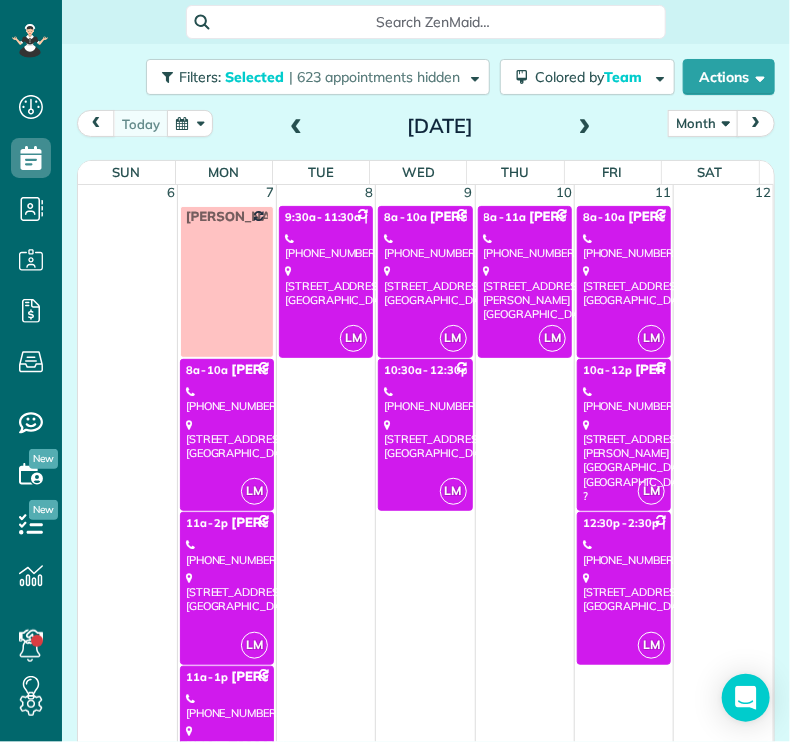 click on "[PHONE_NUMBER]" at bounding box center [227, 706] 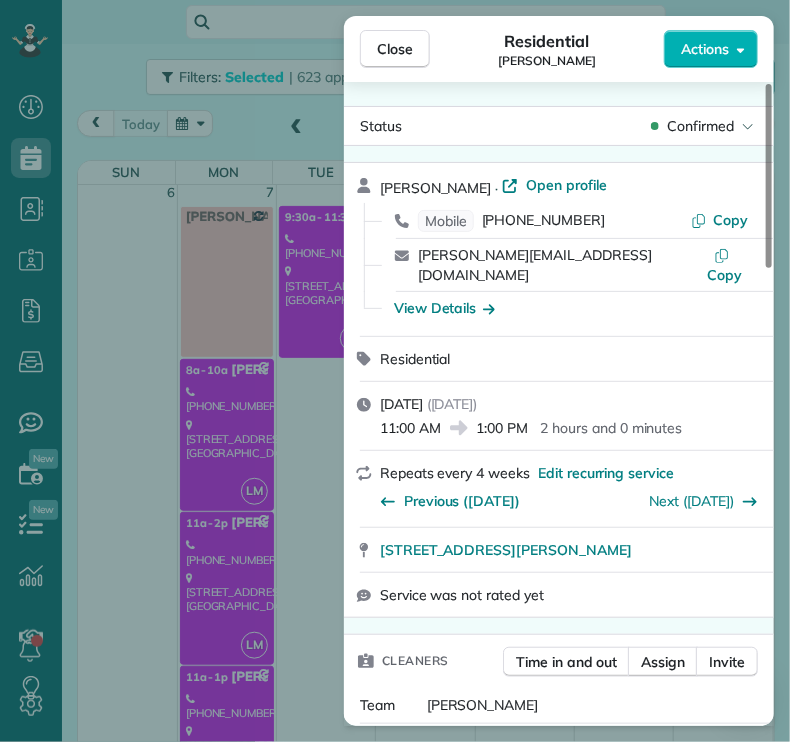 click on "Close" at bounding box center [395, 49] 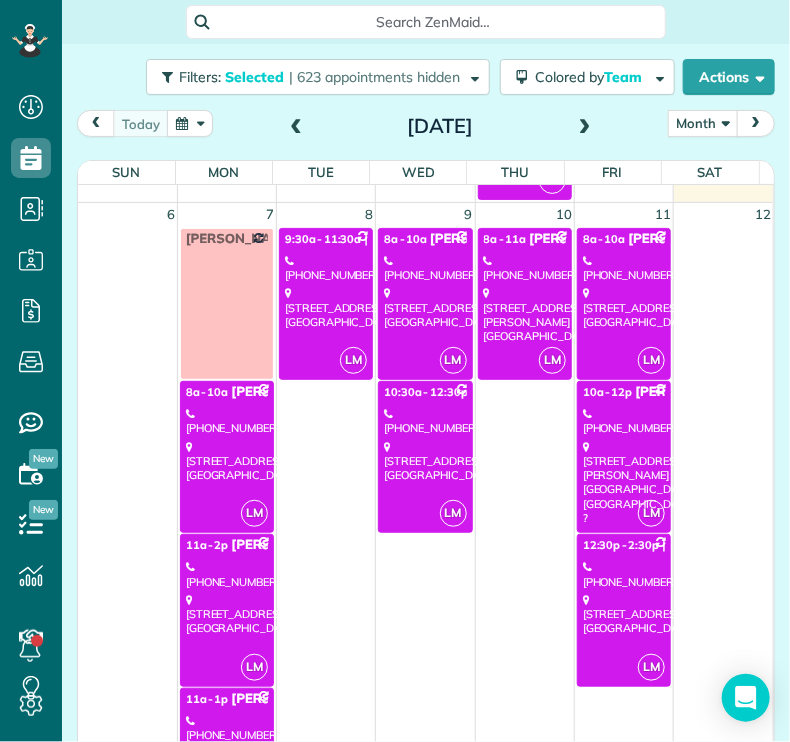scroll, scrollTop: 783, scrollLeft: 0, axis: vertical 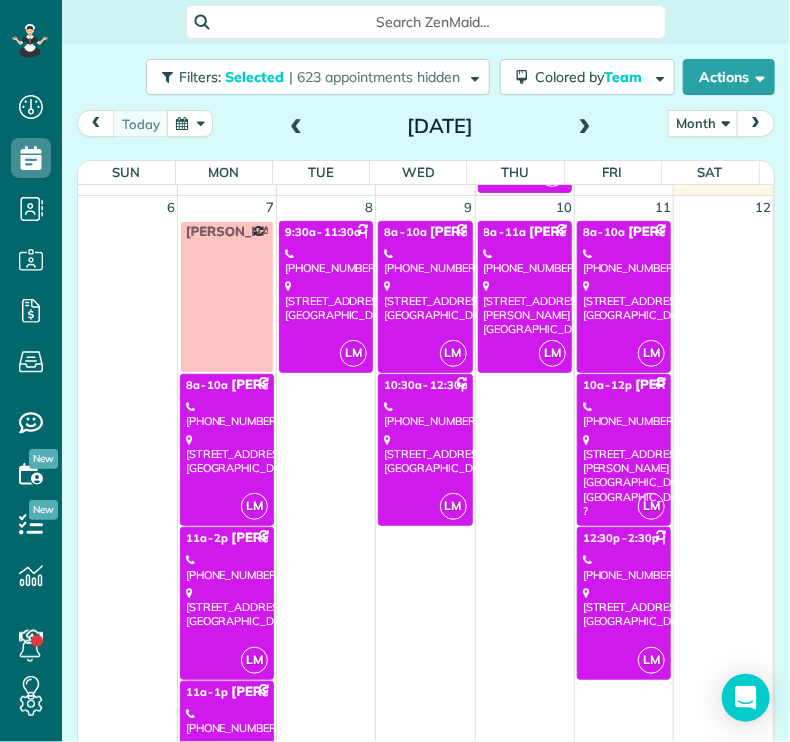click on "[STREET_ADDRESS]" at bounding box center [326, 300] 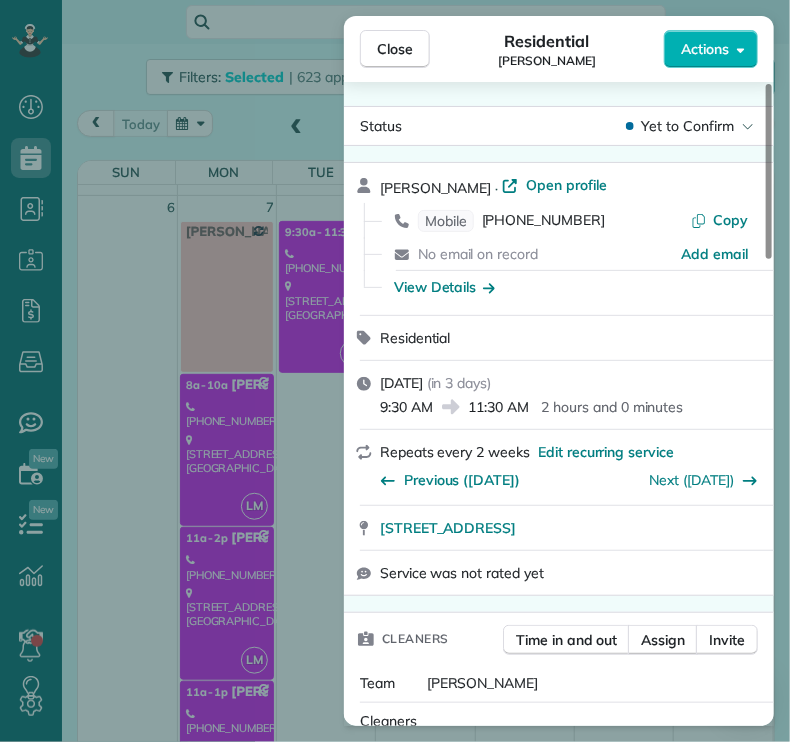 click on "Close" at bounding box center [395, 49] 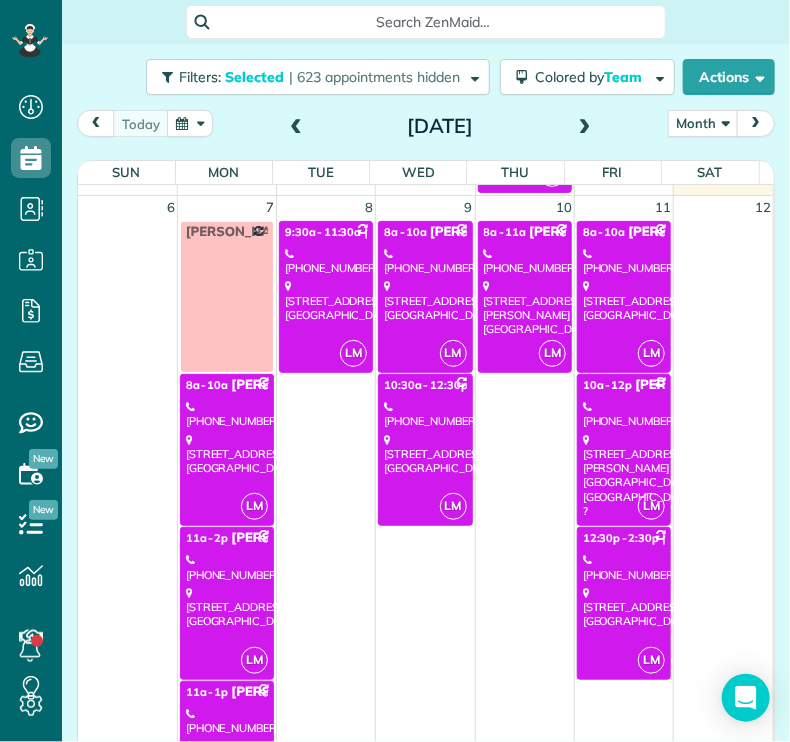 click on "[STREET_ADDRESS]" at bounding box center [425, 300] 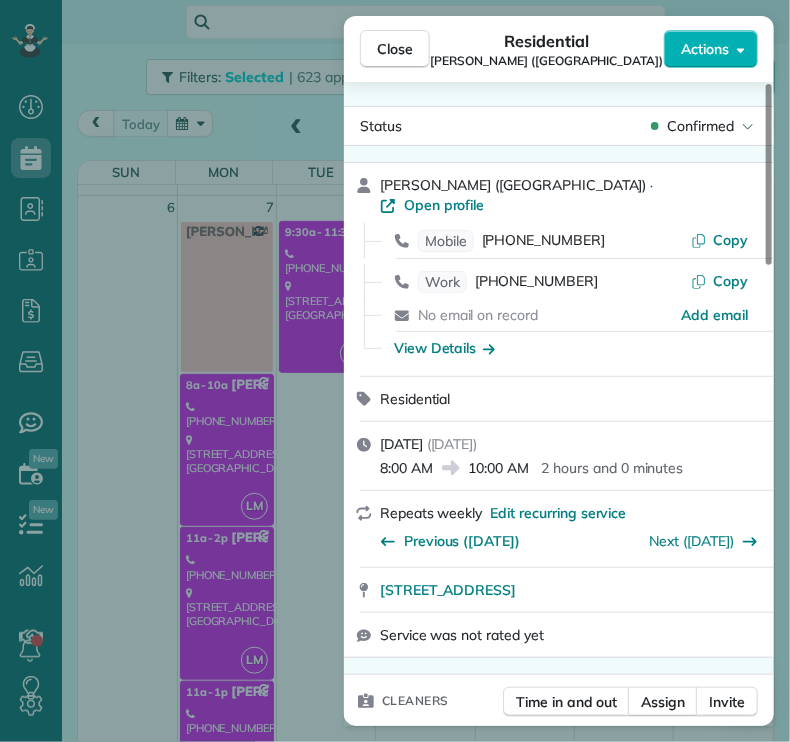 click on "Close" at bounding box center (395, 49) 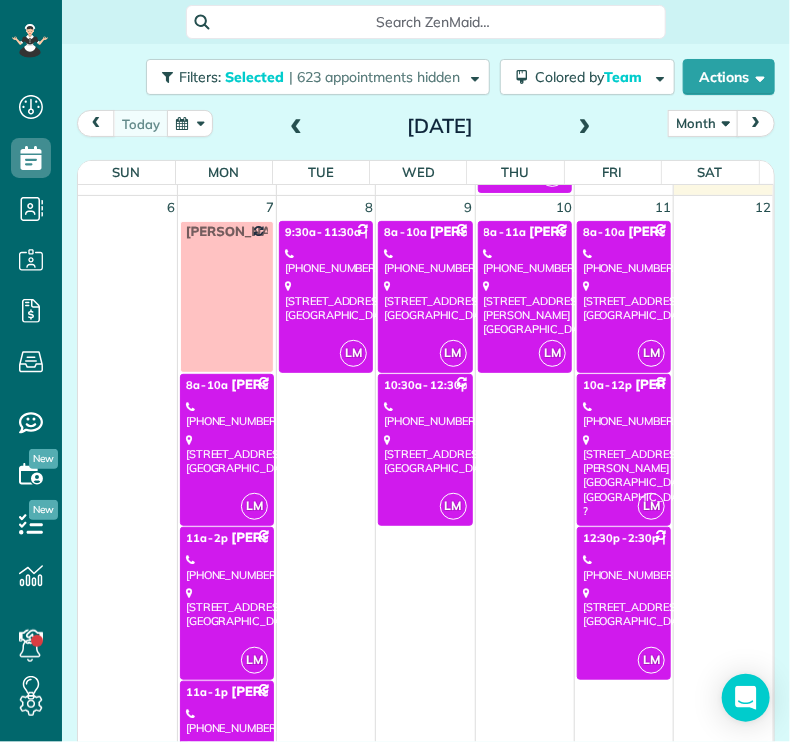 click on "[PHONE_NUMBER]" at bounding box center (425, 414) 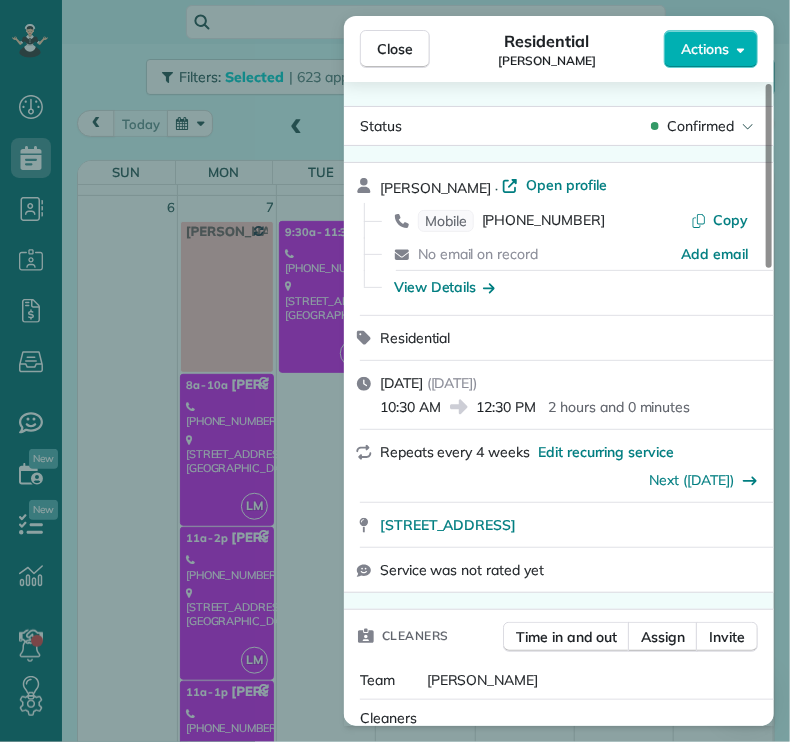 click on "Close" at bounding box center (395, 49) 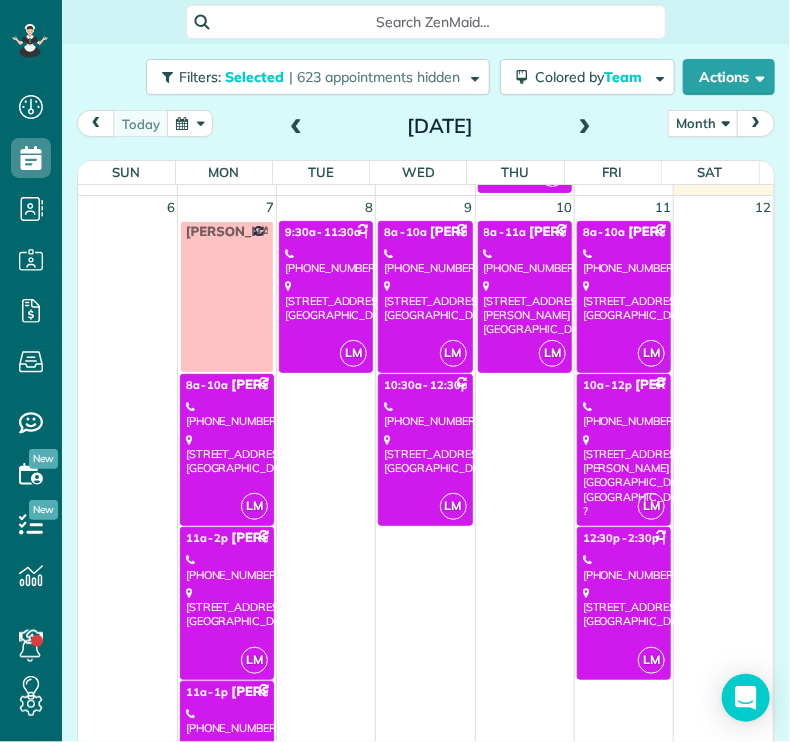 click on "[STREET_ADDRESS][PERSON_NAME]" at bounding box center [525, 307] 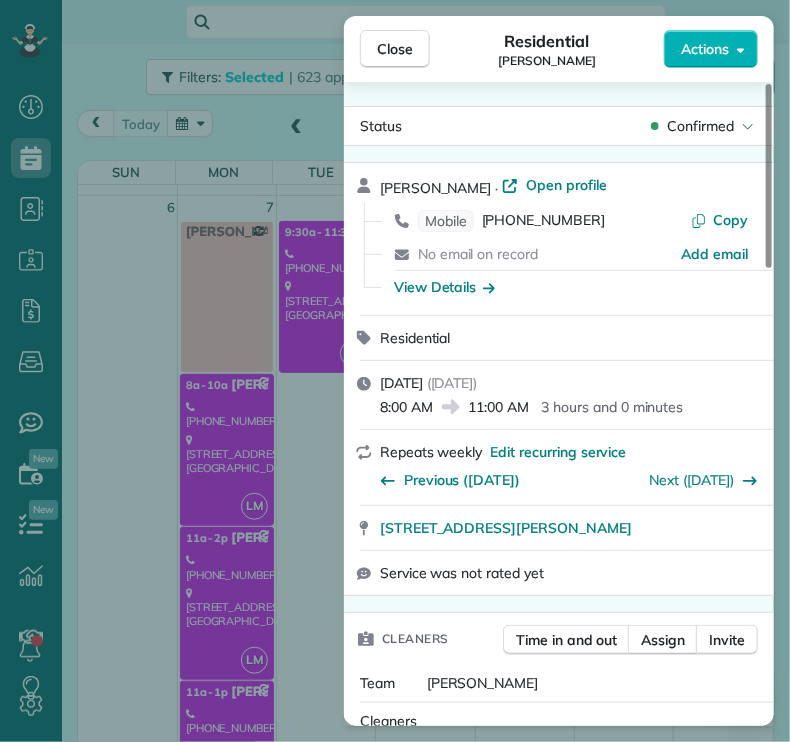 click on "Close Residential [PERSON_NAME] Actions" at bounding box center [559, 49] 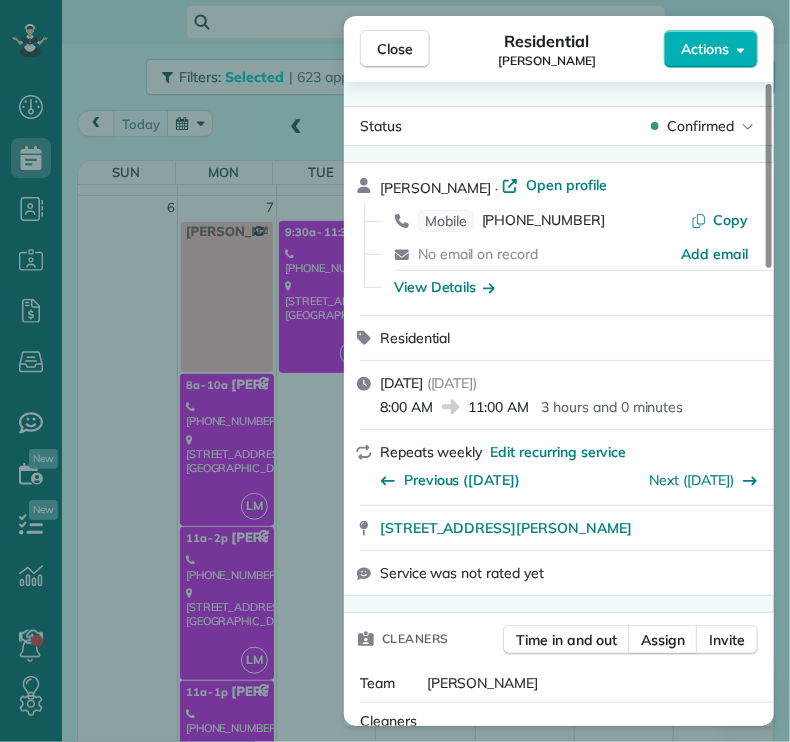 click on "Close" at bounding box center (395, 49) 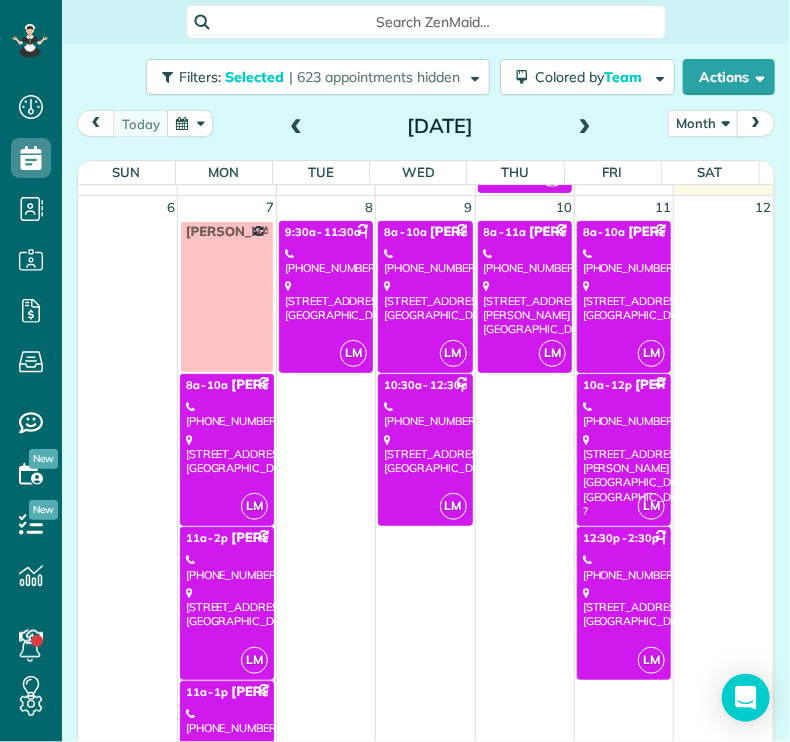 click on "[STREET_ADDRESS]" at bounding box center [624, 300] 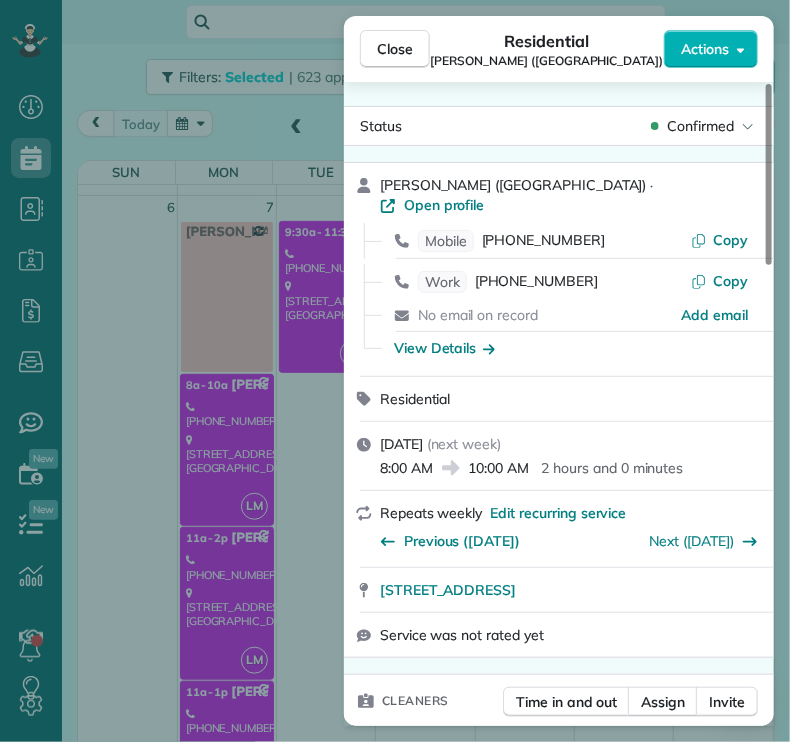 click on "Close" at bounding box center [395, 49] 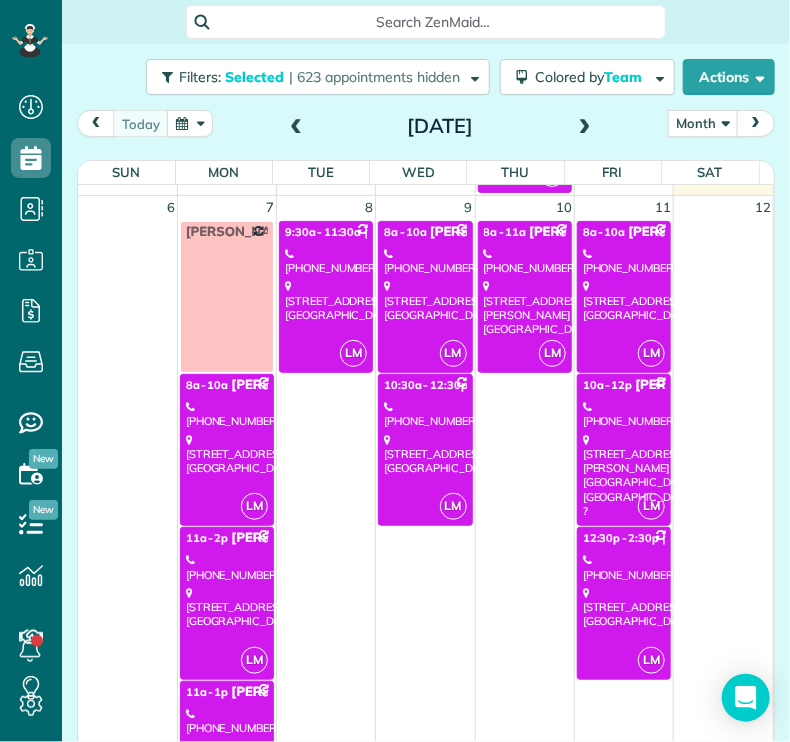 click on "LM 10a - 12p   [PERSON_NAME] or [PERSON_NAME] Exhaust Service Inc, [PHONE_NUMBER] [STREET_ADDRESS][PERSON_NAME] ?" at bounding box center (624, 450) 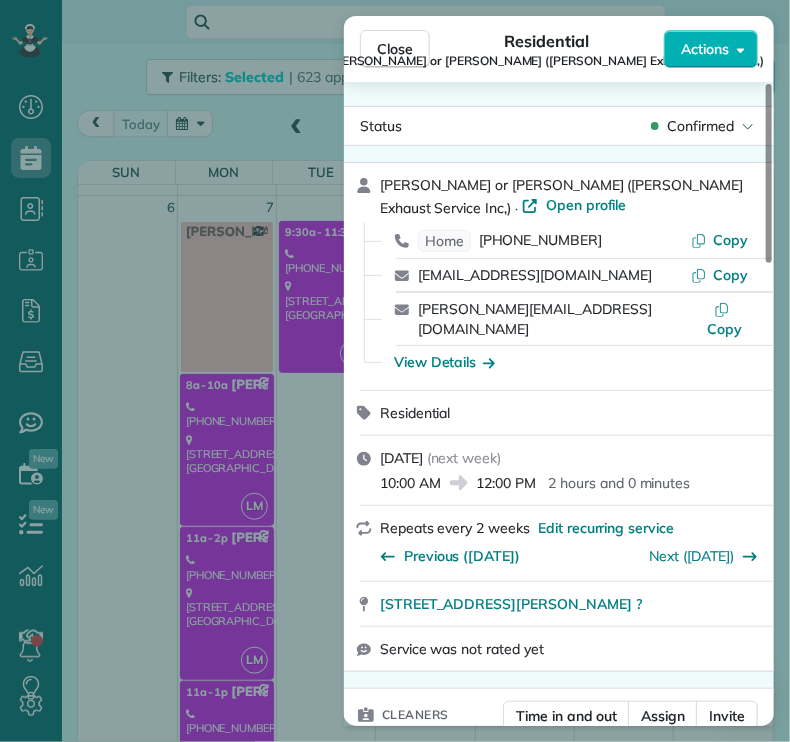 click on "Close" at bounding box center (395, 49) 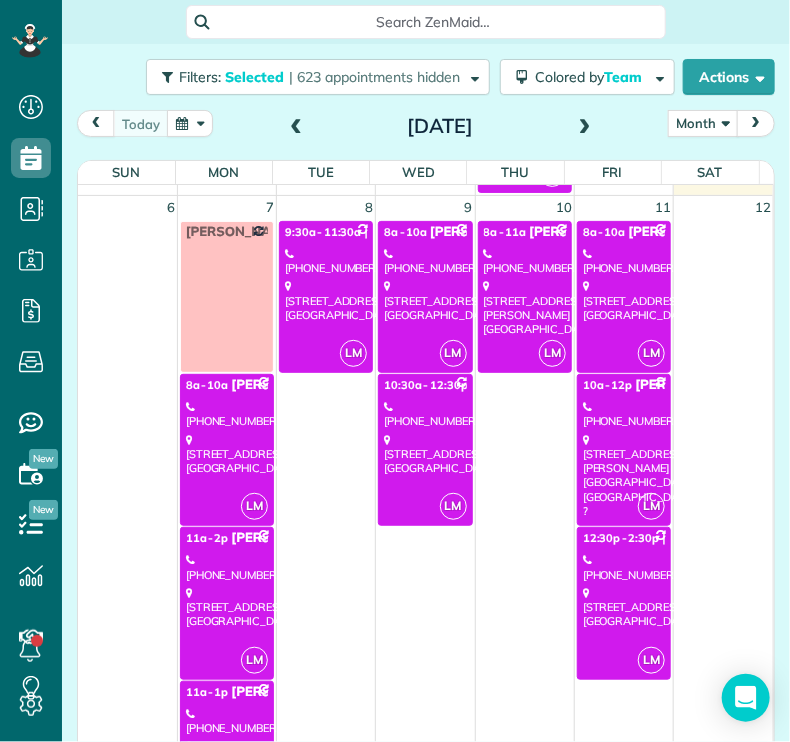 click on "[PHONE_NUMBER]" at bounding box center (624, 567) 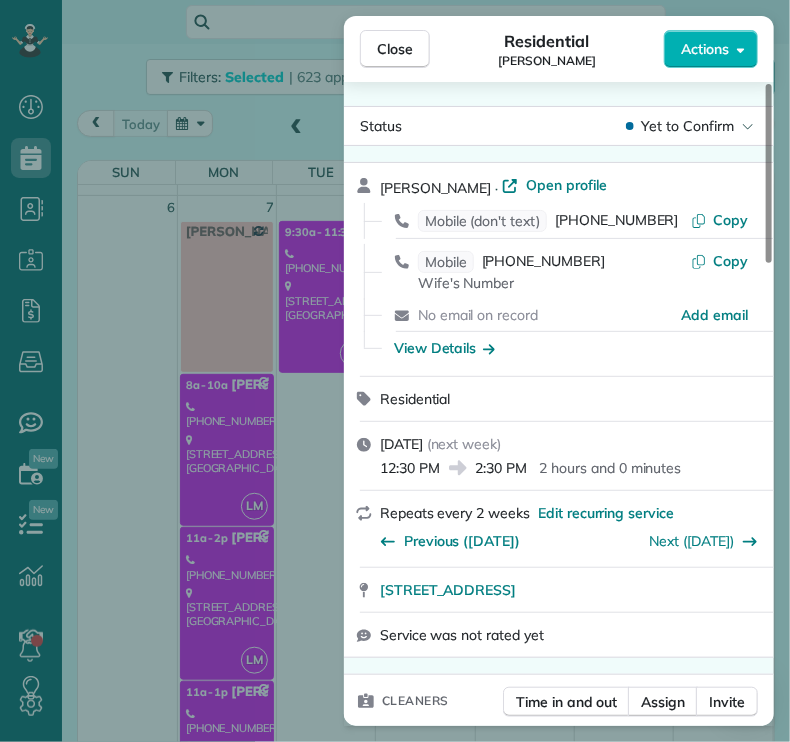 click on "Close" at bounding box center [395, 49] 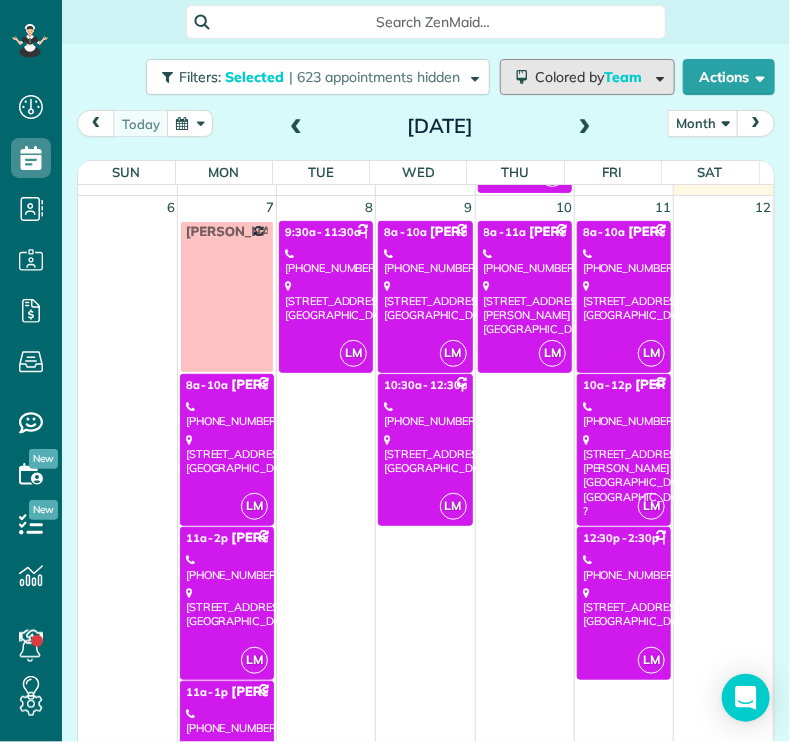 click on "Team" at bounding box center [624, 77] 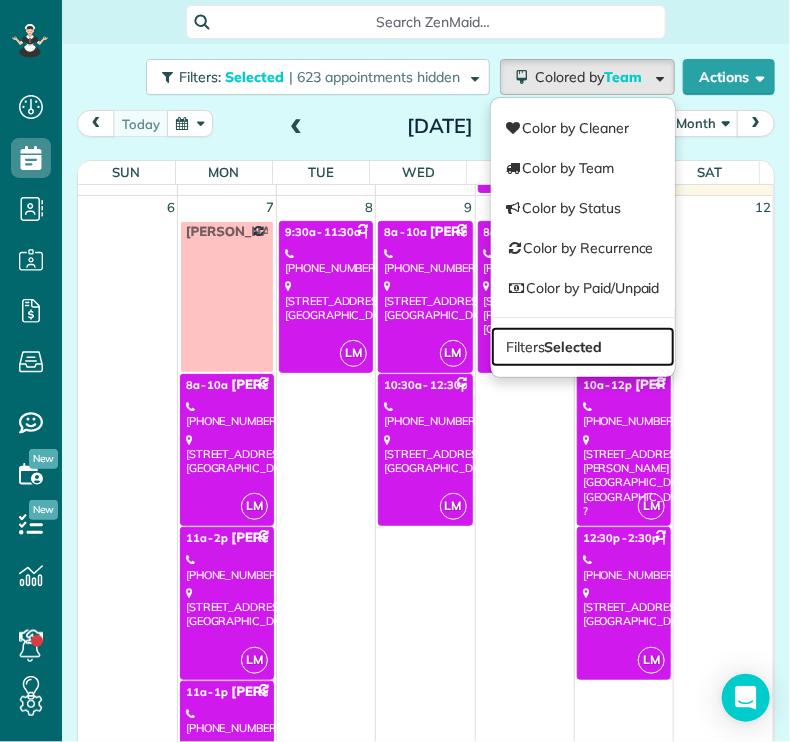 click on "Selected" at bounding box center (574, 347) 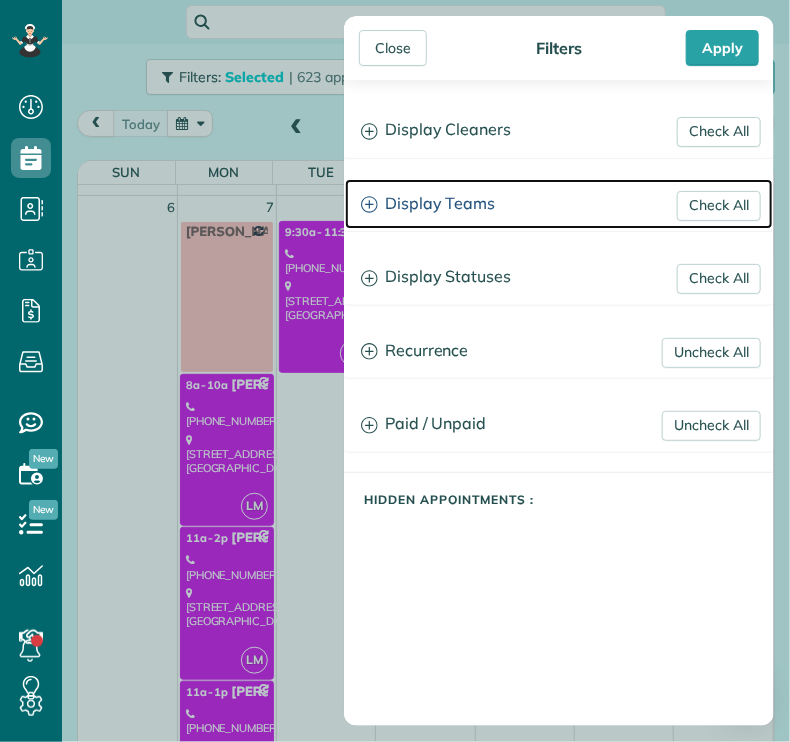 click on "Display Teams" at bounding box center (559, 204) 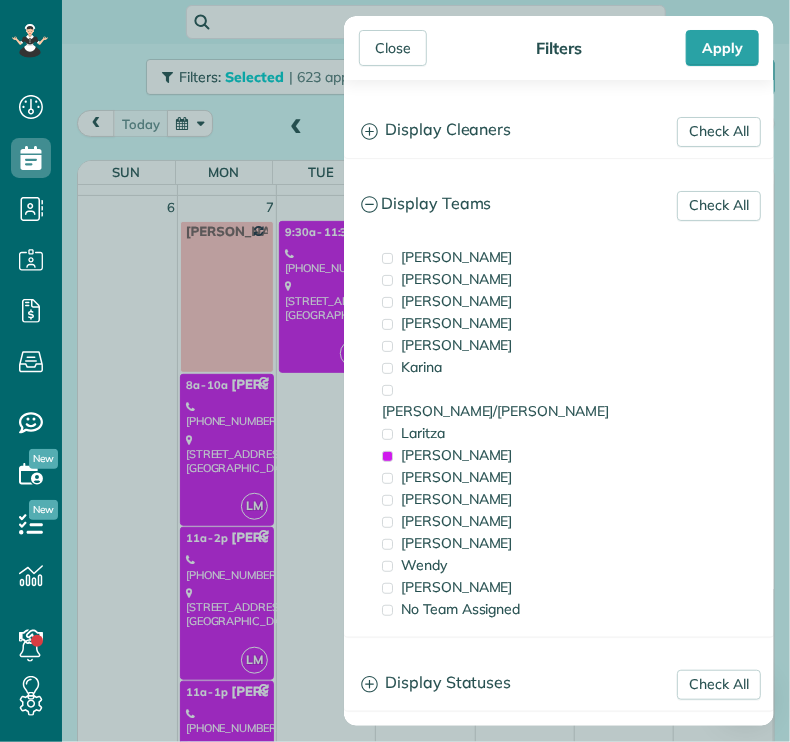 click on "[PERSON_NAME]" at bounding box center (457, 455) 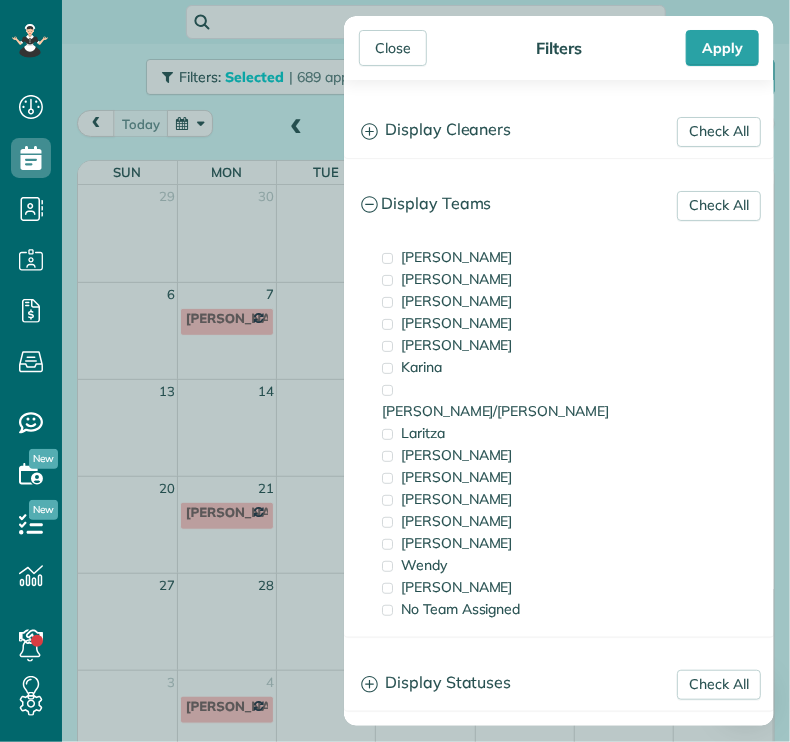scroll, scrollTop: 0, scrollLeft: 0, axis: both 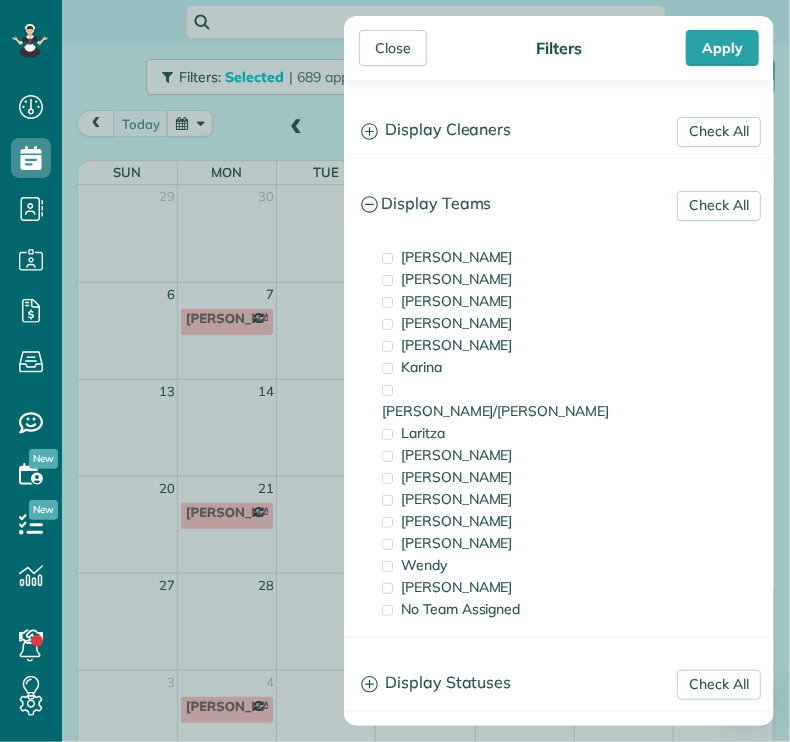 click on "[PERSON_NAME]" at bounding box center [457, 521] 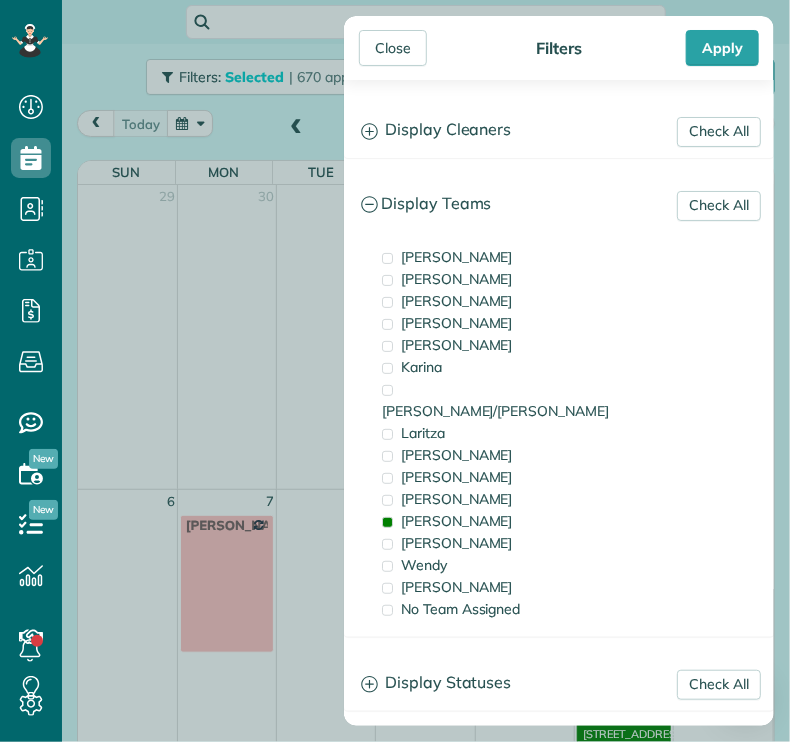 click on "Close" at bounding box center [393, 48] 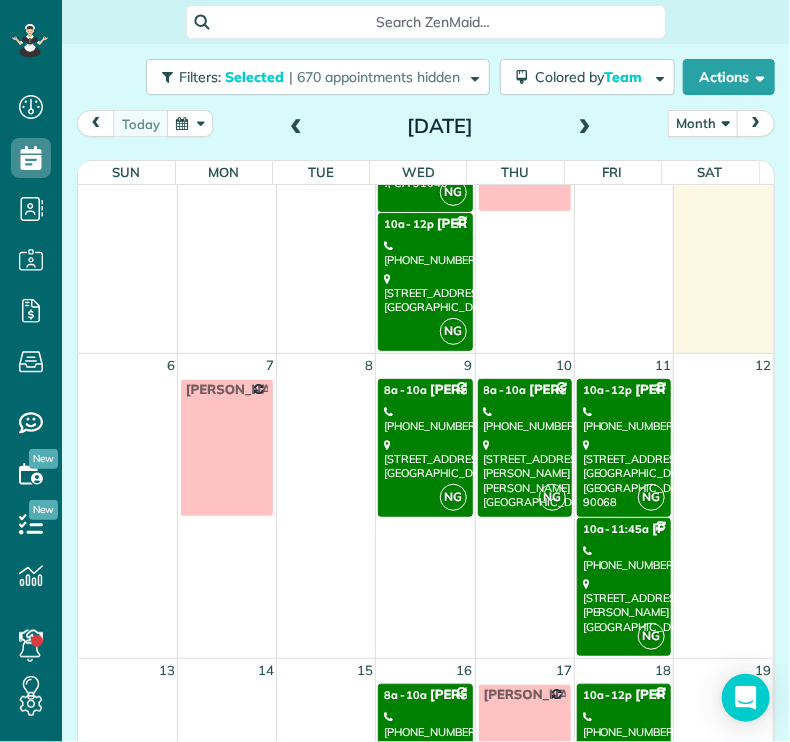 scroll, scrollTop: 145, scrollLeft: 0, axis: vertical 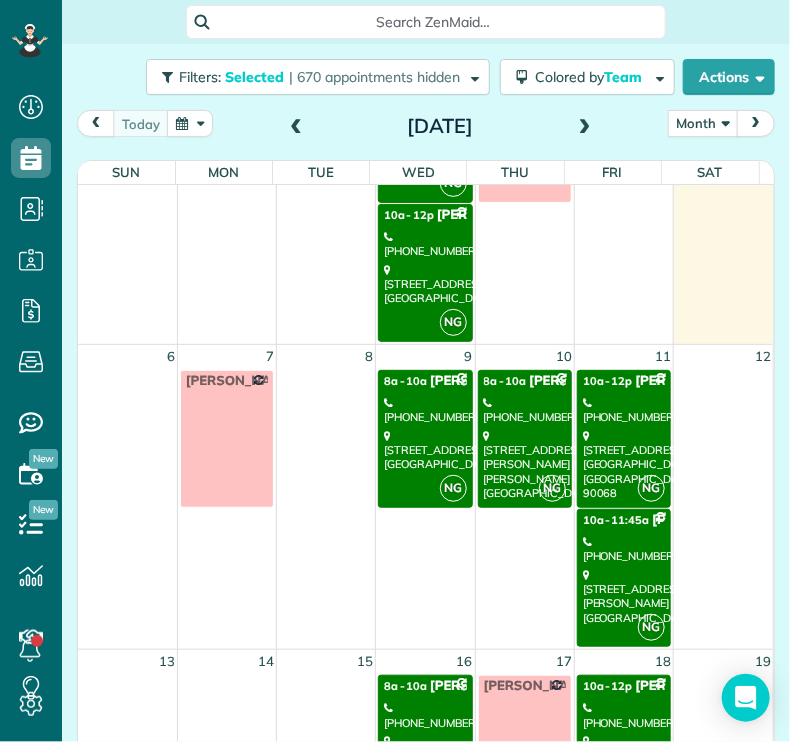 click on "[PHONE_NUMBER]" at bounding box center (425, 410) 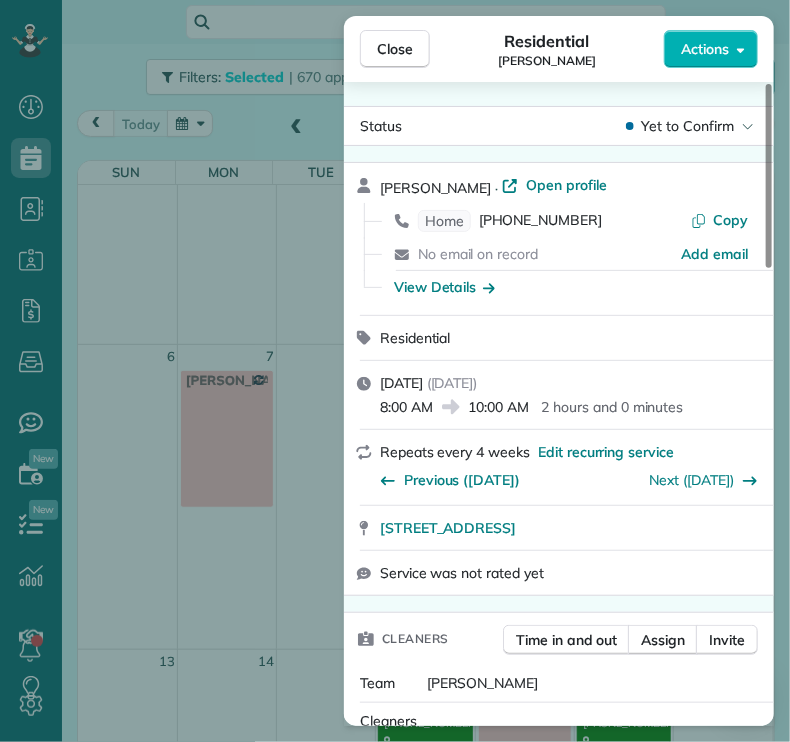 click on "Close" at bounding box center (395, 49) 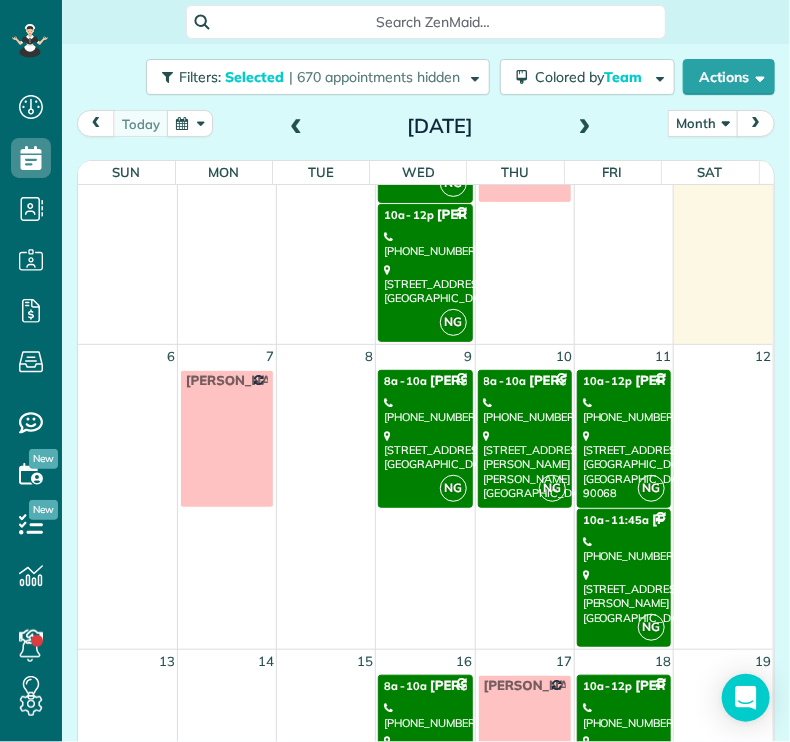 click on "[STREET_ADDRESS][PERSON_NAME][PERSON_NAME]" at bounding box center (525, 464) 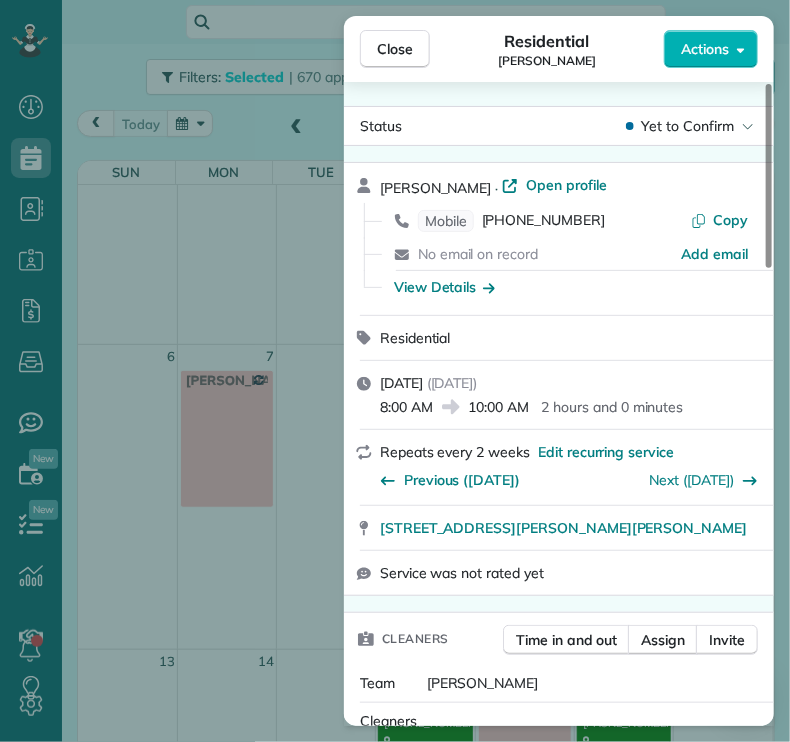 click on "Close" at bounding box center [395, 49] 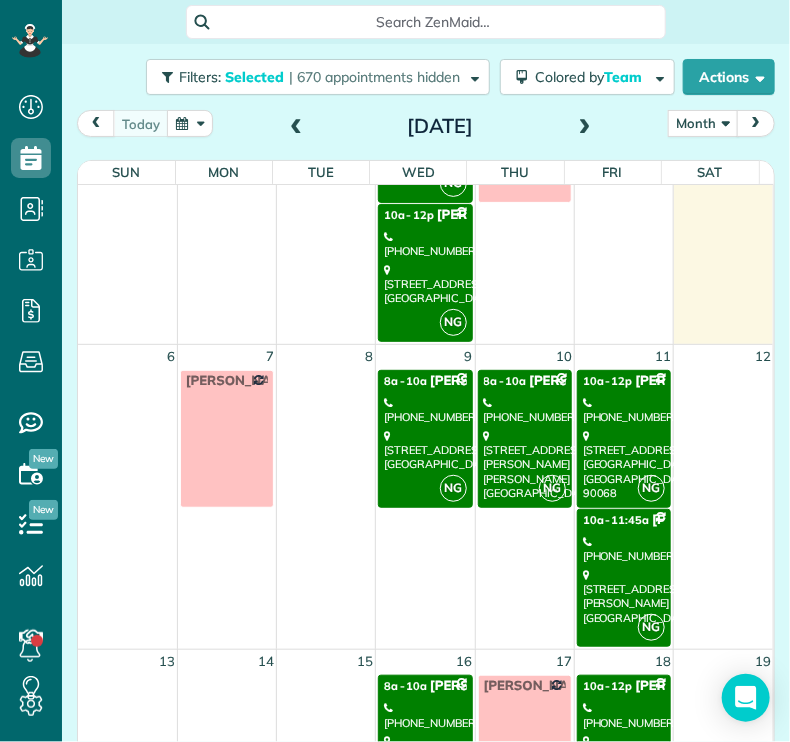 click on "[STREET_ADDRESS]" at bounding box center [624, 464] 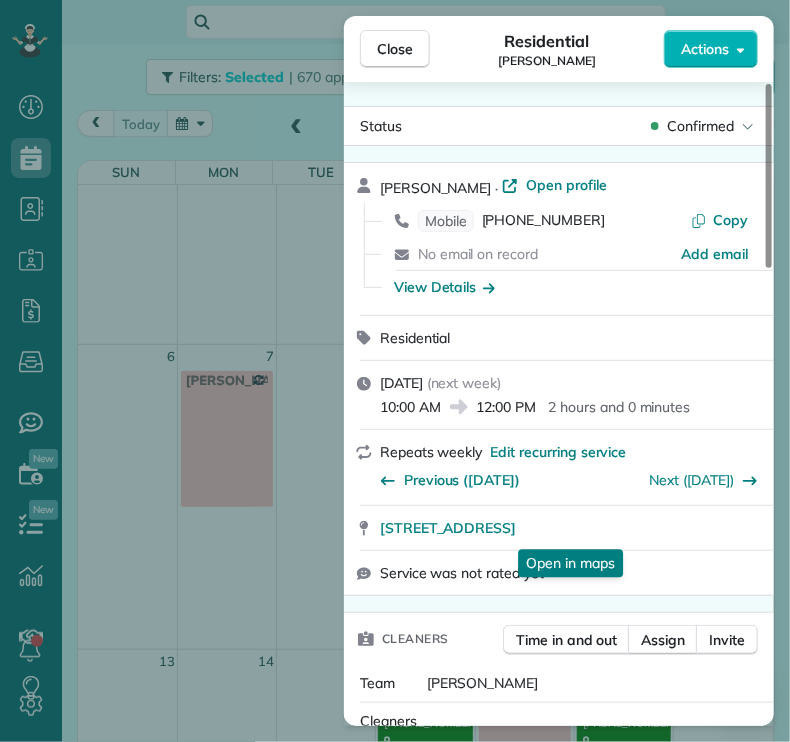 click on "[STREET_ADDRESS]" at bounding box center (448, 528) 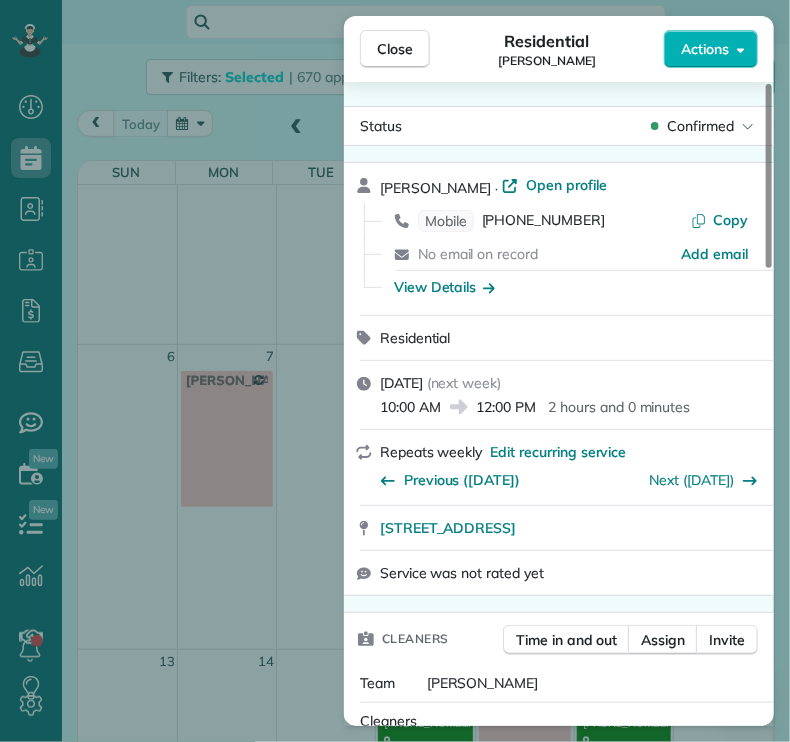 click on "Close" at bounding box center [395, 49] 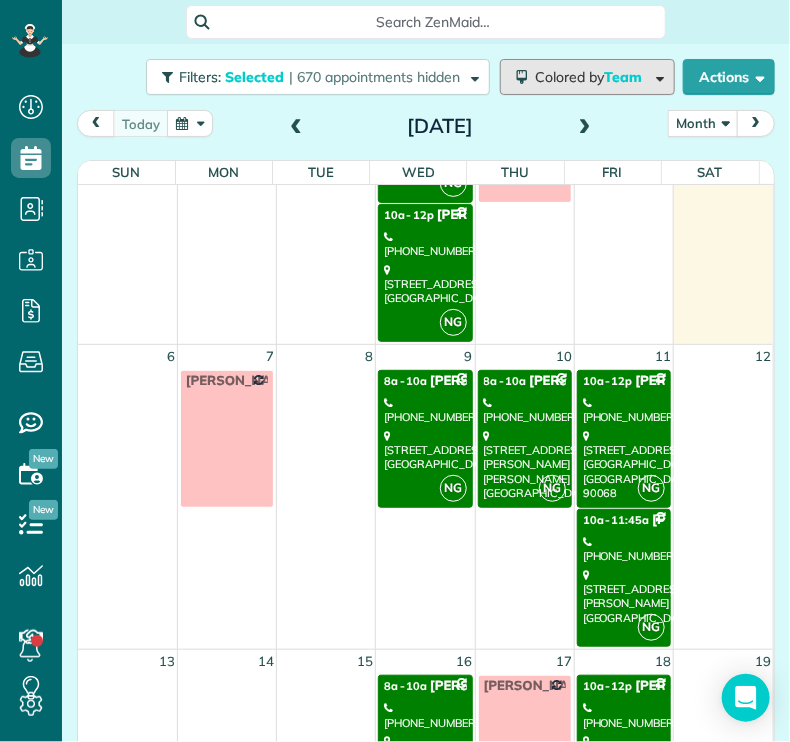 click on "Colored by  Team" at bounding box center (587, 77) 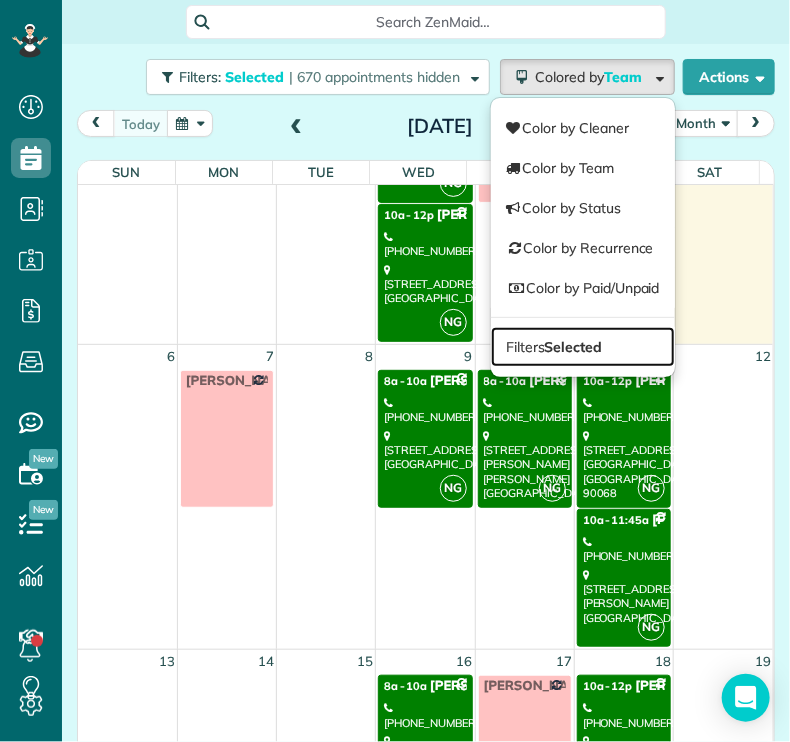 click on "Selected" at bounding box center [574, 347] 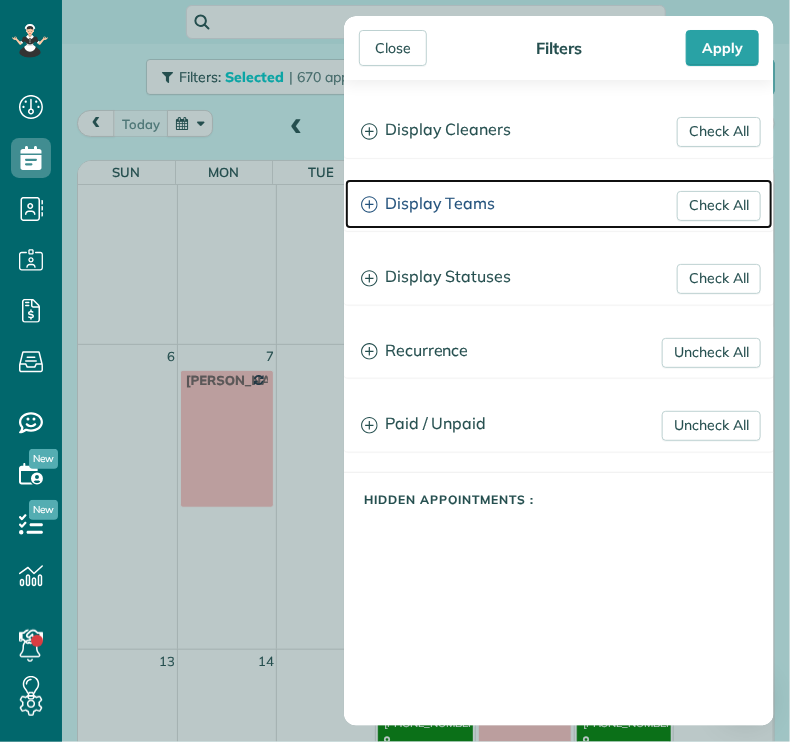 click on "Display Teams" at bounding box center (559, 204) 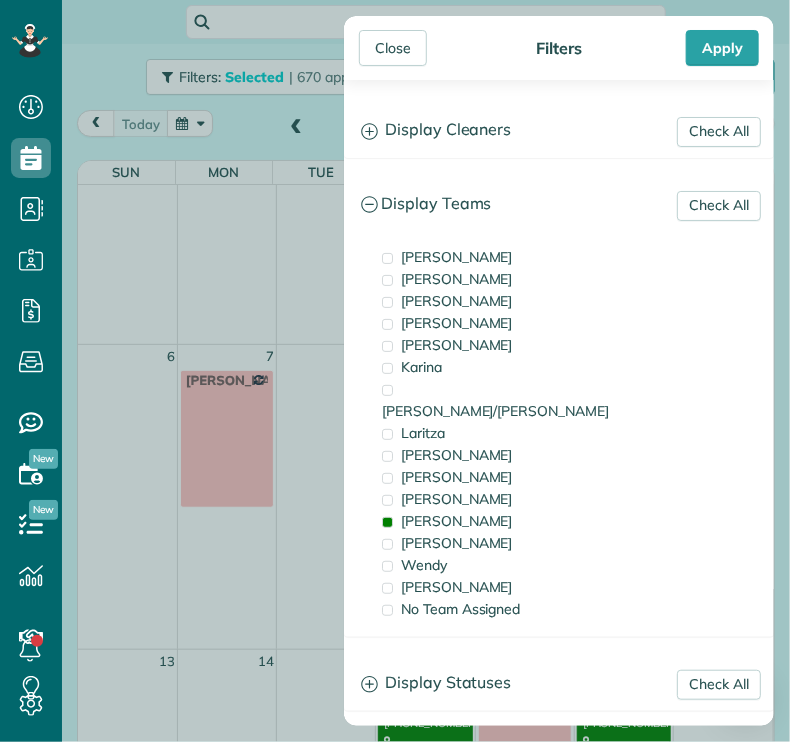 click on "[PERSON_NAME]" at bounding box center (457, 521) 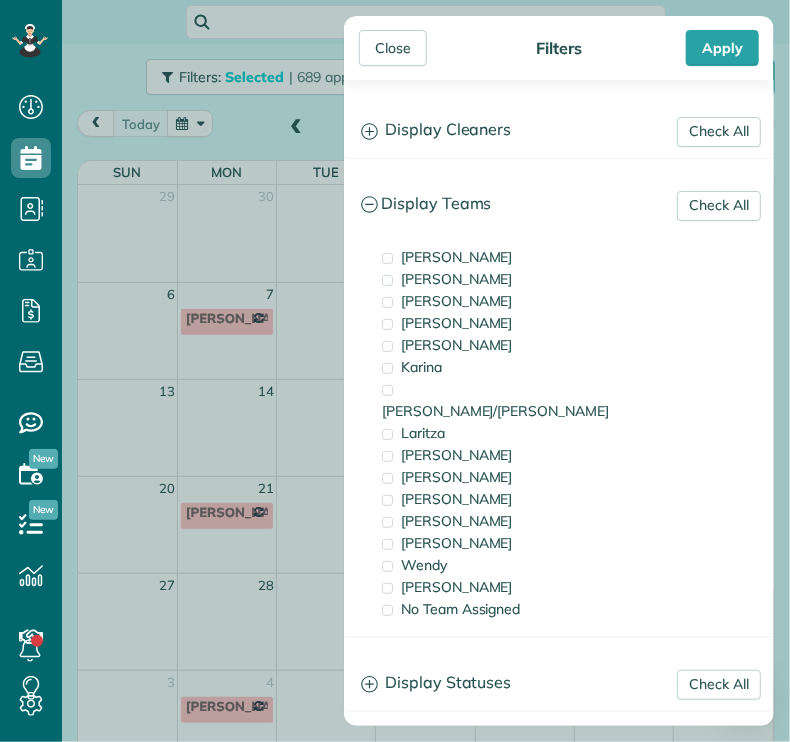 scroll, scrollTop: 0, scrollLeft: 0, axis: both 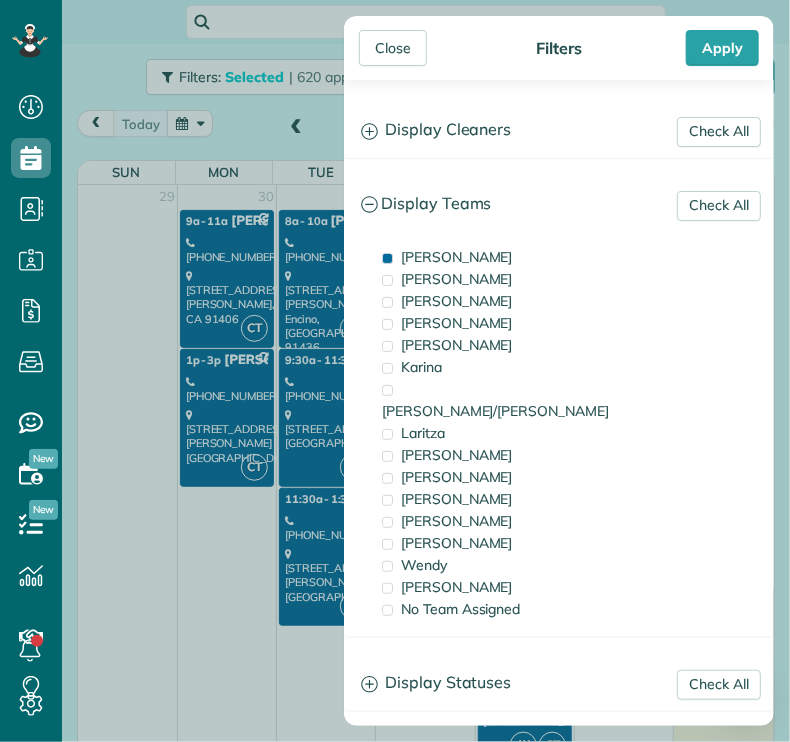 click on "Close" at bounding box center [393, 48] 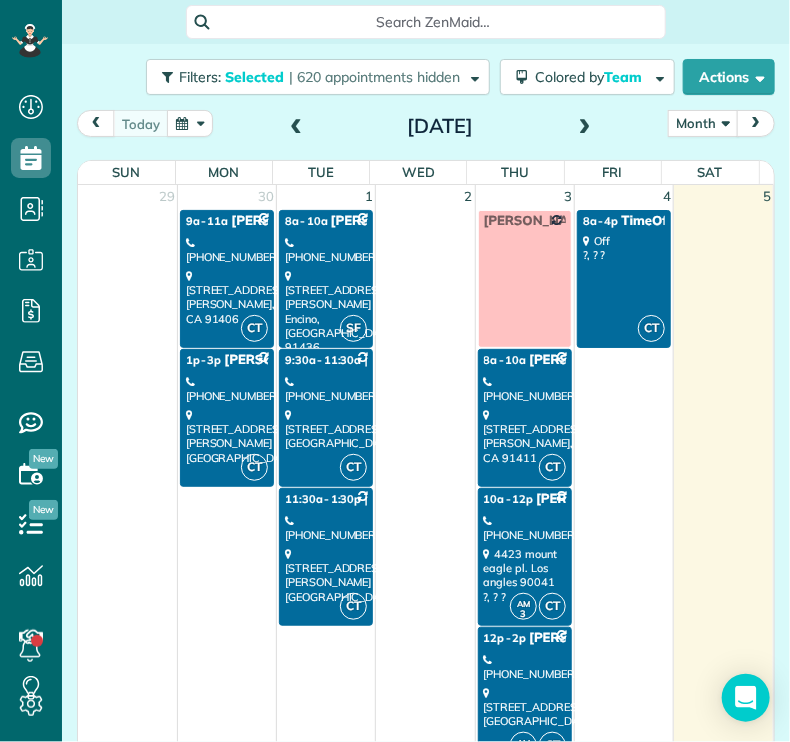 click on "[STREET_ADDRESS][PERSON_NAME]" at bounding box center (326, 575) 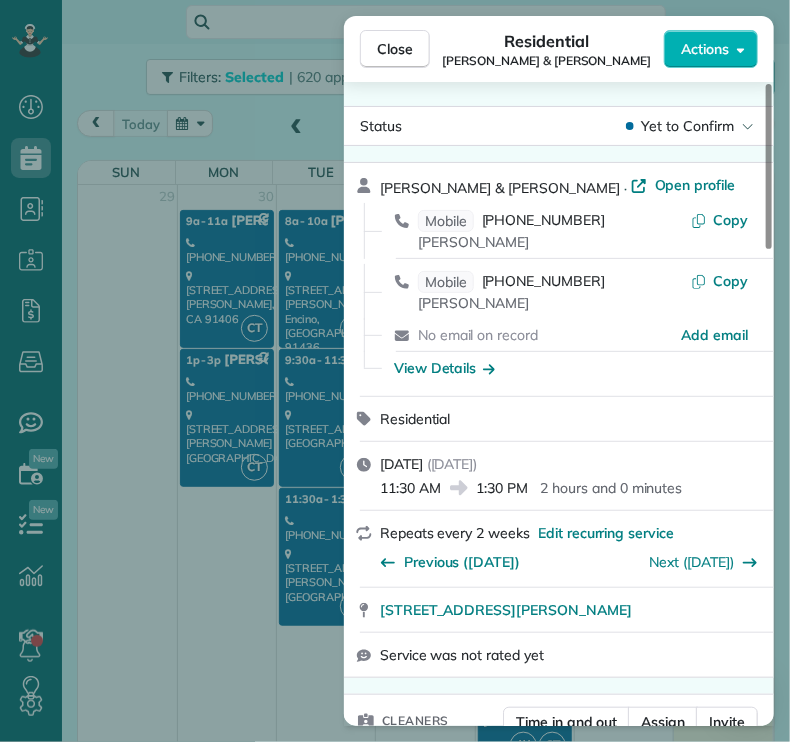 click on "Close" at bounding box center [395, 49] 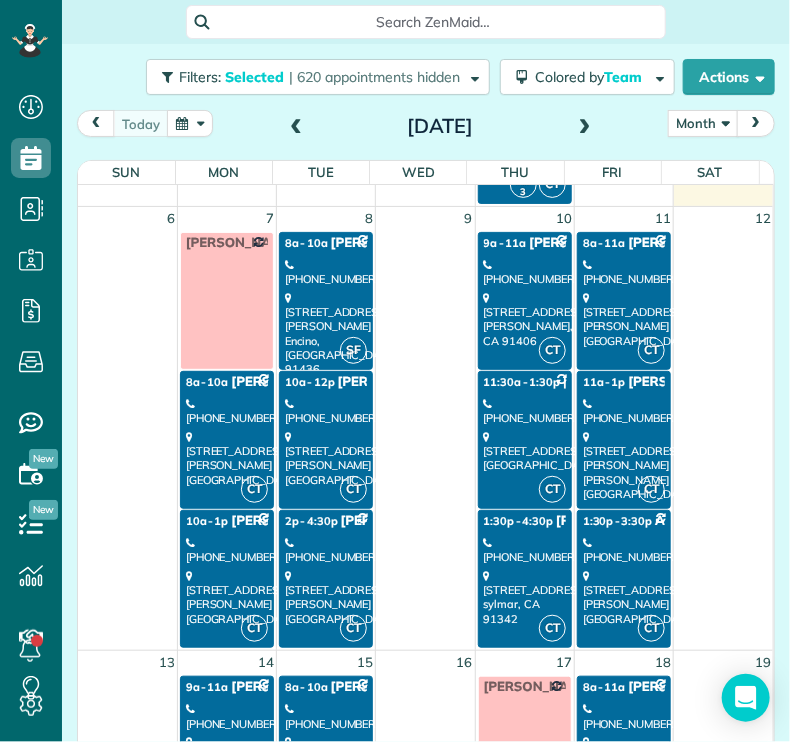 scroll, scrollTop: 704, scrollLeft: 0, axis: vertical 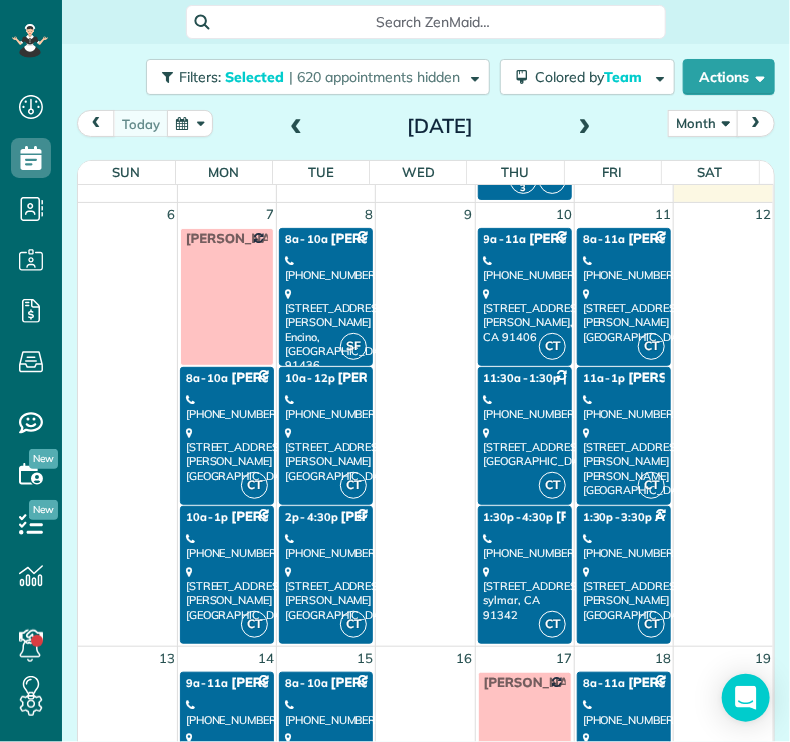 click on "[STREET_ADDRESS][PERSON_NAME]" at bounding box center [227, 454] 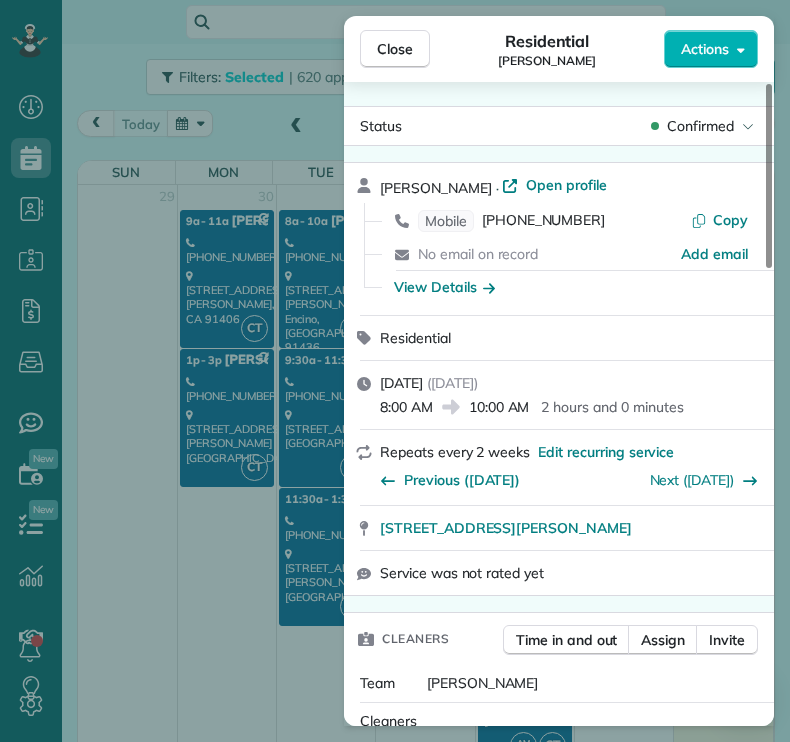 scroll, scrollTop: 0, scrollLeft: 0, axis: both 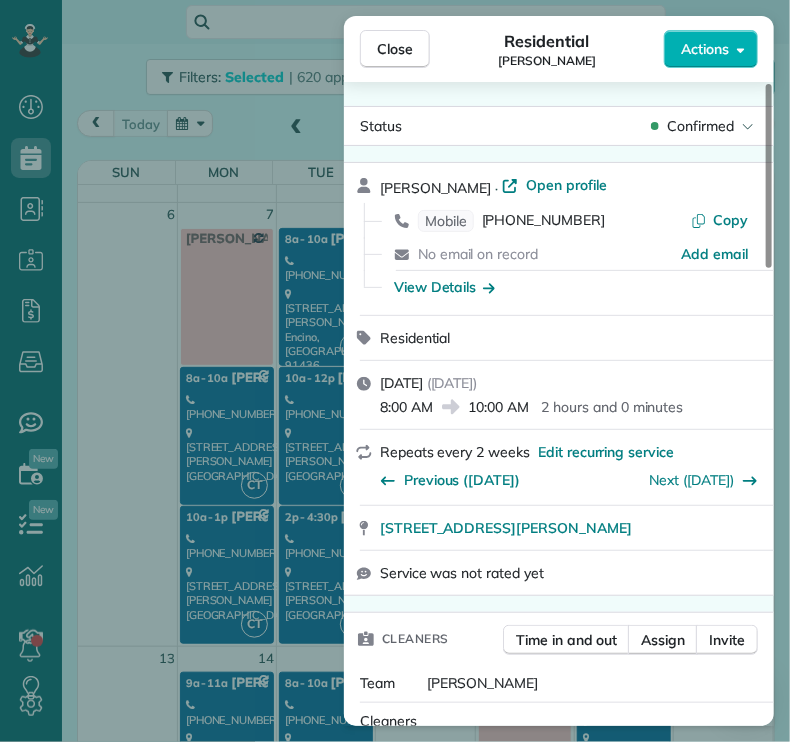 click on "Close Residential [PERSON_NAME] Actions Status Confirmed [PERSON_NAME] · Open profile Mobile [PHONE_NUMBER] Copy No email on record Add email View Details Residential [DATE] ( [DATE] ) 8:00 AM 10:00 AM 2 hours and 0 minutes Repeats every 2 weeks Edit recurring service Previous ([DATE]) Next ([DATE]) [STREET_ADDRESS][PERSON_NAME] Service was not rated yet Cleaners Time in and out Assign Invite Team [PERSON_NAME] Cleaners [PERSON_NAME] 8:00 AM 10:00 AM Checklist Try Now Keep this appointment up to your standards. Stay on top of every detail, keep your cleaners organised, and your client happy. Assign a checklist Watch a 5 min demo Billing Billing actions Price $135.00 Overcharge $0.00 Discount $0.00 Coupon discount - Primary tax - Secondary tax - Total appointment price $135.00 Tips collected New feature! $0.00 Unpaid Mark as paid Total including tip $135.00 Get paid online in no-time! Send an invoice and reward your cleaners with tips Charge customer credit card Key # - Work items Notes" at bounding box center [395, 371] 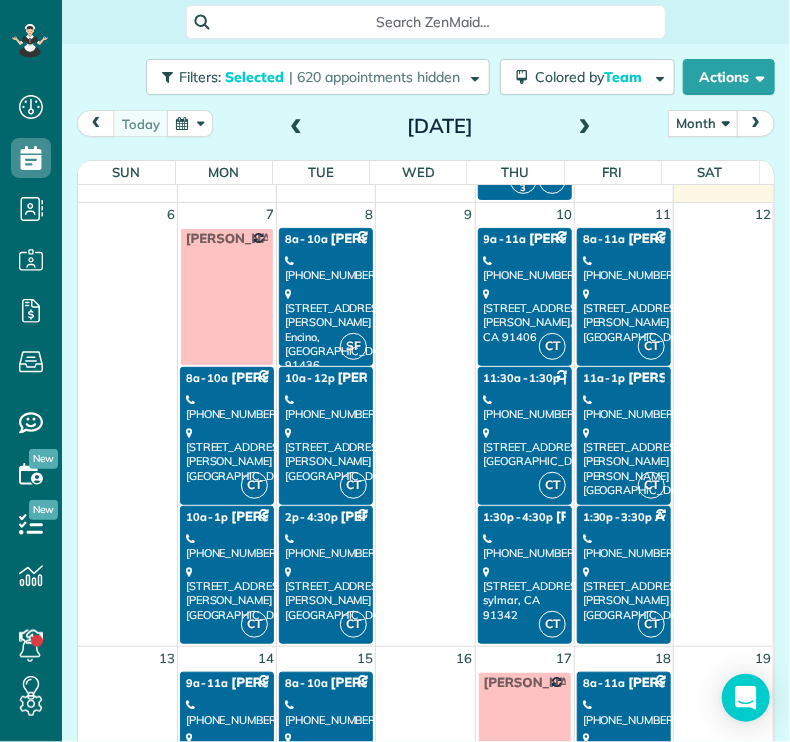 click on "[PHONE_NUMBER]" at bounding box center (227, 546) 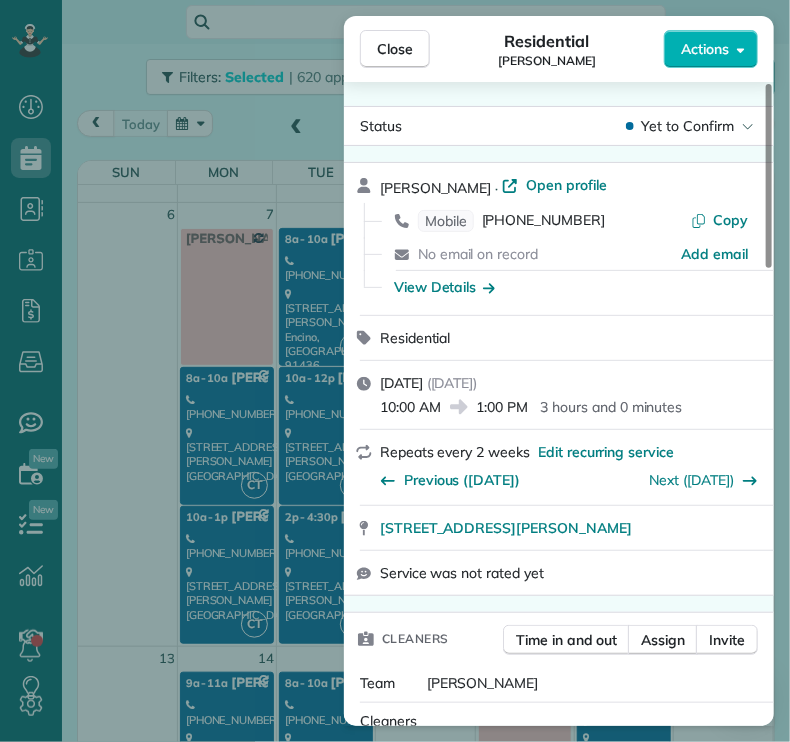 click on "Close" at bounding box center [395, 49] 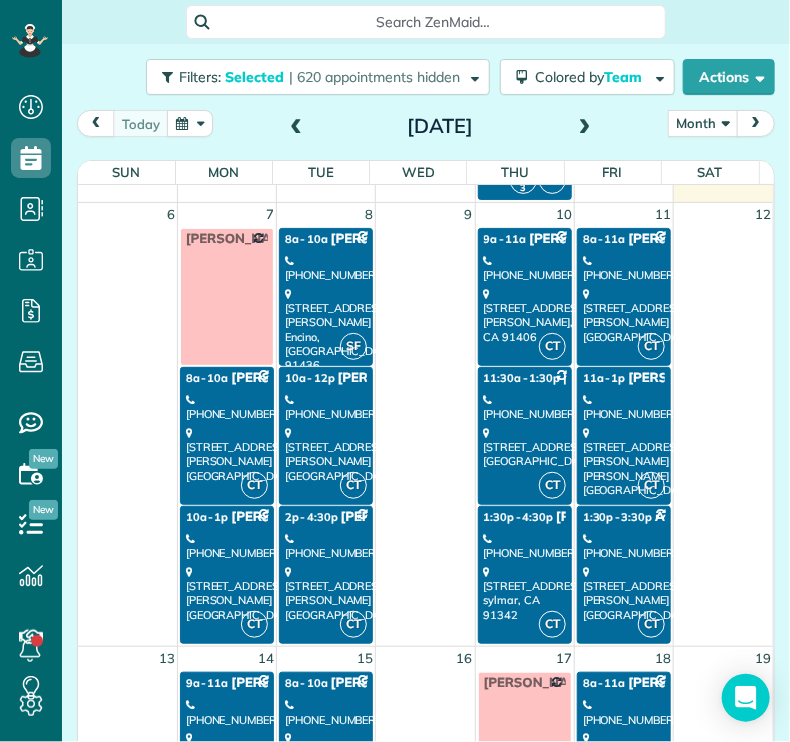 click on "[PHONE_NUMBER]" at bounding box center [326, 268] 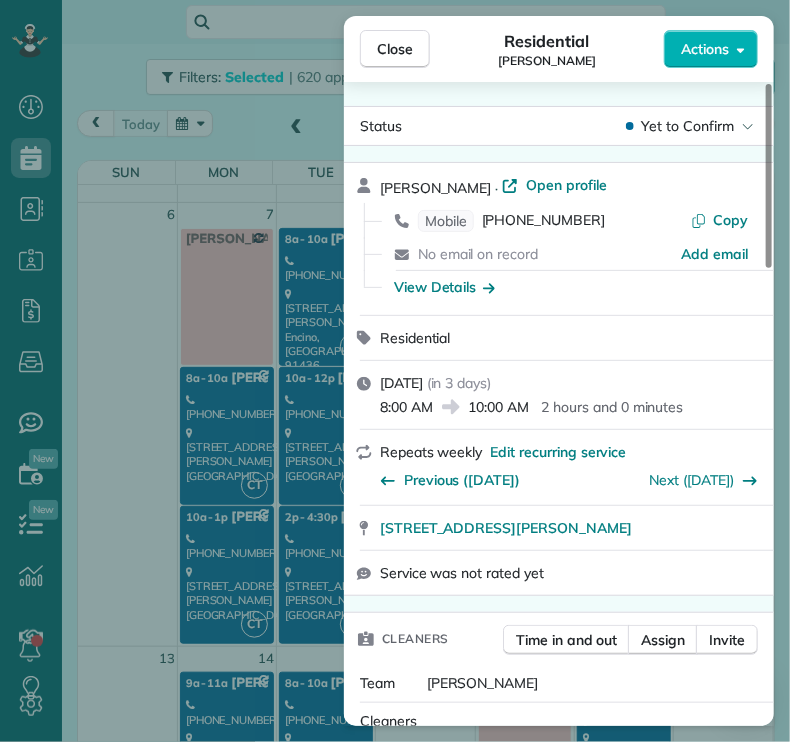 click on "Close" at bounding box center (395, 49) 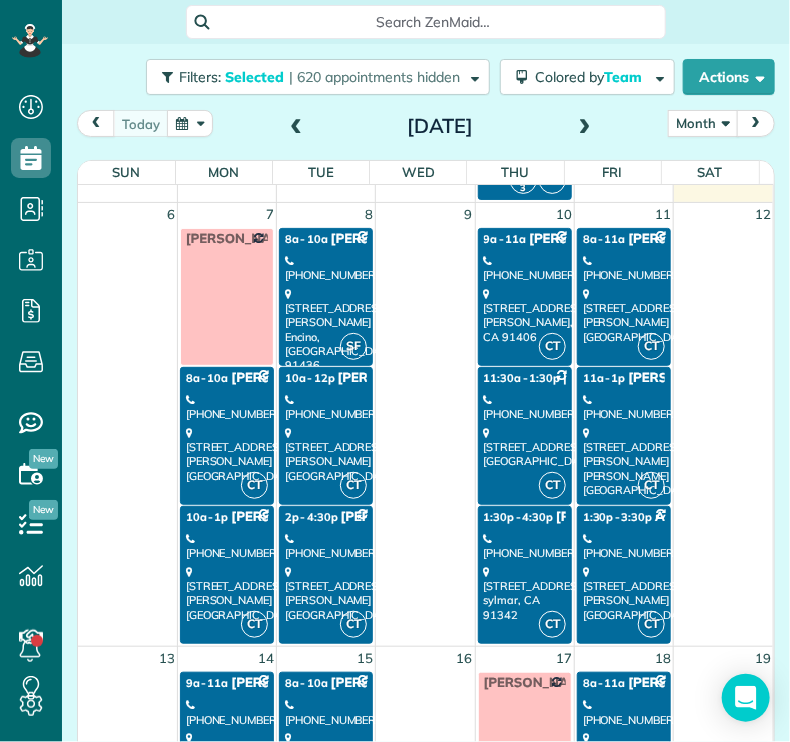 click on "10a - 12p" at bounding box center (310, 378) 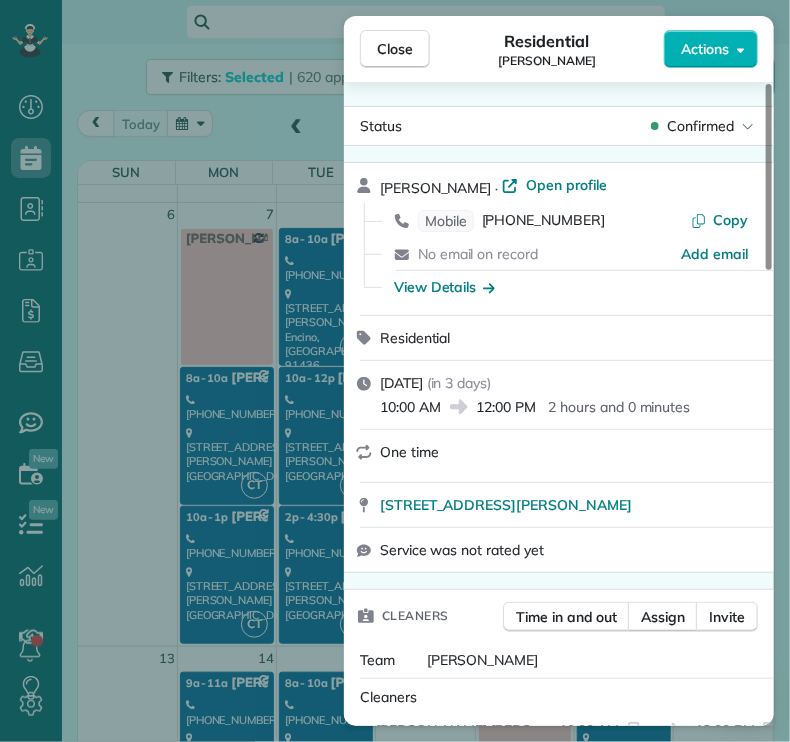 click on "Close" at bounding box center [395, 49] 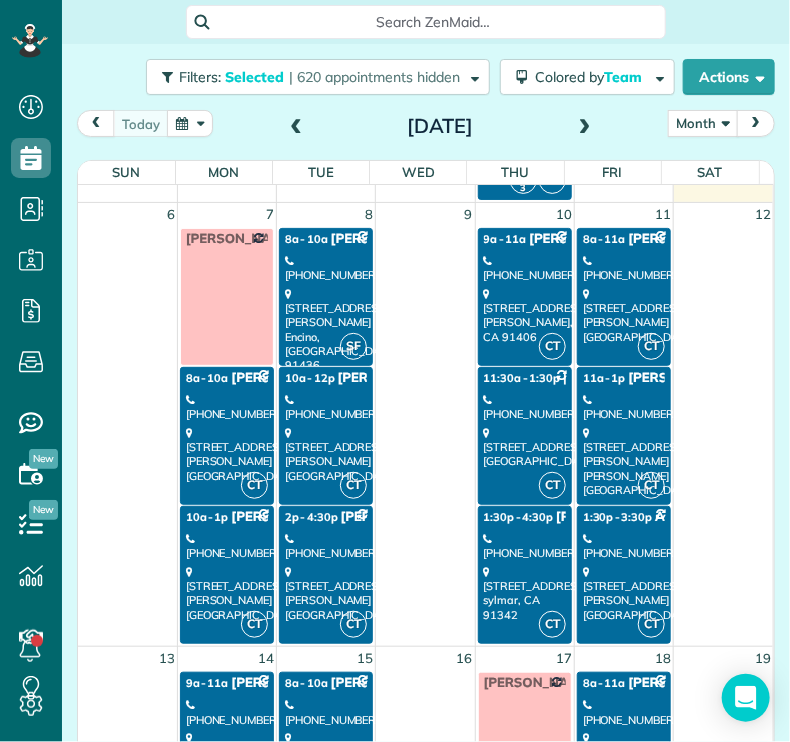 click on "[PHONE_NUMBER]" at bounding box center [326, 546] 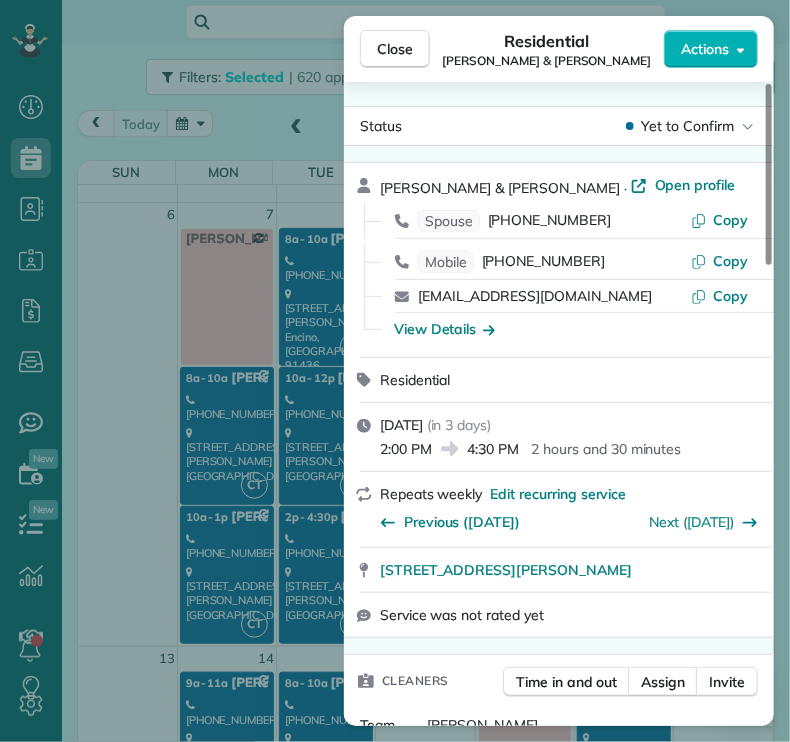 click on "Close" at bounding box center (395, 49) 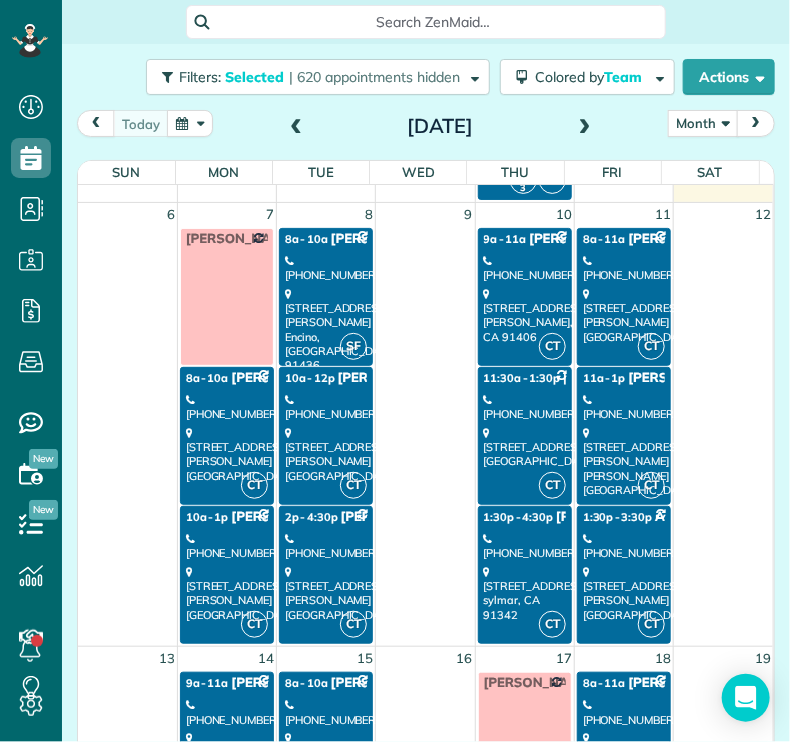 click on "[PHONE_NUMBER]" at bounding box center [525, 268] 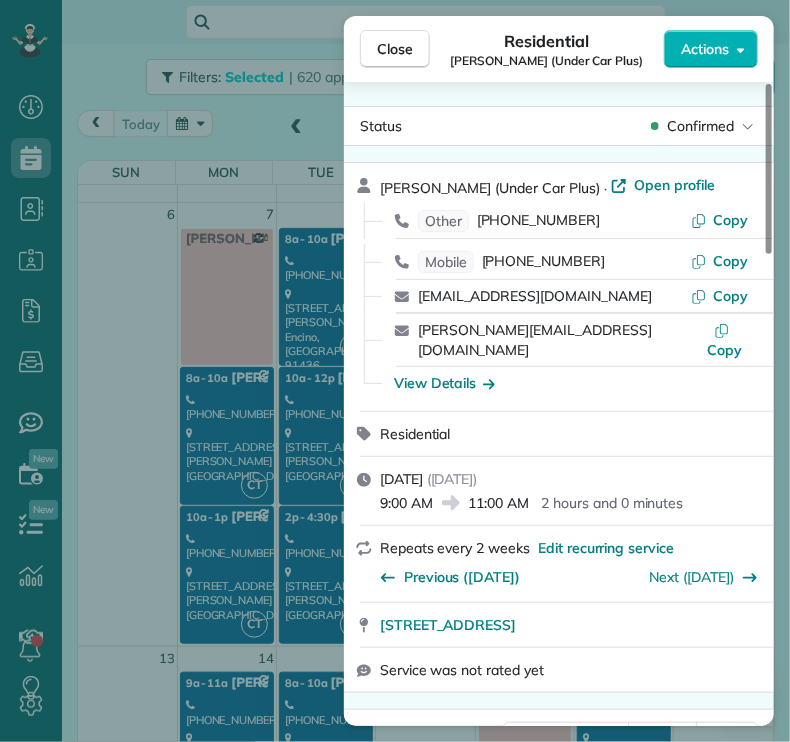 click on "Close" at bounding box center [395, 49] 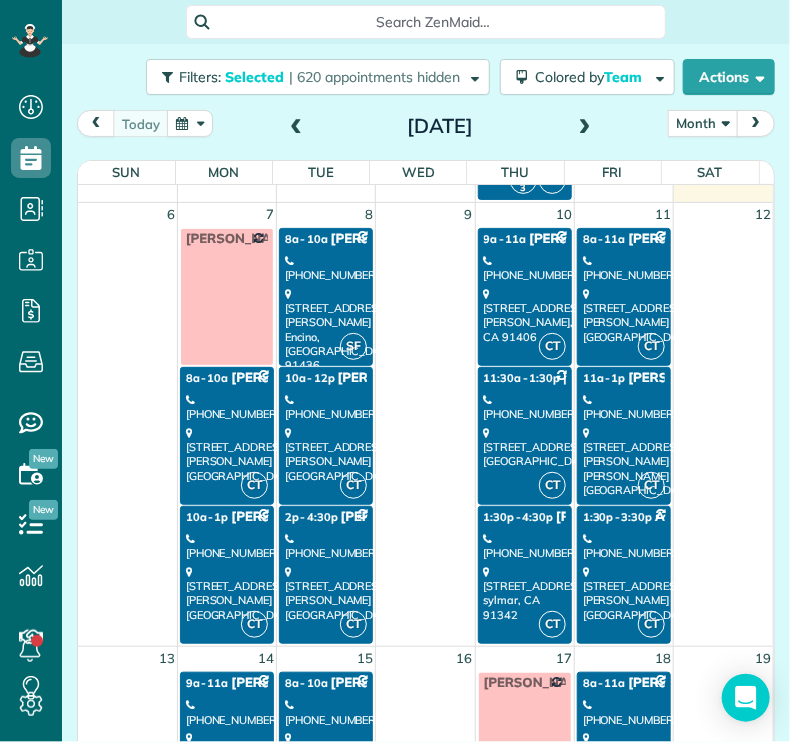 click on "935 Bay Tree Road La Cañada Flintridge, CA 91011" at bounding box center [525, 447] 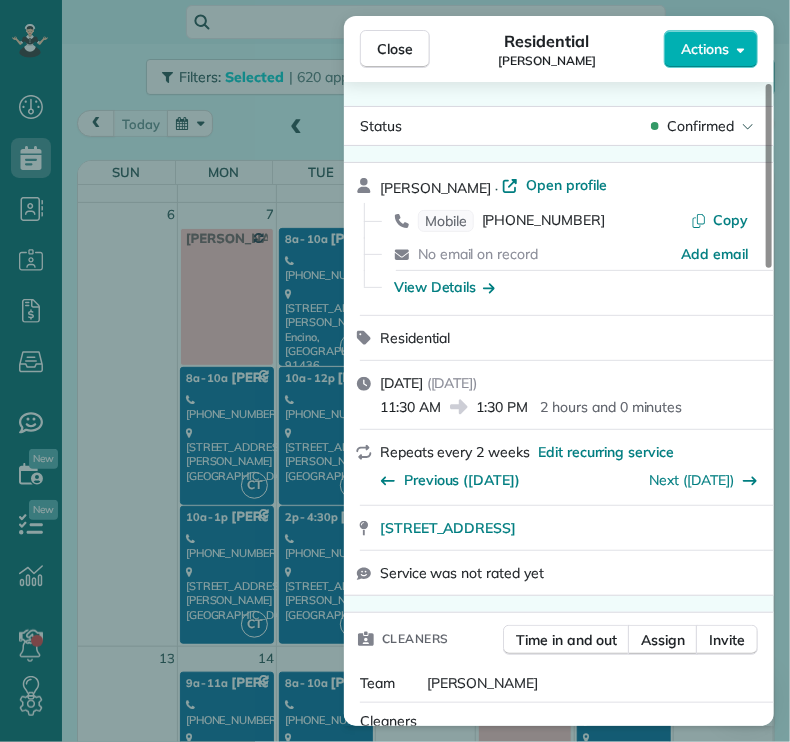 click on "Close" at bounding box center (395, 49) 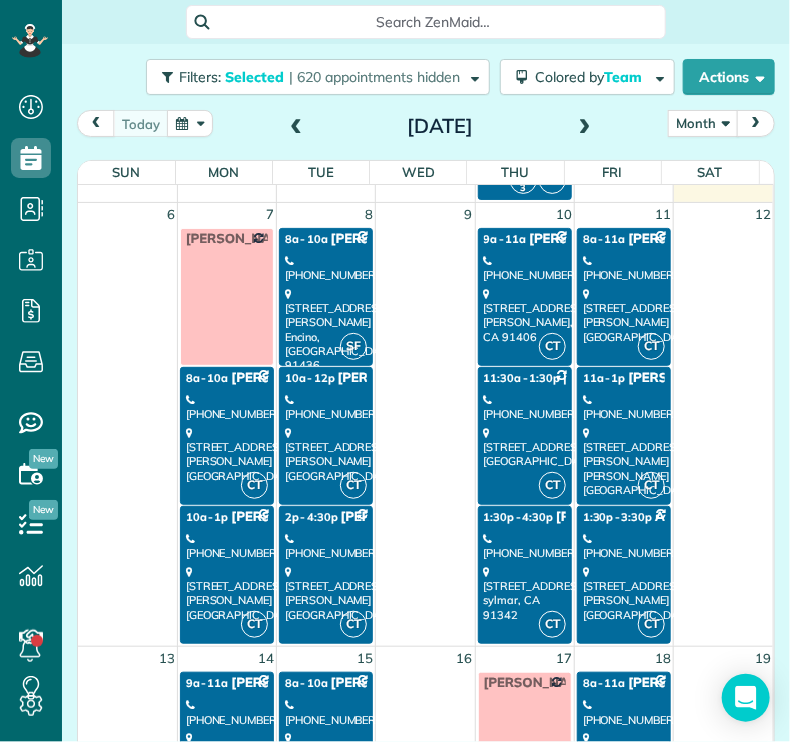 click on "[PHONE_NUMBER]" at bounding box center [525, 546] 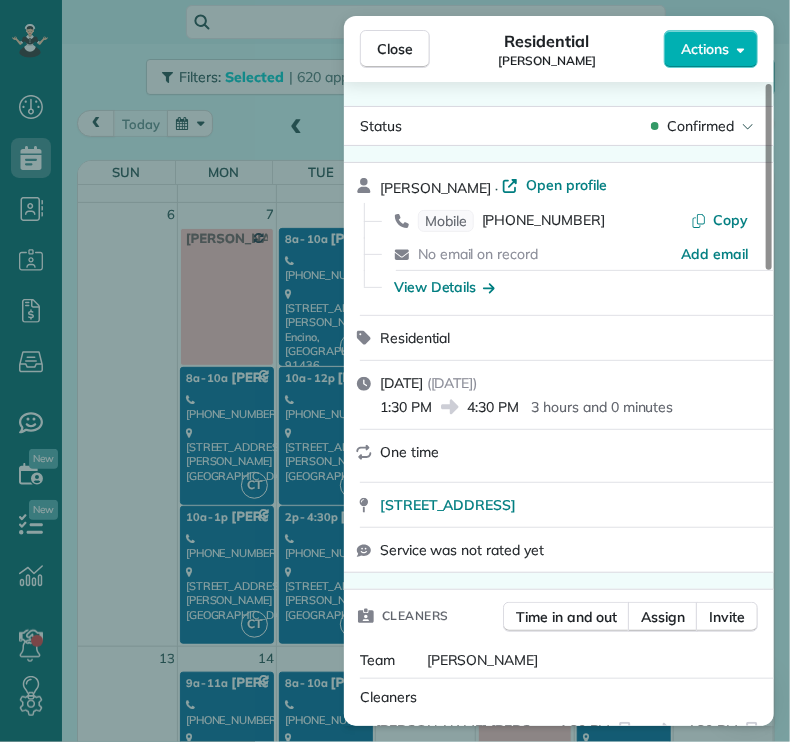click on "Close" at bounding box center (395, 49) 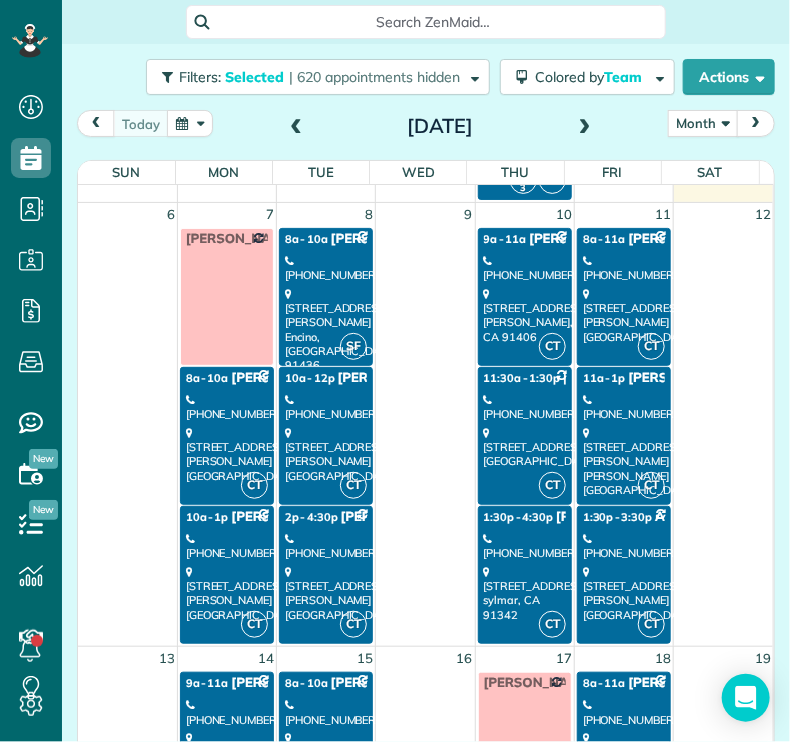 click on "[PHONE_NUMBER]" at bounding box center (624, 268) 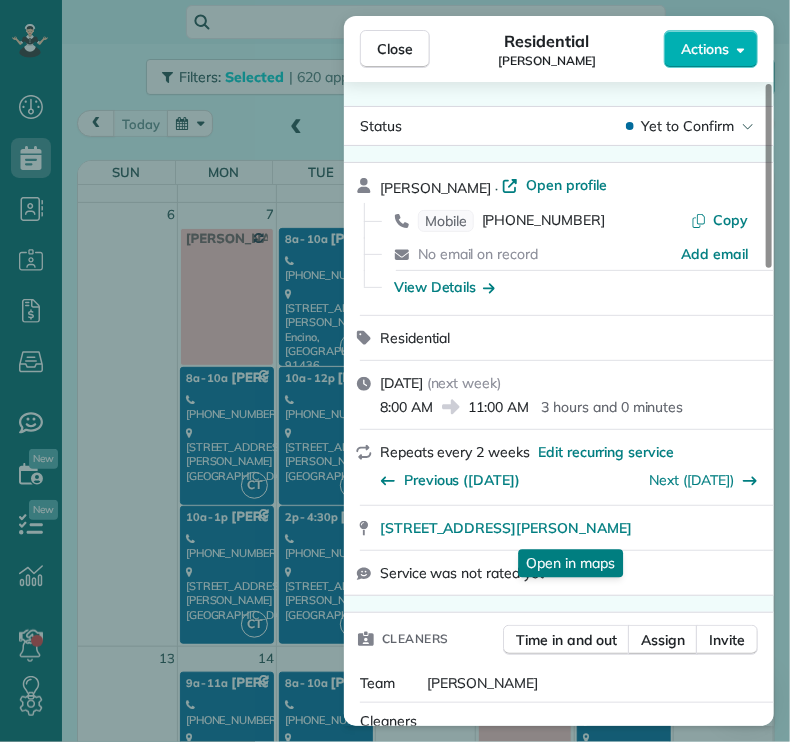 click on "3656 Stoner Avenue Los Angeles CA 90066" at bounding box center [506, 528] 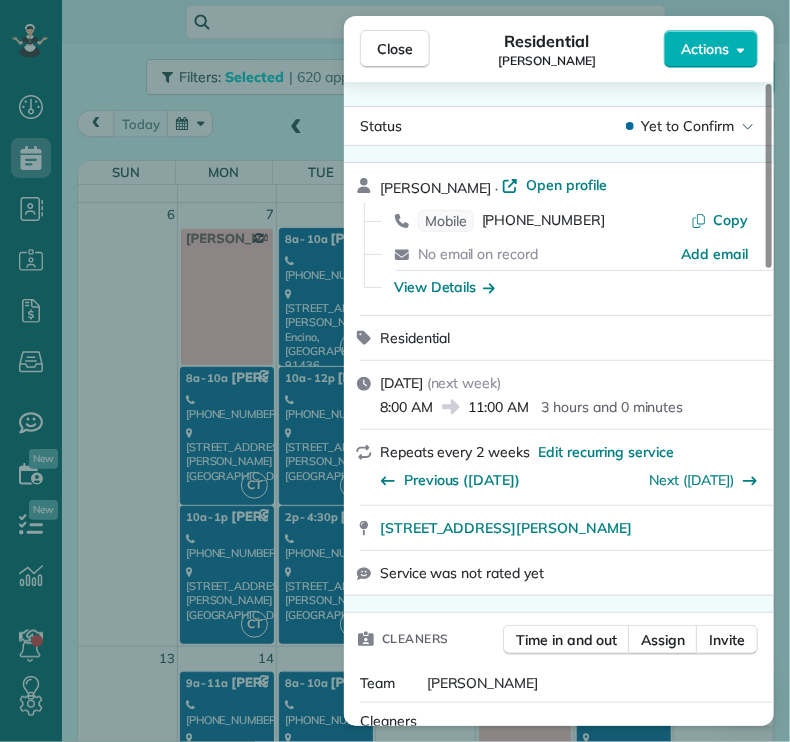 click on "Close" at bounding box center [395, 49] 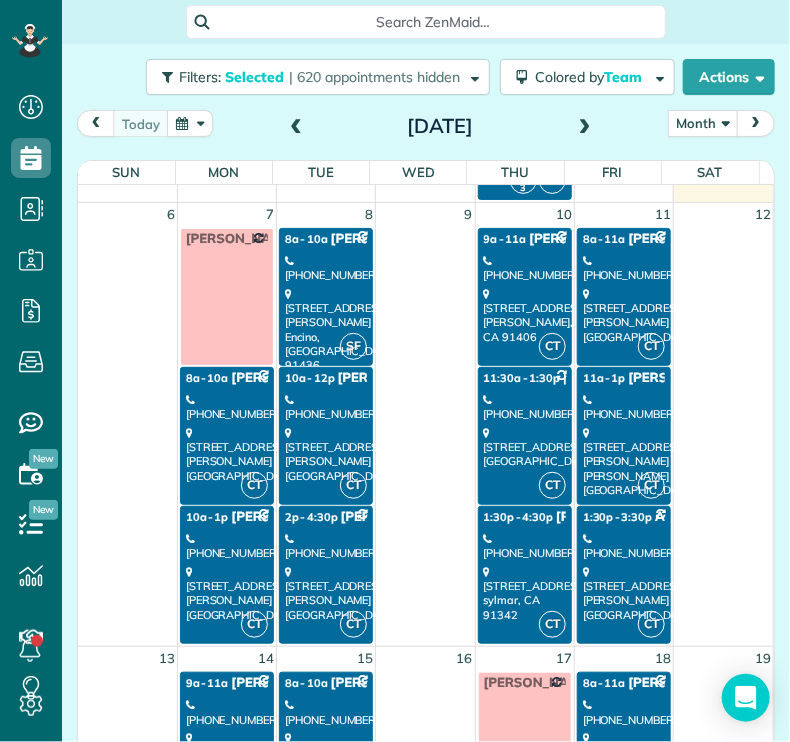 click on "CT 11a - 1p   Eveleen Bhasin (310) 571-8149 13732 La Maida Street Sherman Oaks, CA 91423" at bounding box center (624, 436) 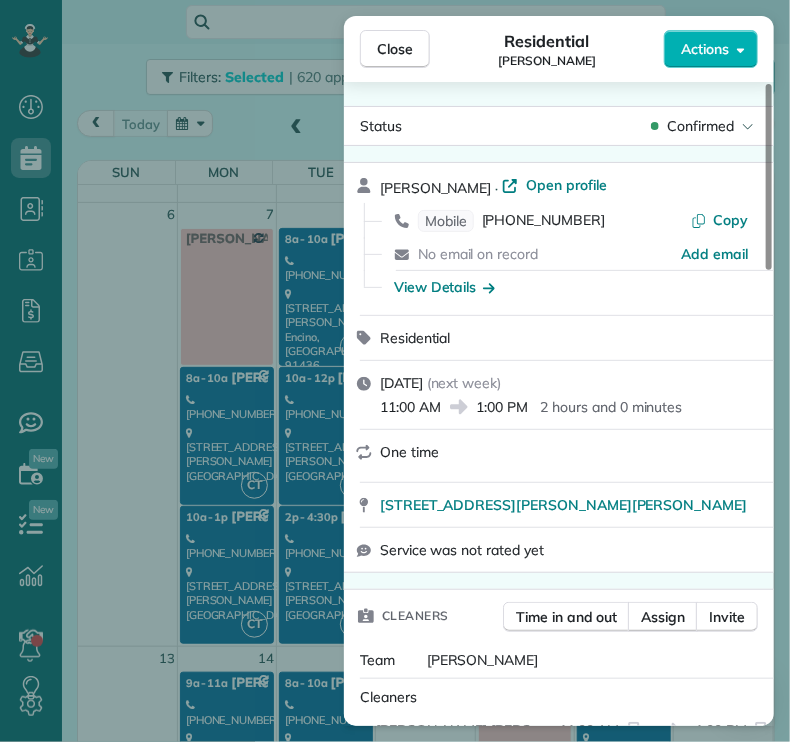 click on "Close" at bounding box center (395, 49) 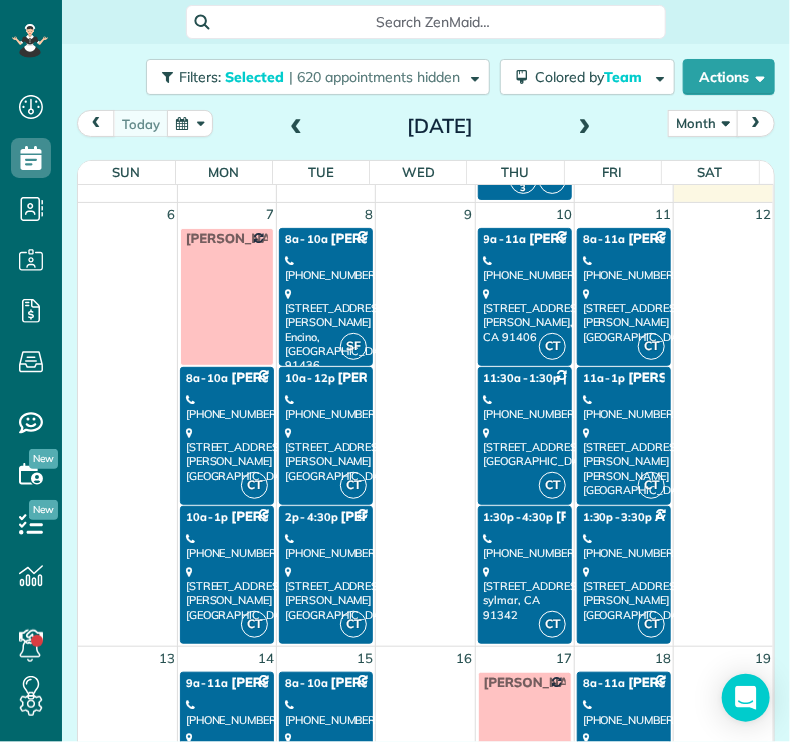 click on "[PHONE_NUMBER]" at bounding box center [624, 546] 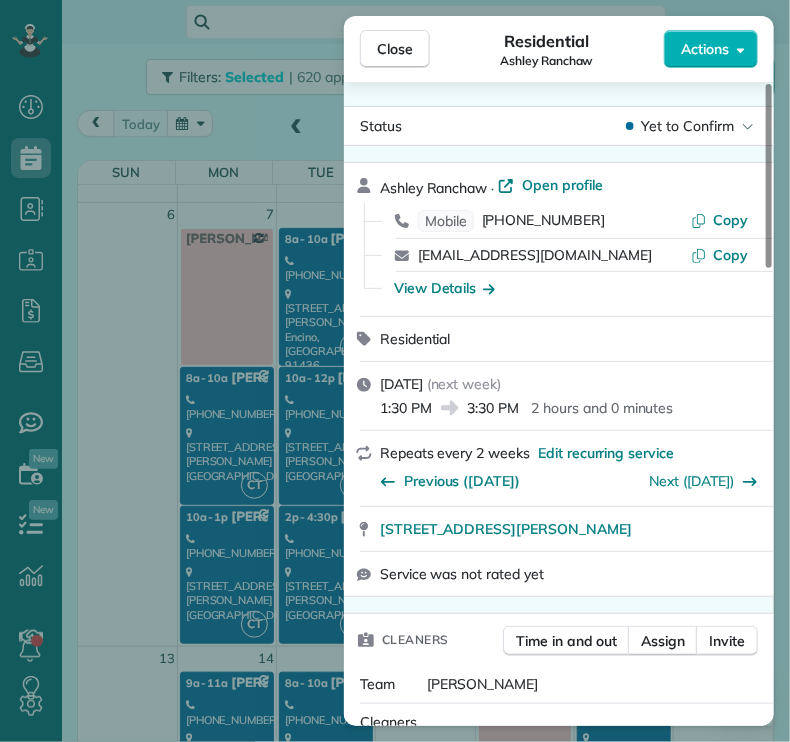 click on "Close" at bounding box center (395, 49) 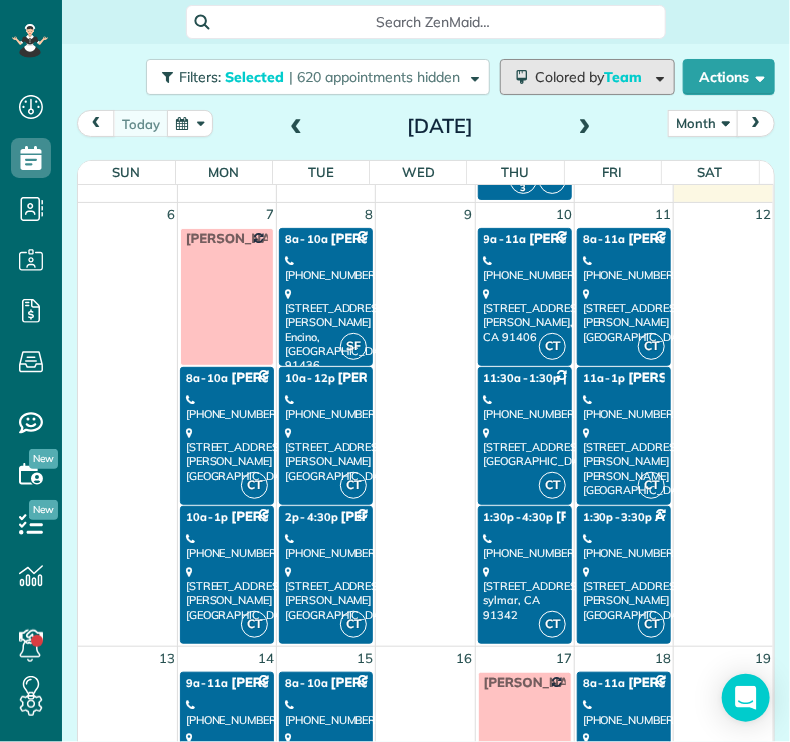click on "Colored by  Team" at bounding box center [592, 77] 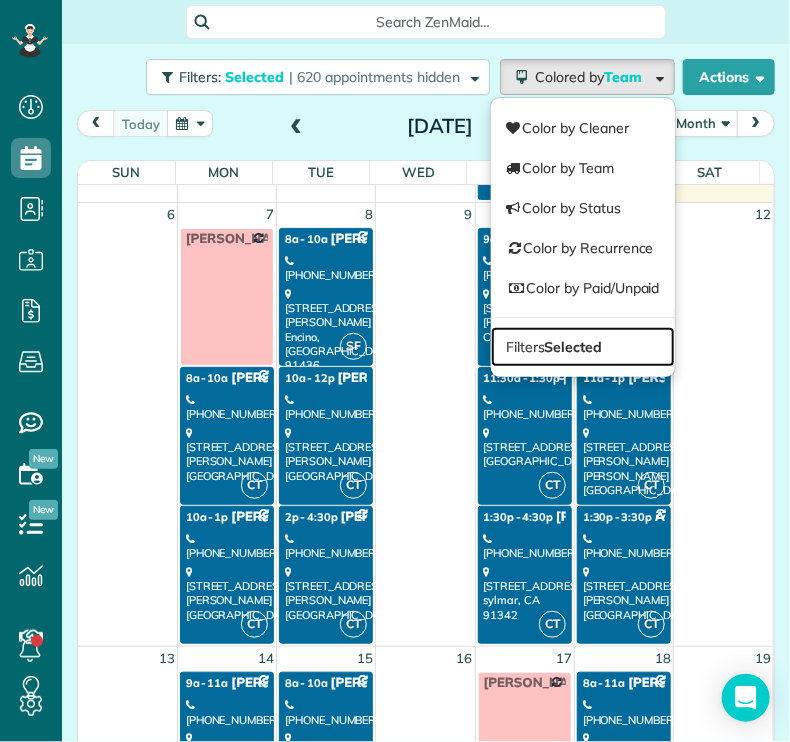 click on "Selected" at bounding box center (574, 347) 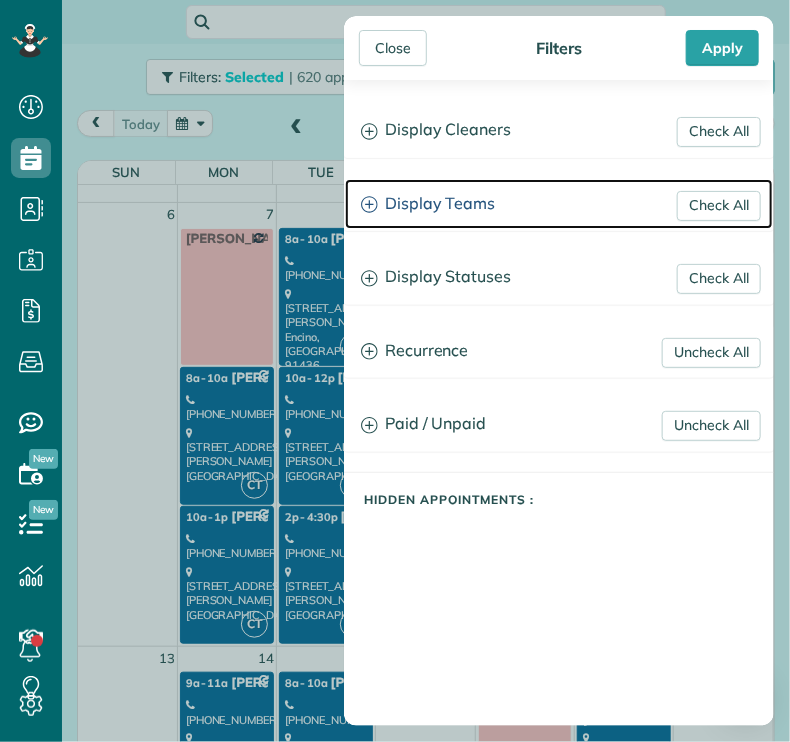 click on "Display Teams" at bounding box center (559, 204) 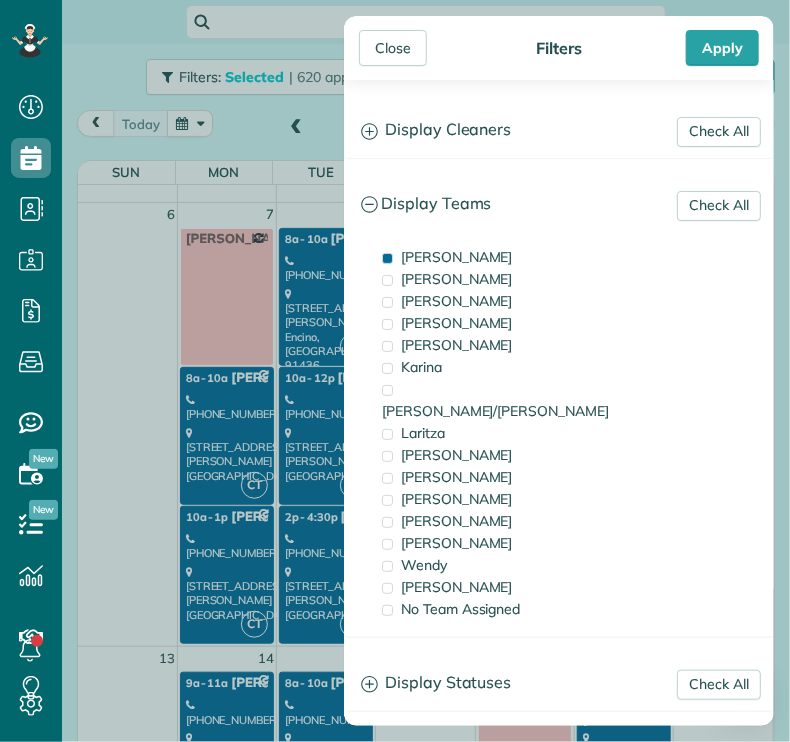 click on "[PERSON_NAME]" at bounding box center (457, 257) 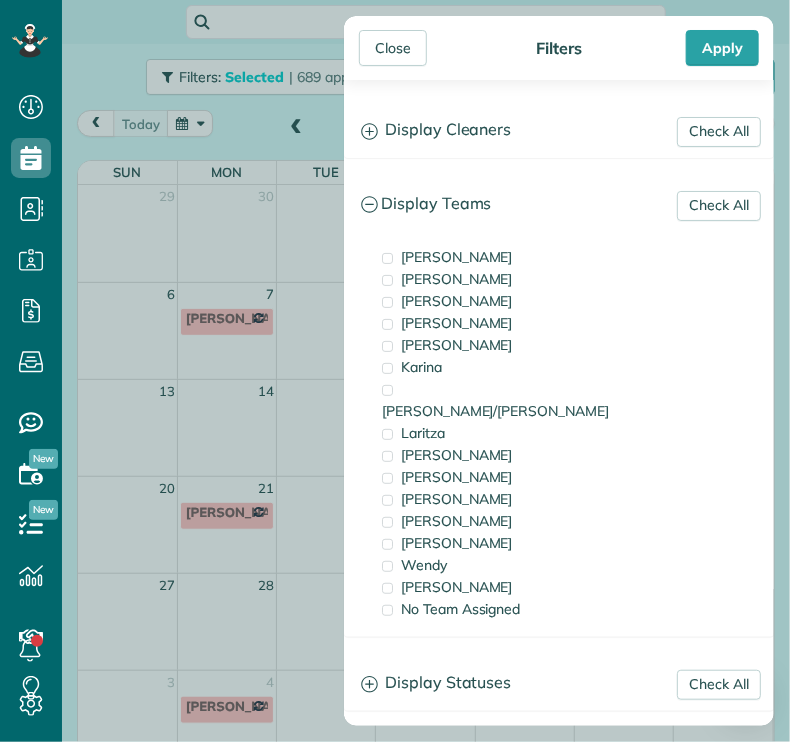 scroll, scrollTop: 0, scrollLeft: 0, axis: both 